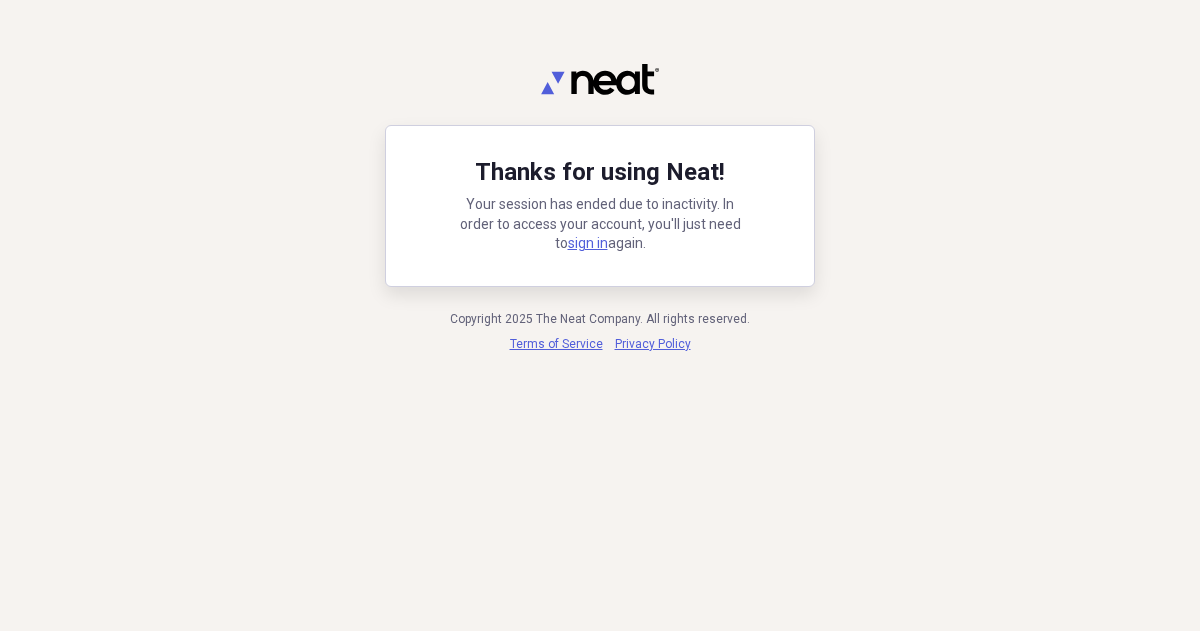 scroll, scrollTop: 0, scrollLeft: 0, axis: both 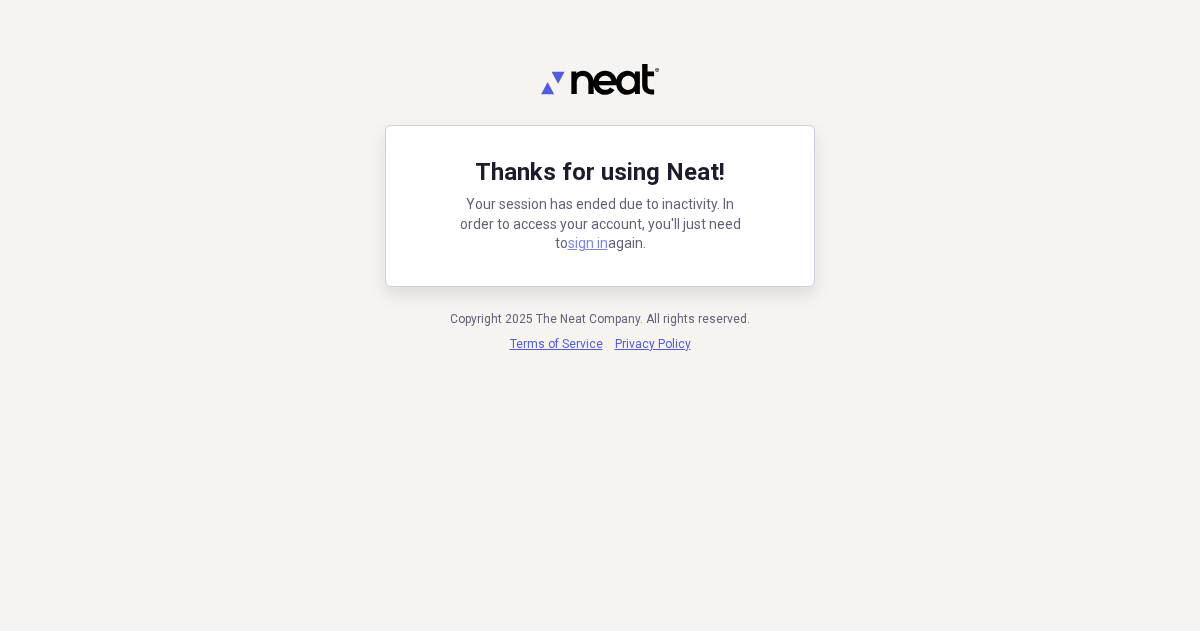 click on "sign in" at bounding box center [588, 243] 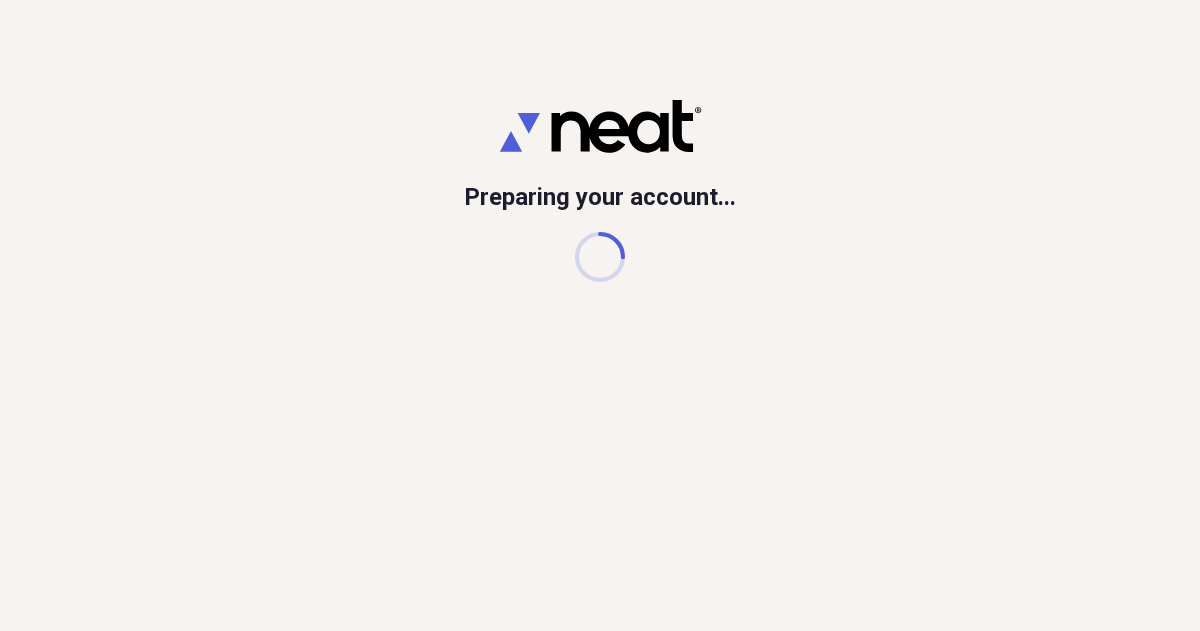 scroll, scrollTop: 0, scrollLeft: 0, axis: both 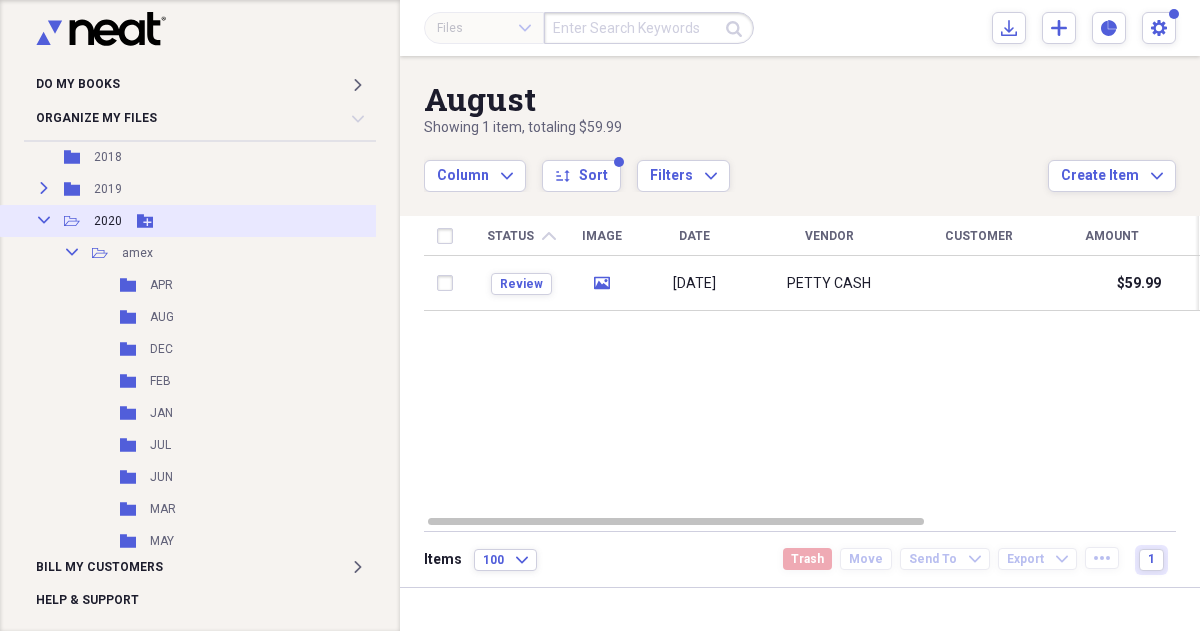 click on "Collapse" 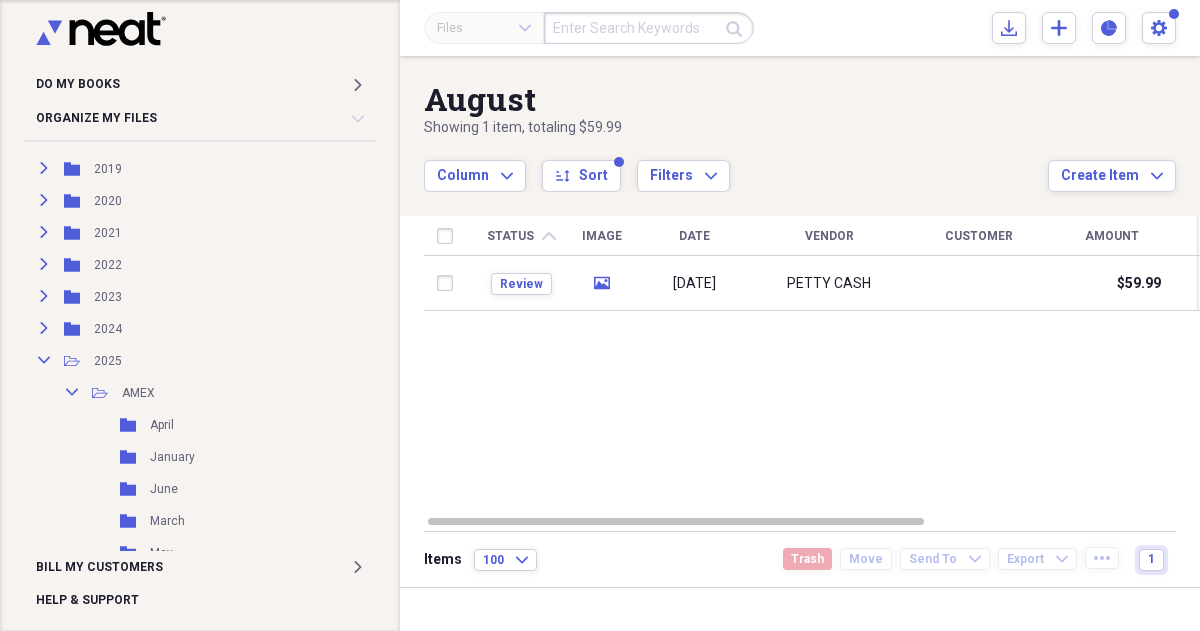 scroll, scrollTop: 284, scrollLeft: 0, axis: vertical 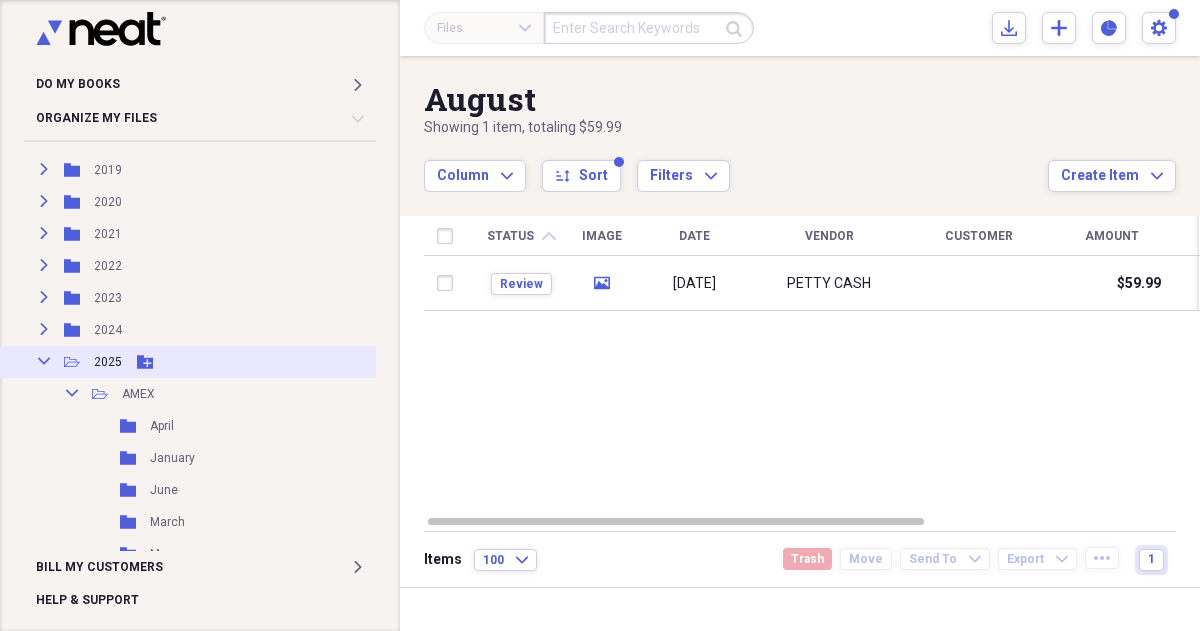 click on "Collapse" at bounding box center (44, 361) 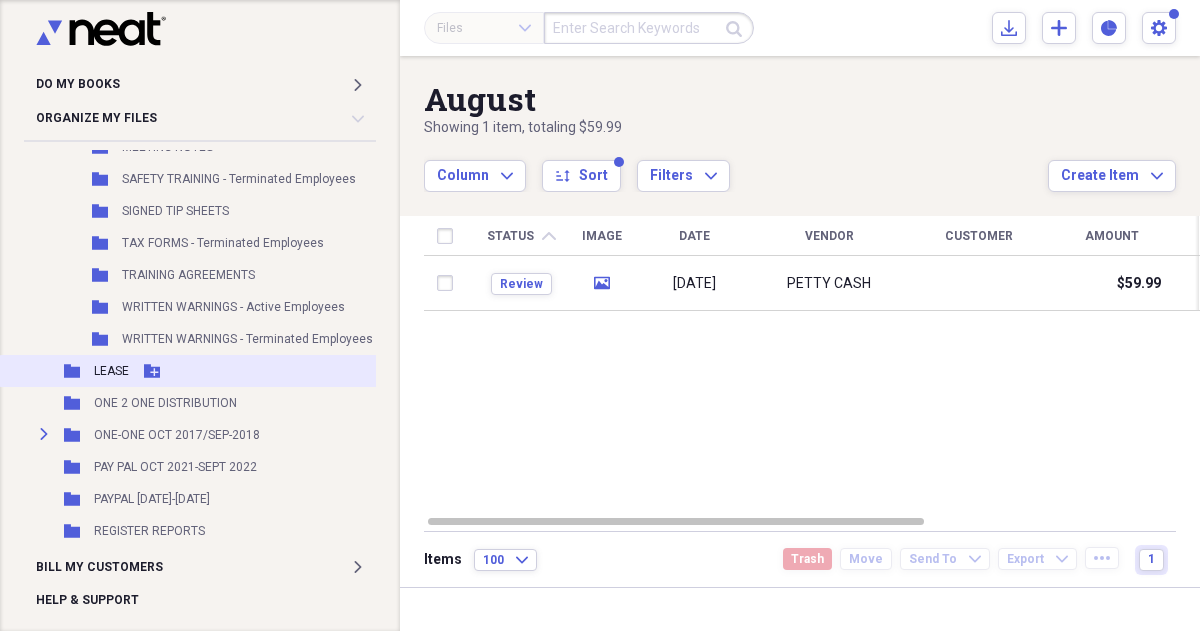 scroll, scrollTop: 660, scrollLeft: 0, axis: vertical 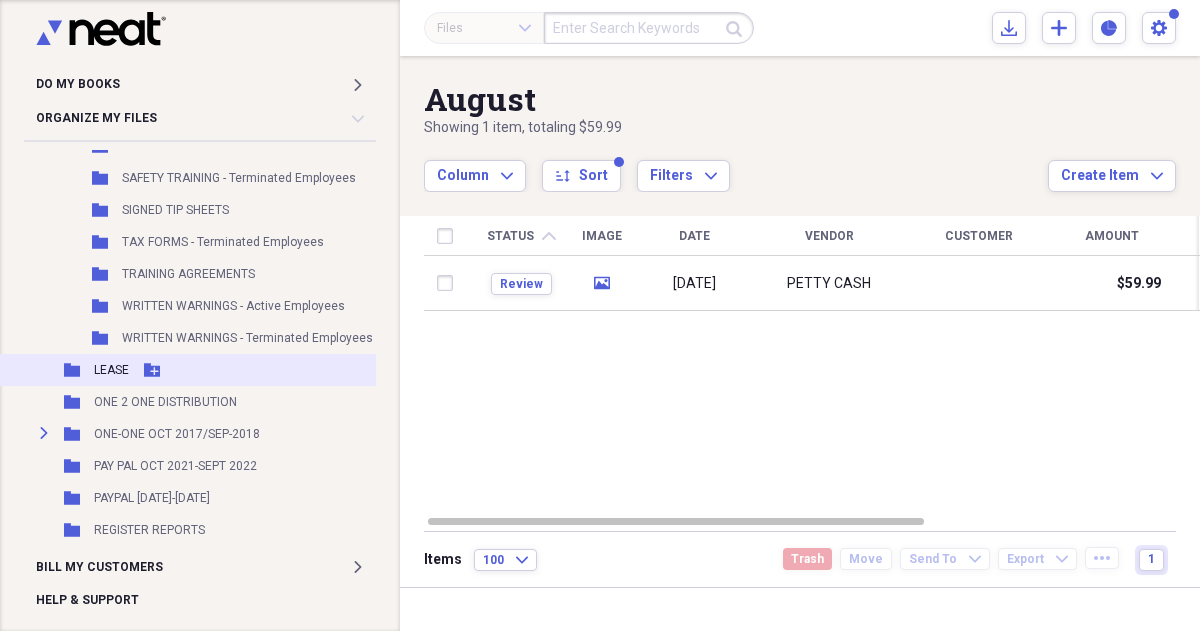 click on "Folder LEASE Add Folder" at bounding box center (223, 370) 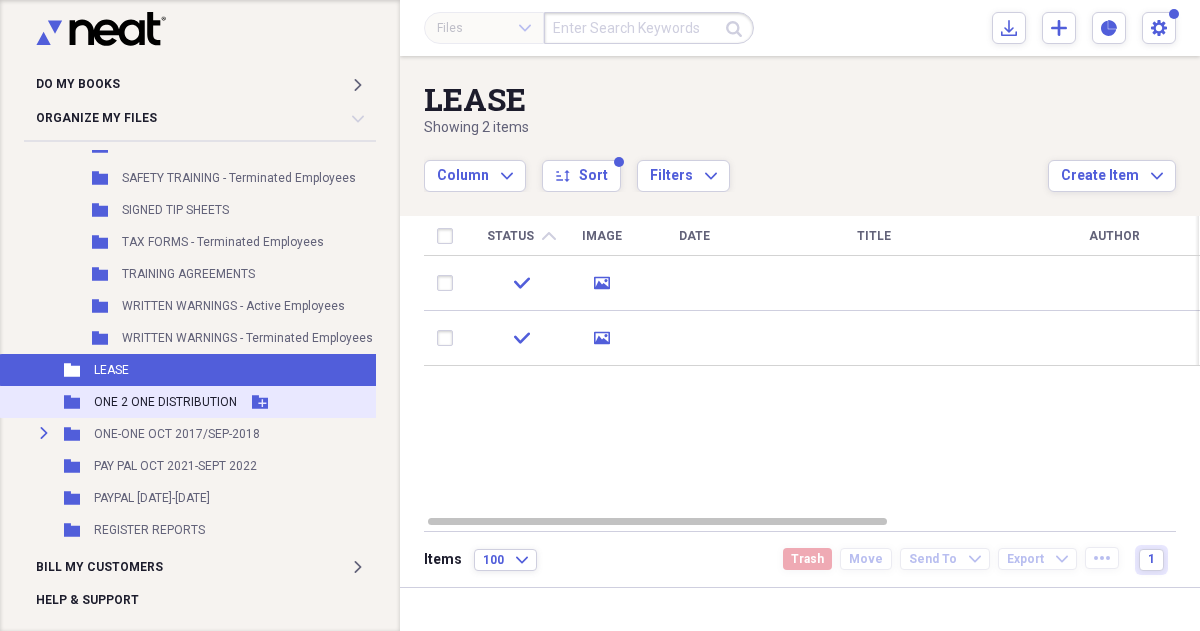 click on "ONE 2 ONE DISTRIBUTION" at bounding box center (165, 402) 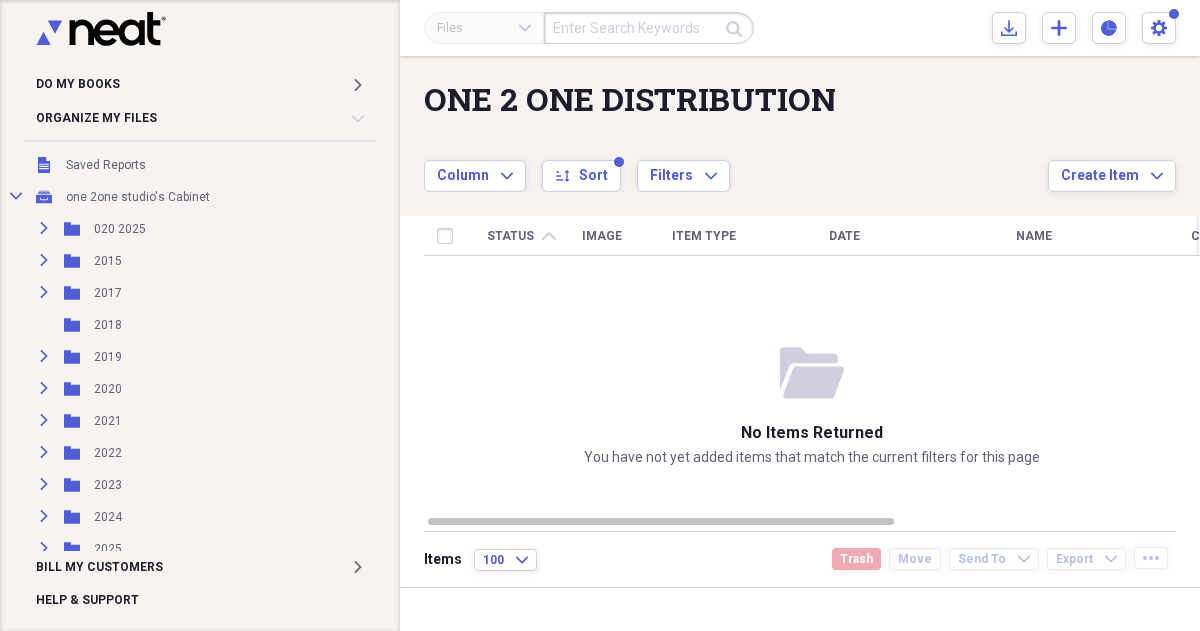 scroll, scrollTop: 93, scrollLeft: 0, axis: vertical 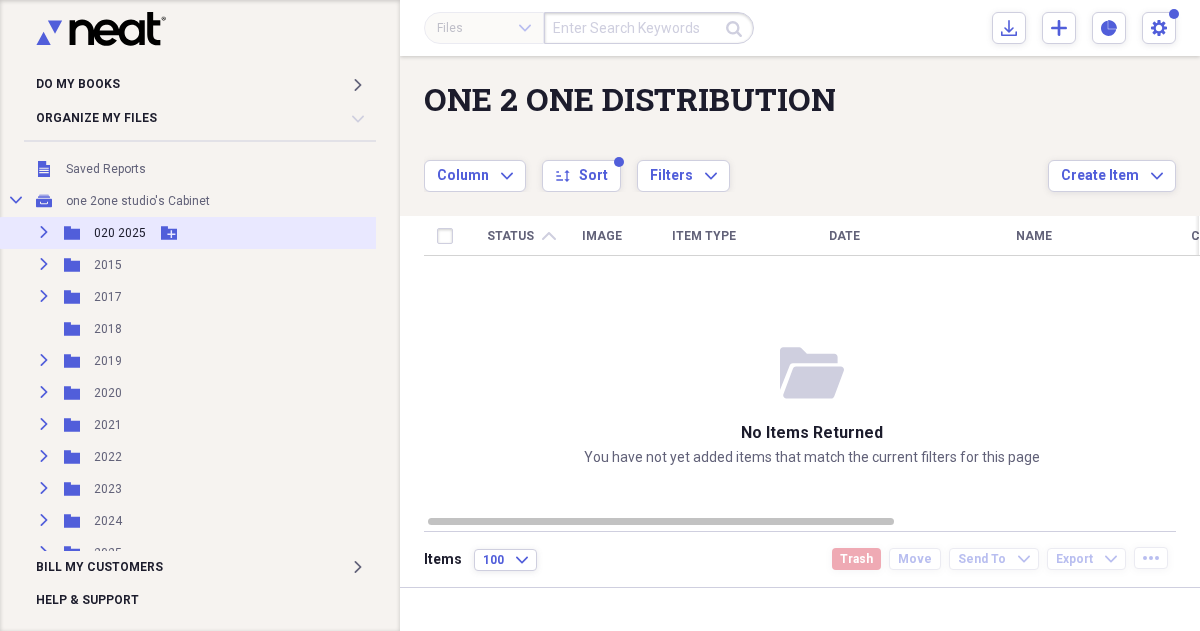 click 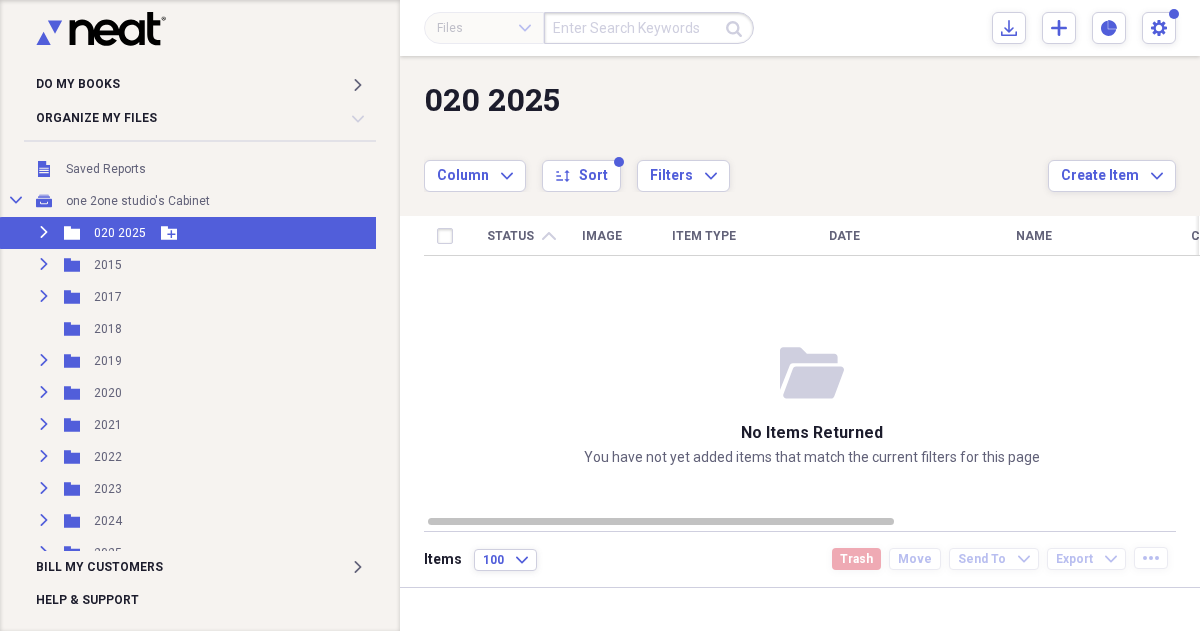 click on "Expand" 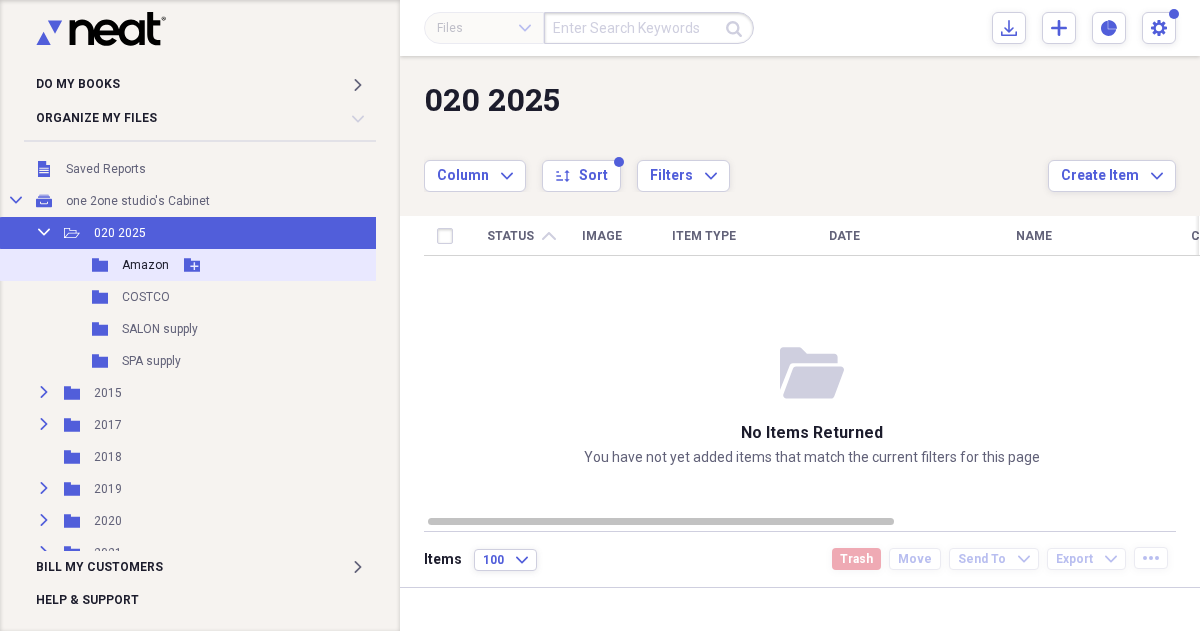 click on "Amazon" at bounding box center (145, 265) 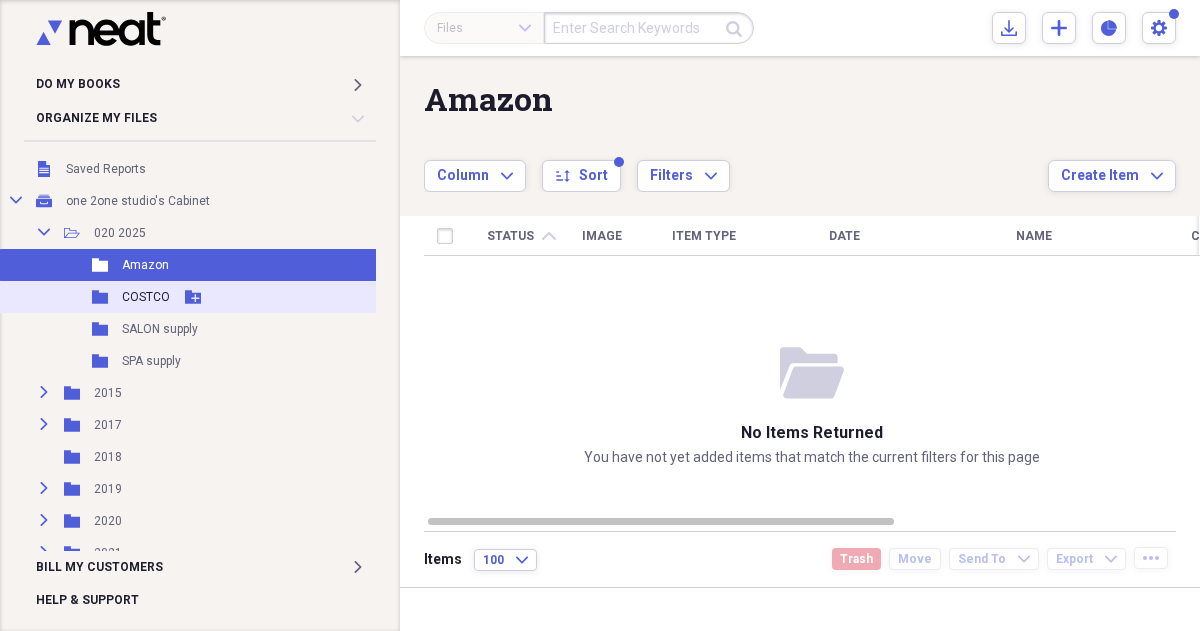 click on "COSTCO" at bounding box center (146, 297) 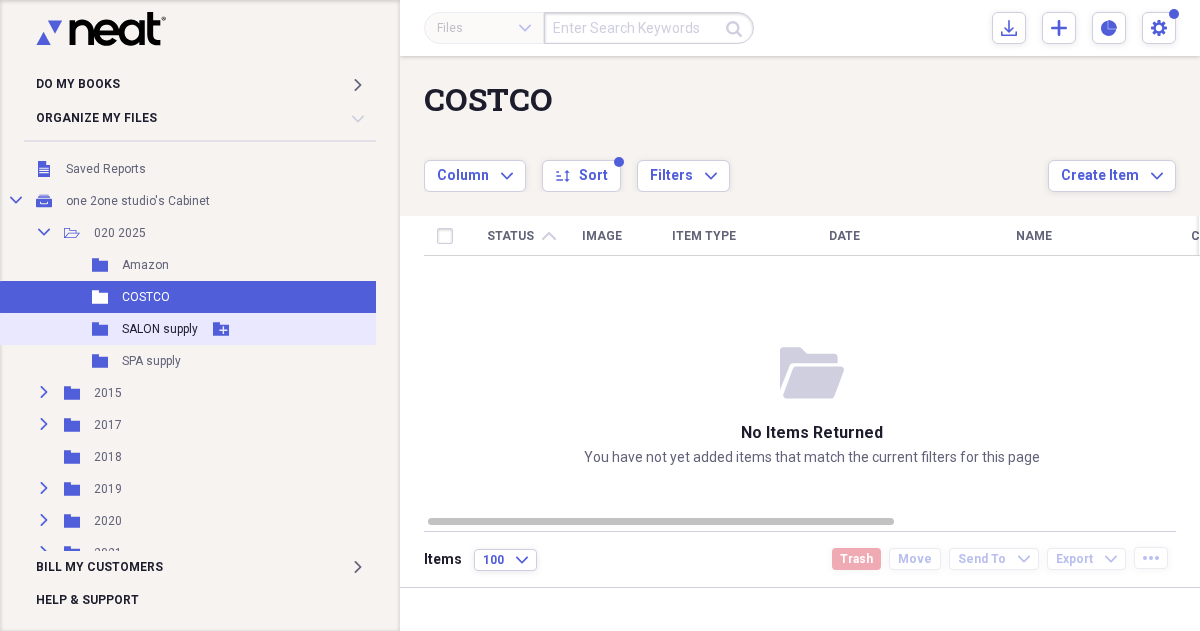 click on "SALON supply" at bounding box center (160, 329) 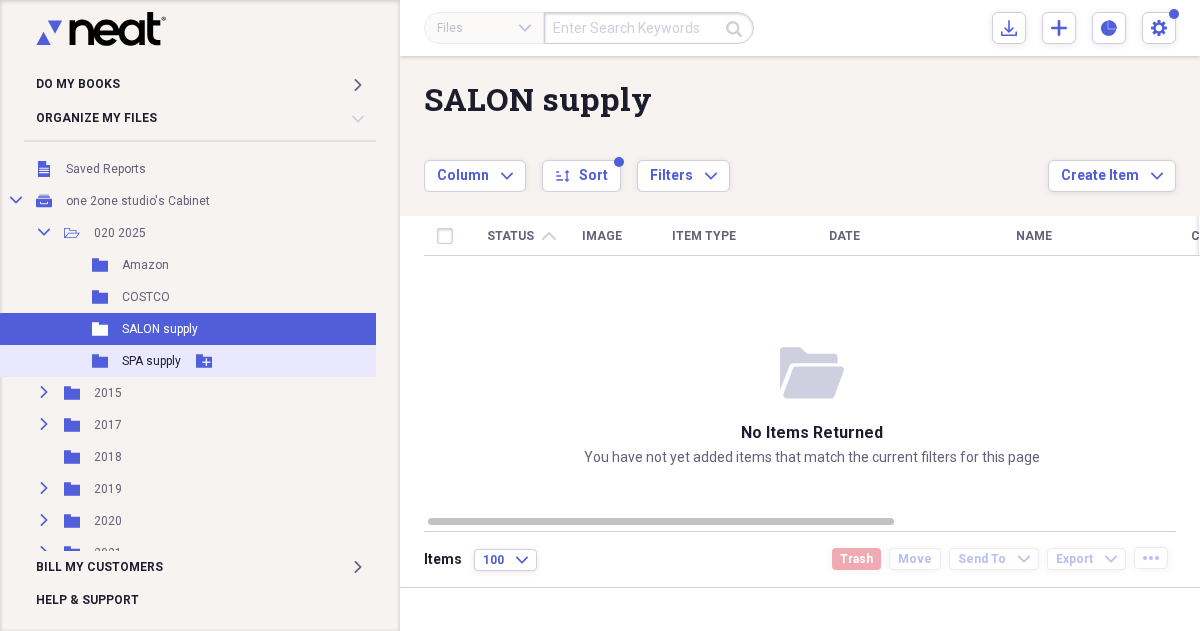 click on "SPA supply" at bounding box center [151, 361] 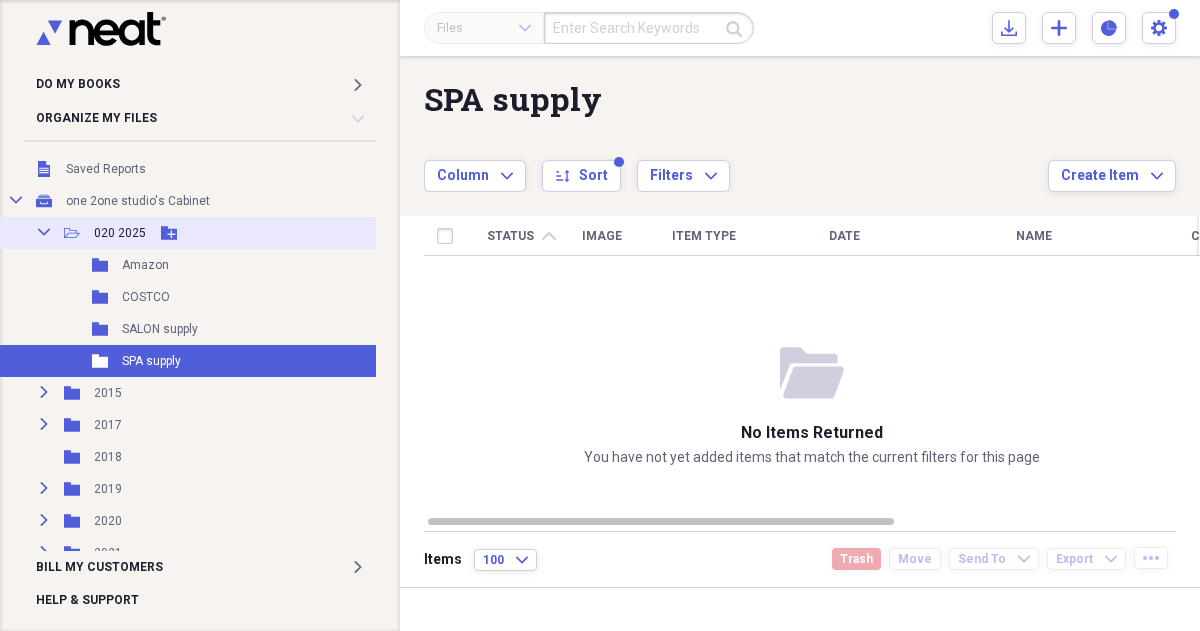 click on "Collapse Open Folder 020 2025 Add Folder" at bounding box center (223, 233) 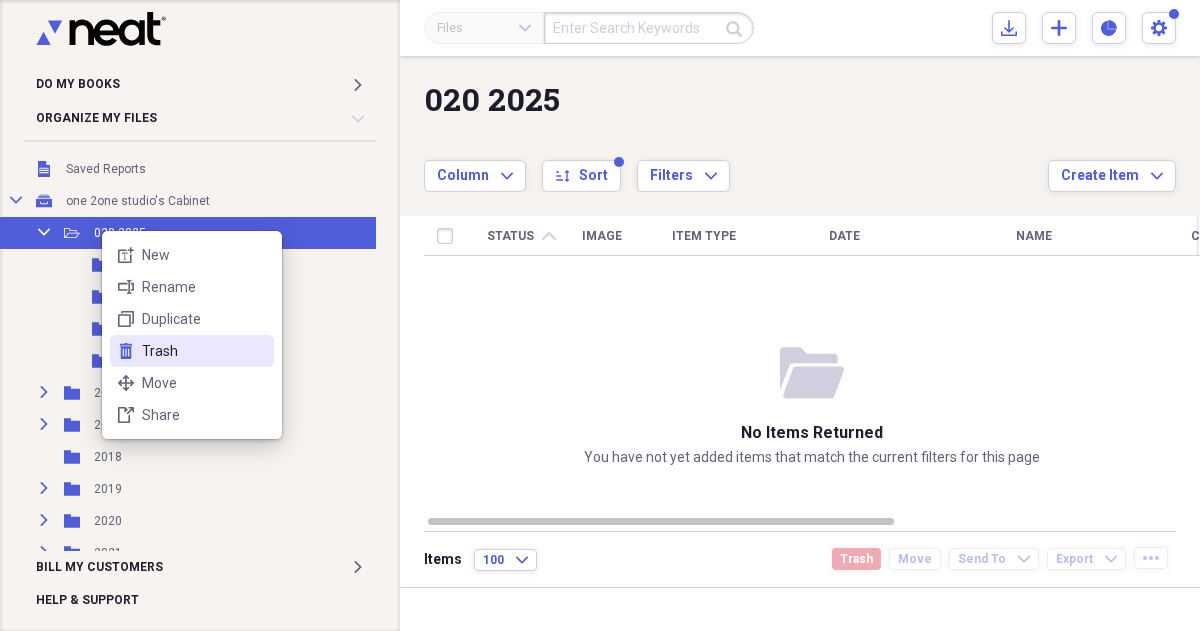 click on "Trash" at bounding box center (204, 351) 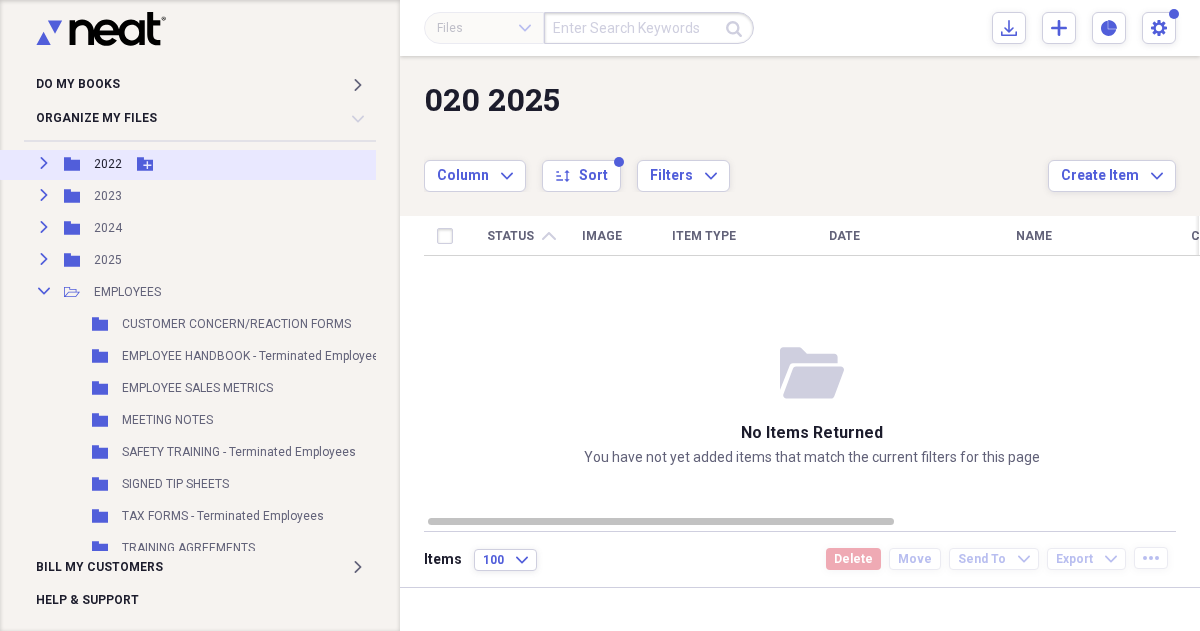 scroll, scrollTop: 337, scrollLeft: 0, axis: vertical 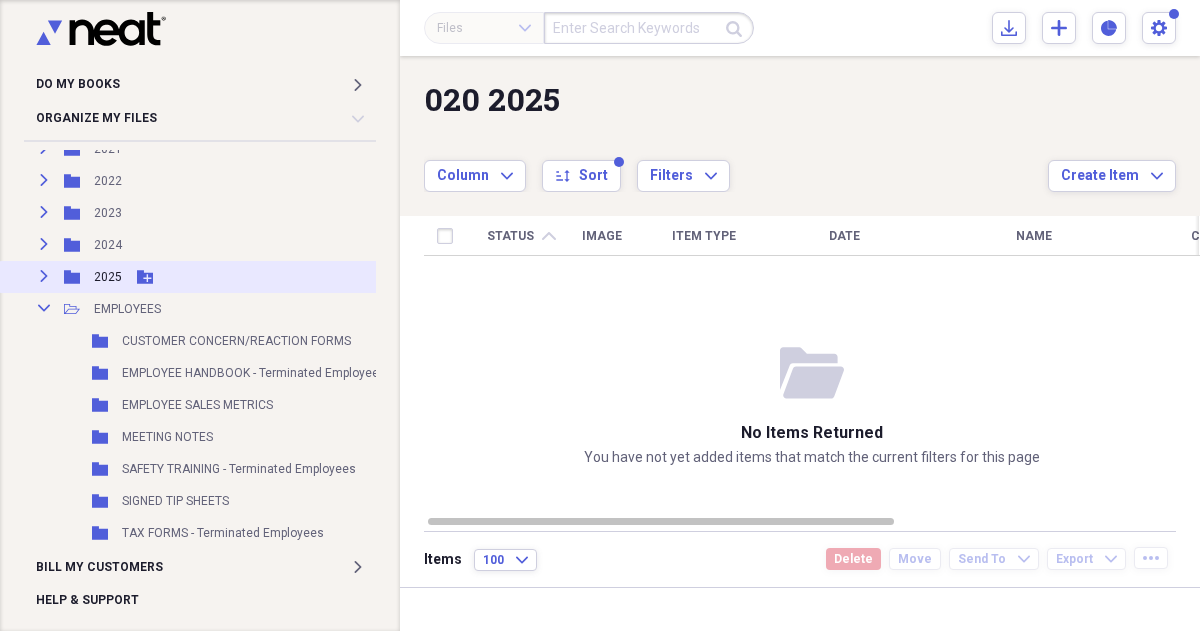 click on "Expand Folder 2025 Add Folder" at bounding box center (223, 277) 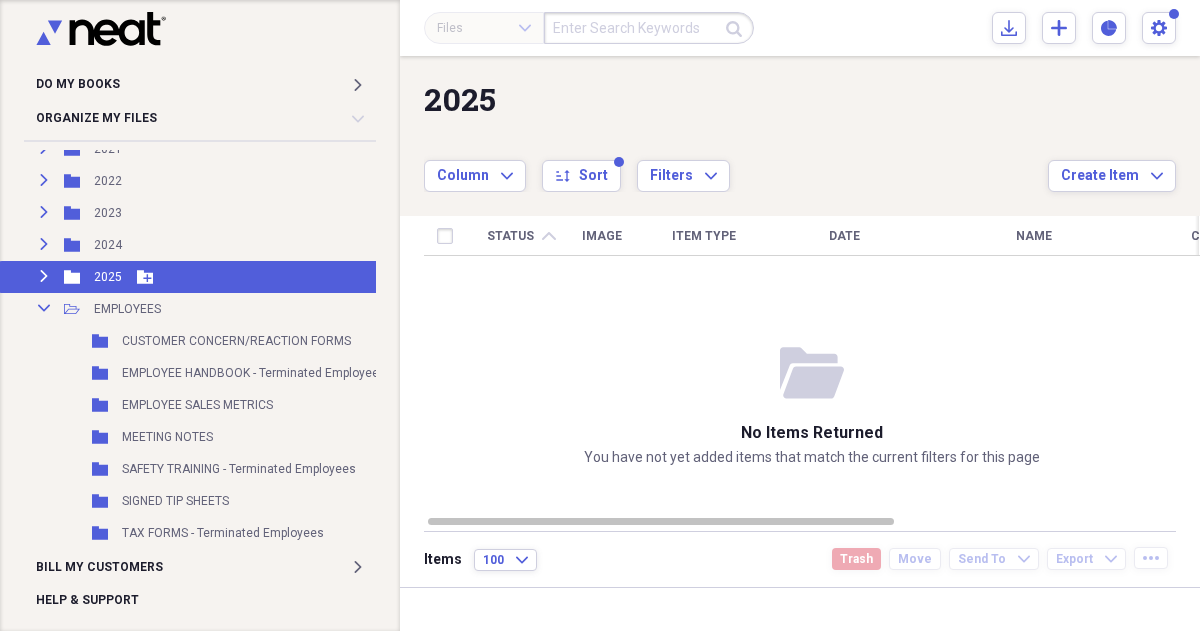 click on "Expand" at bounding box center [44, 276] 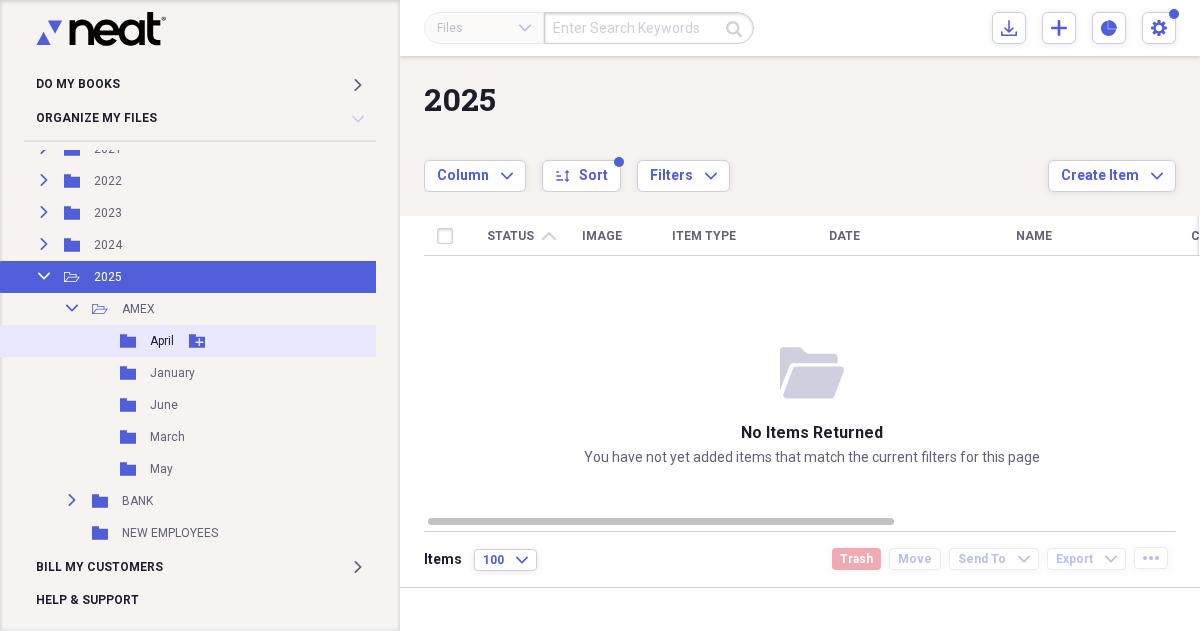 click on "April" at bounding box center [162, 341] 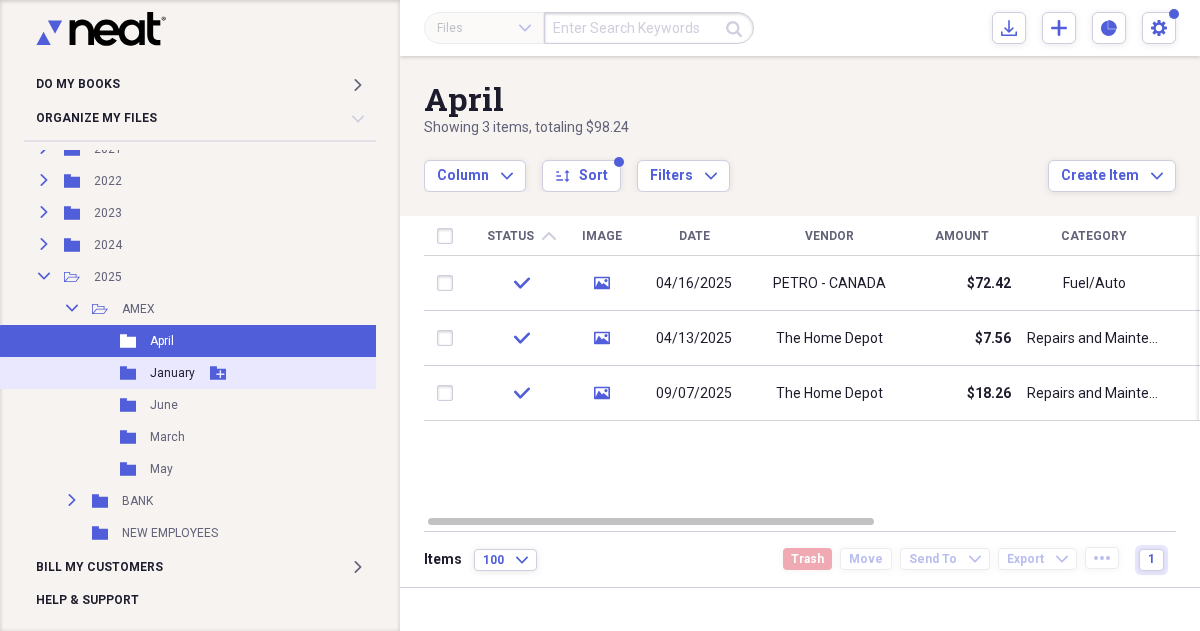 click on "January" at bounding box center (172, 373) 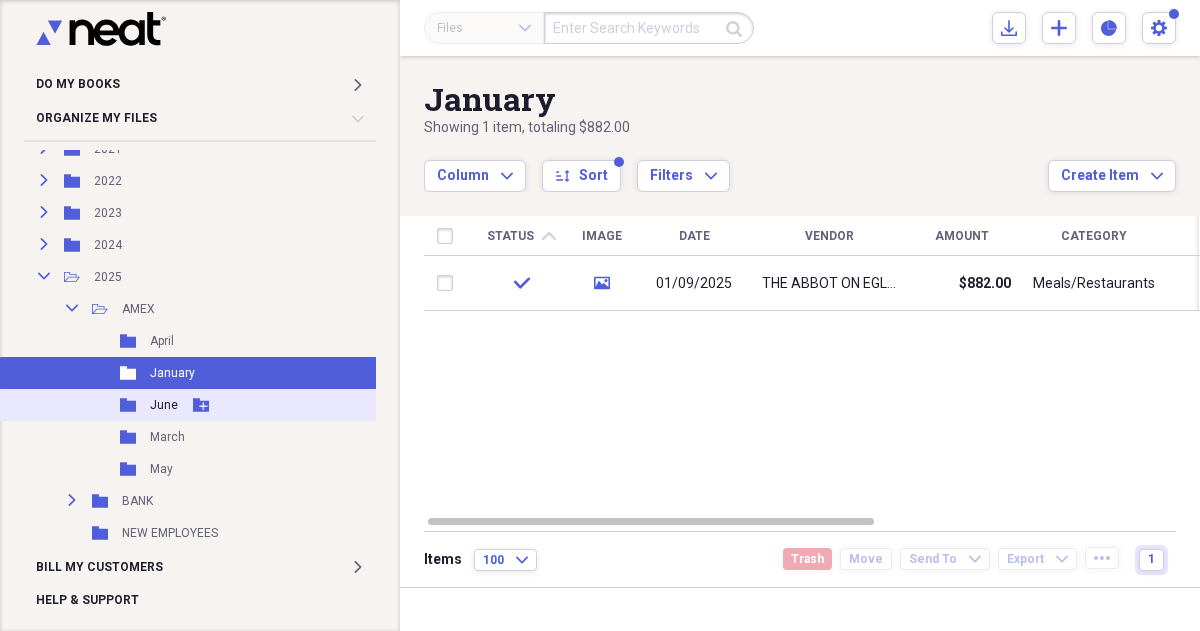 click on "June" at bounding box center [164, 405] 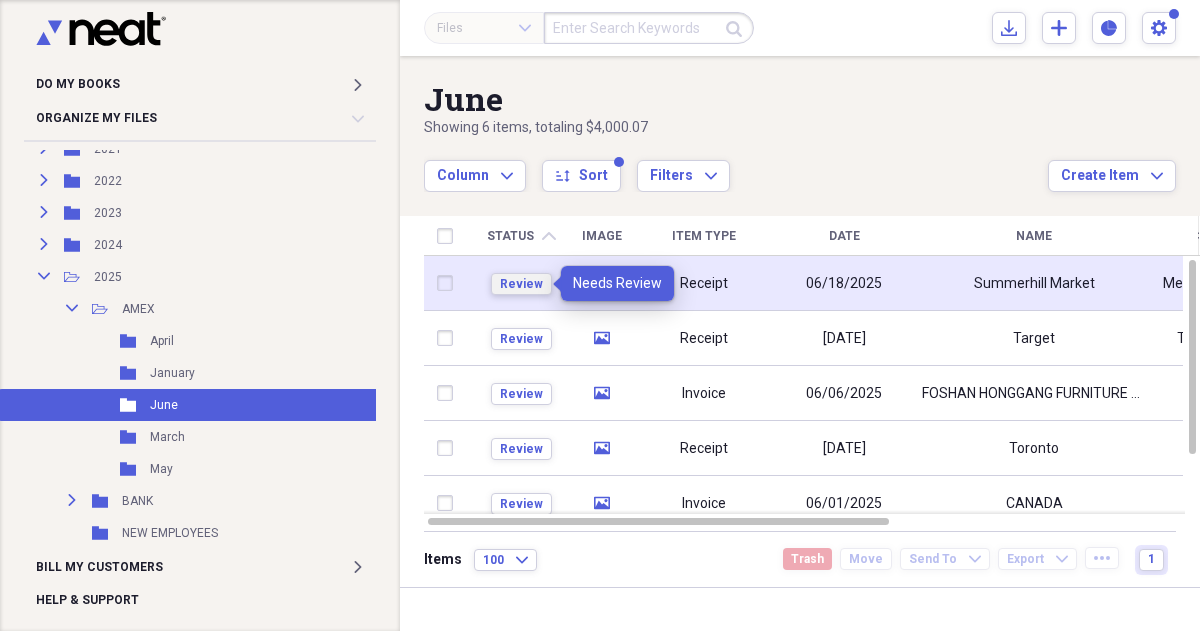 click on "Review" at bounding box center (521, 284) 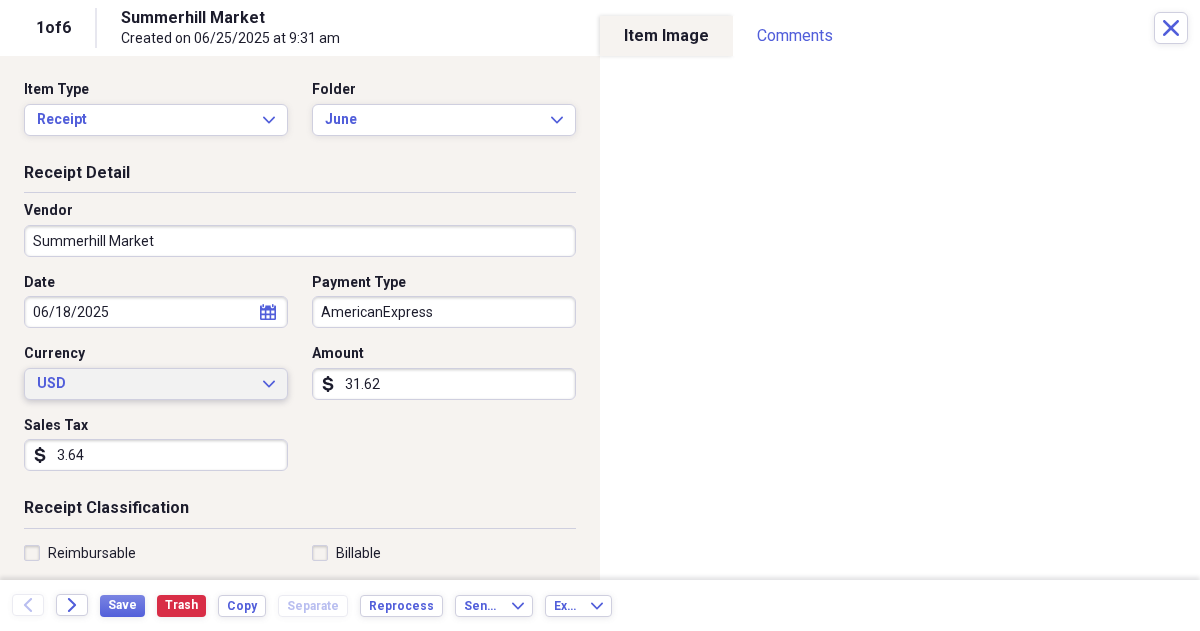 click on "USD" at bounding box center (144, 384) 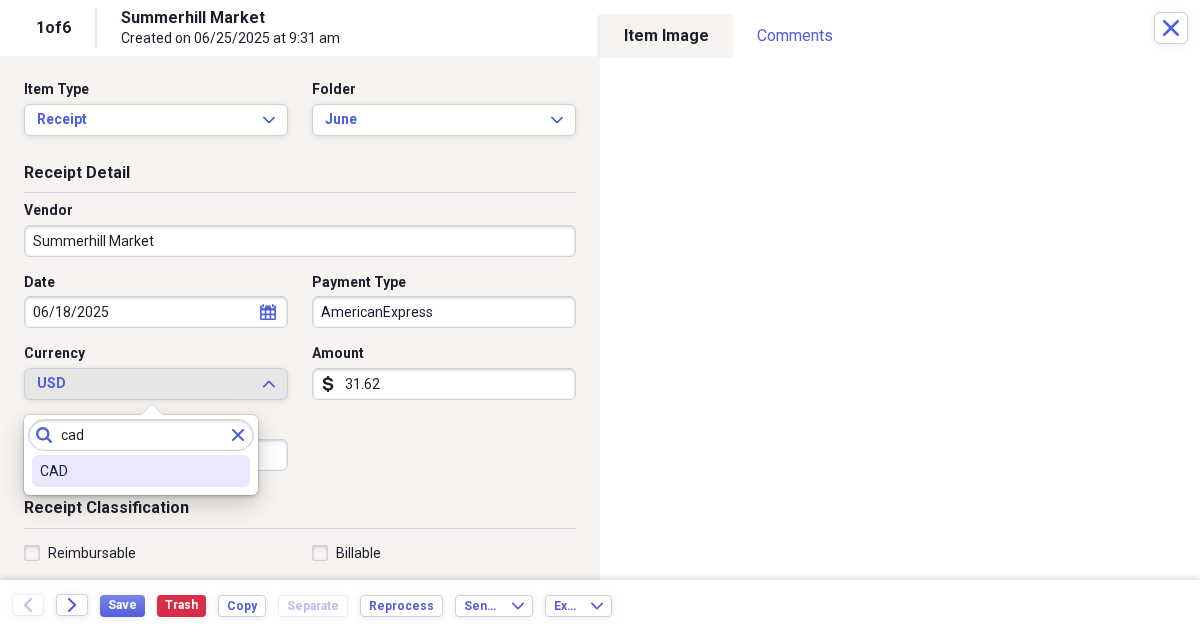 type on "cad" 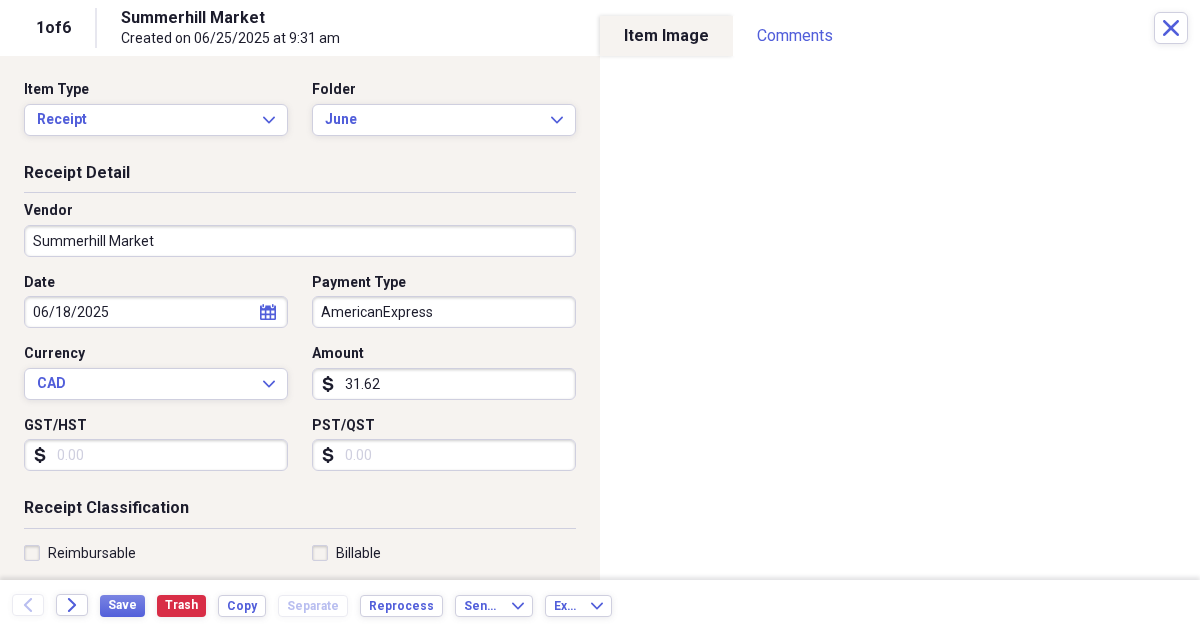 click on "GST/HST" at bounding box center [156, 455] 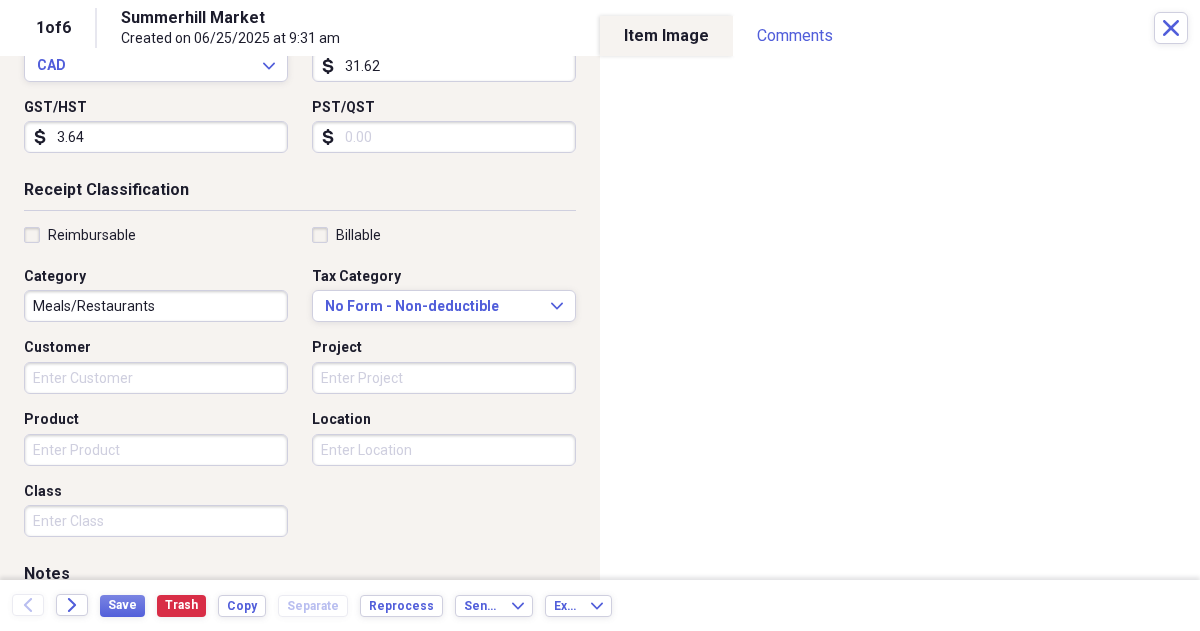 scroll, scrollTop: 319, scrollLeft: 0, axis: vertical 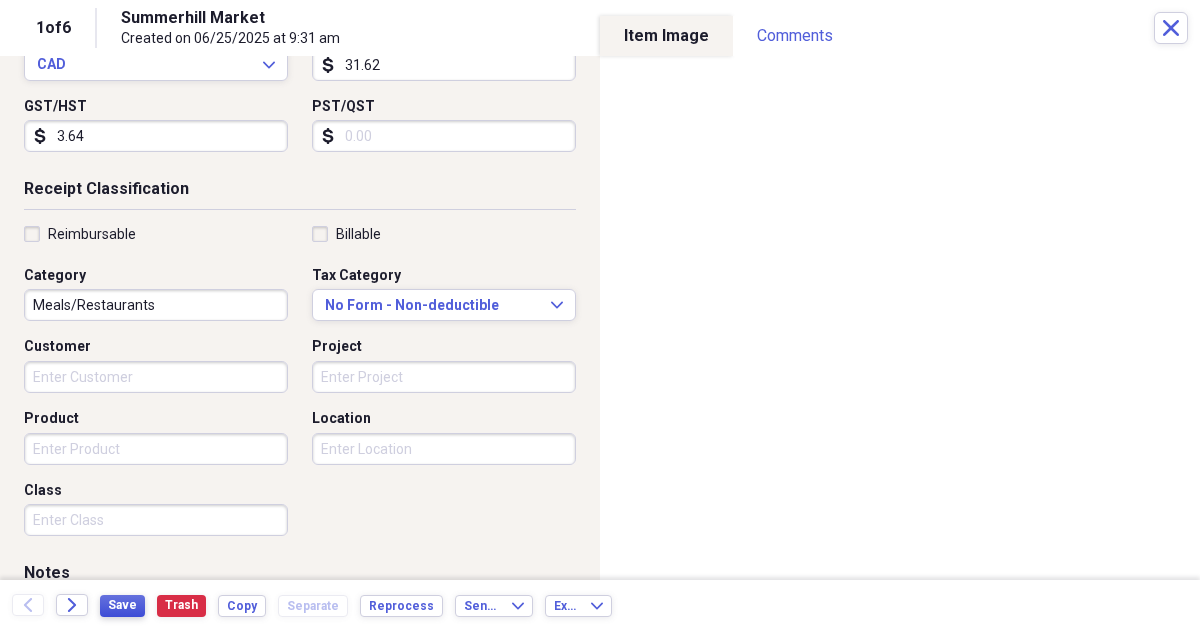 type on "3.64" 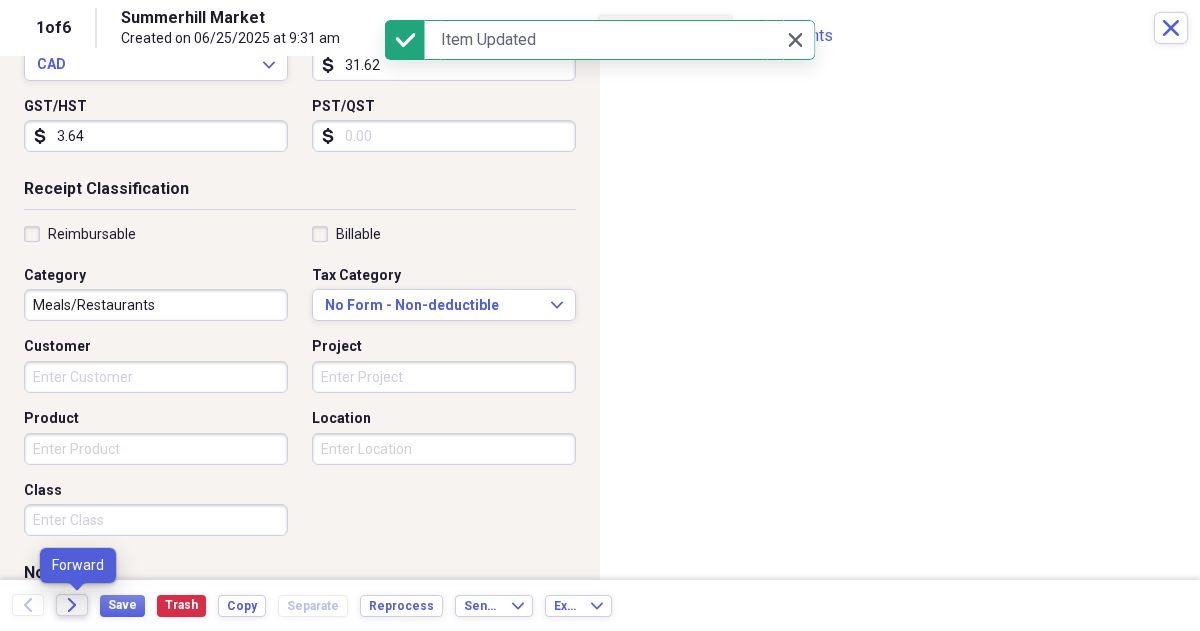 click 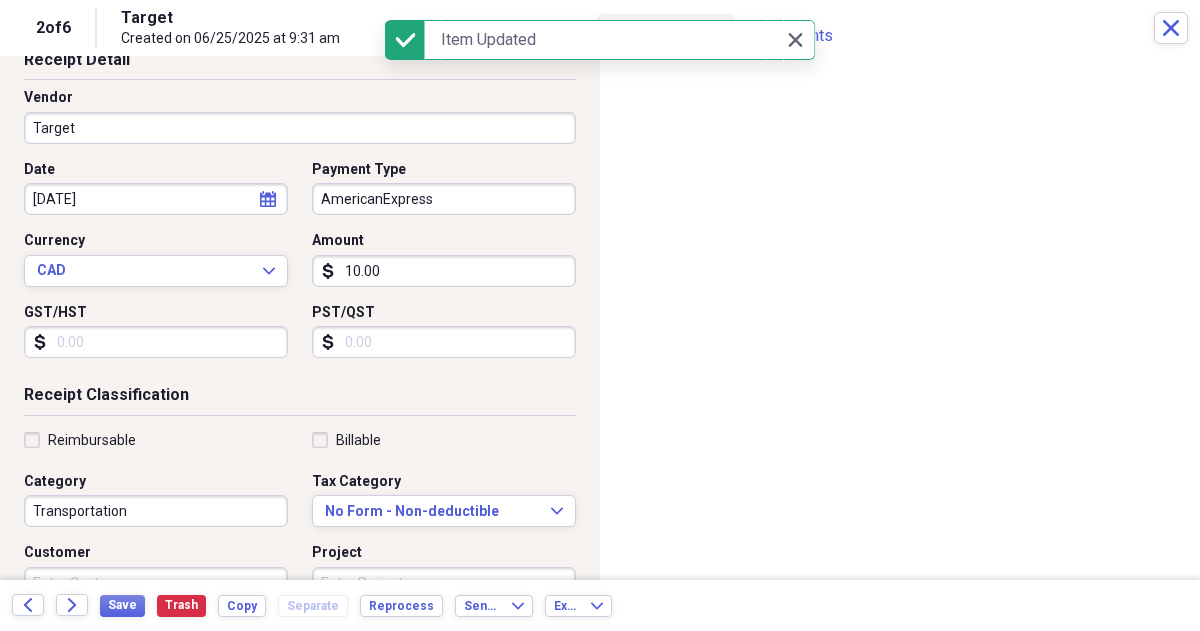 scroll, scrollTop: 0, scrollLeft: 0, axis: both 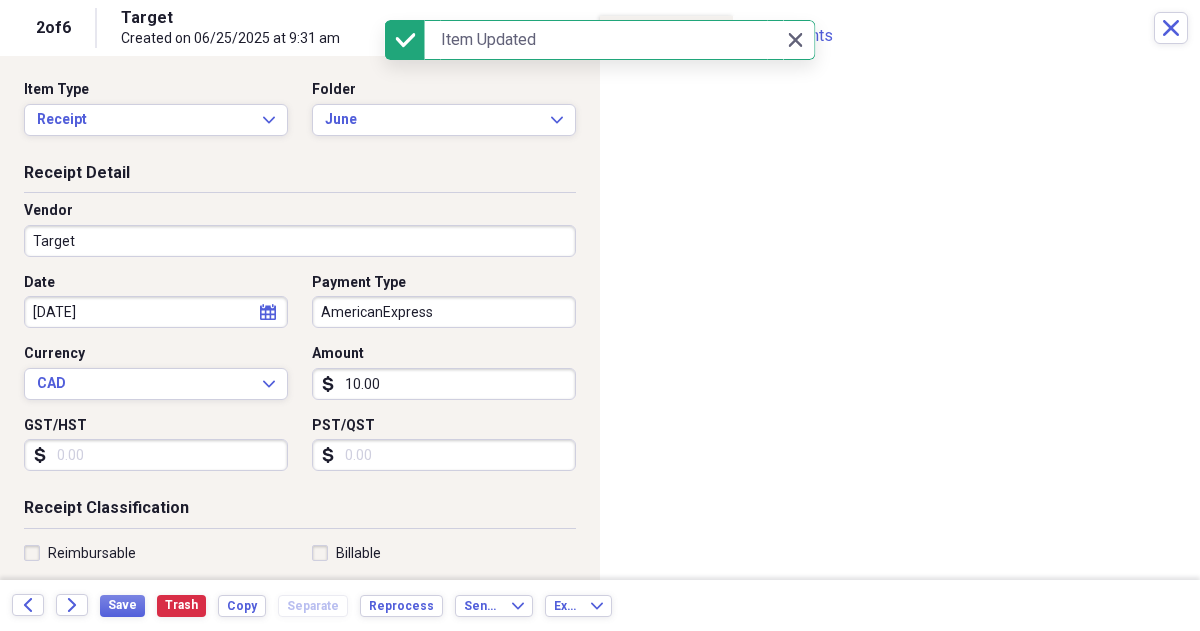 click on "Target" at bounding box center (300, 241) 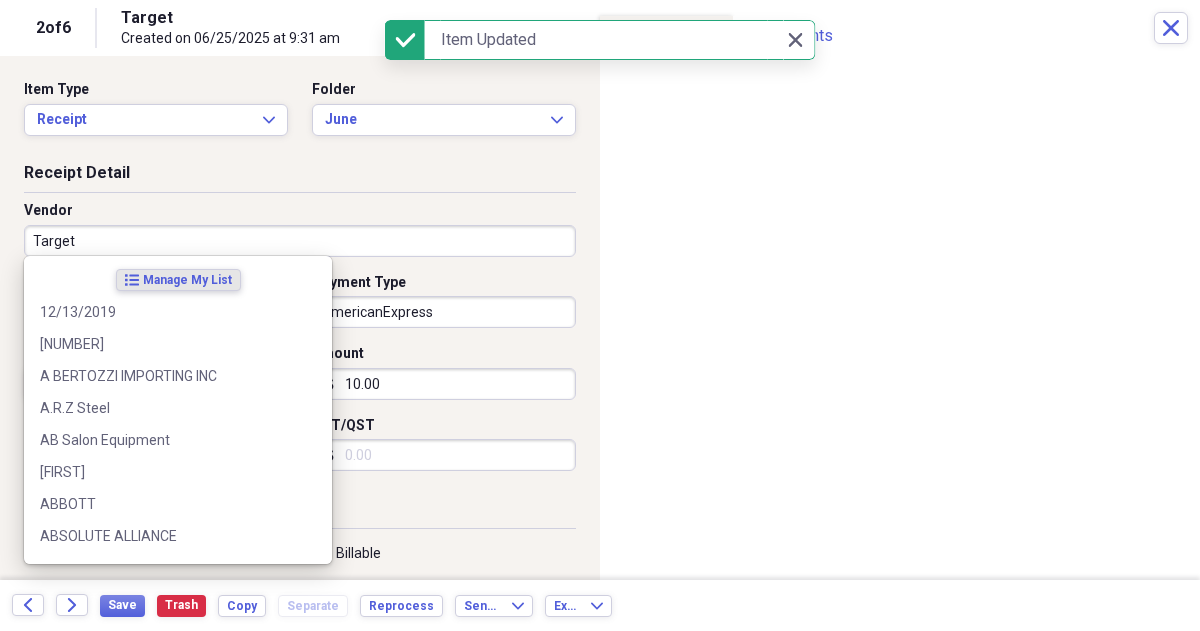 click on "Target" at bounding box center (300, 241) 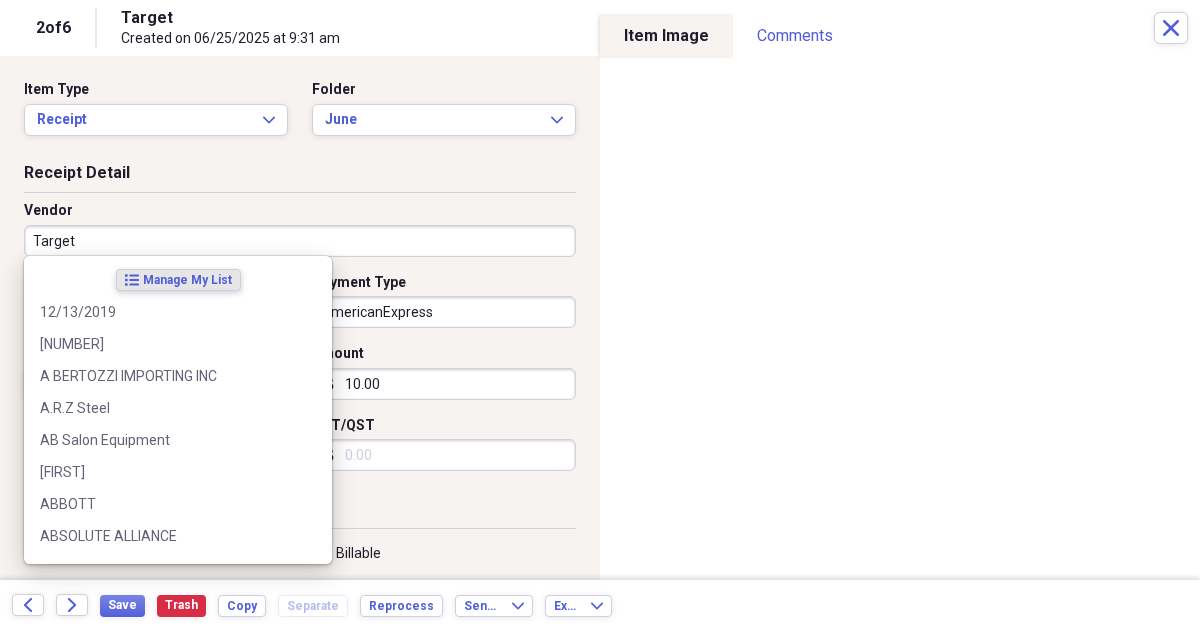 click on "Target" at bounding box center [300, 241] 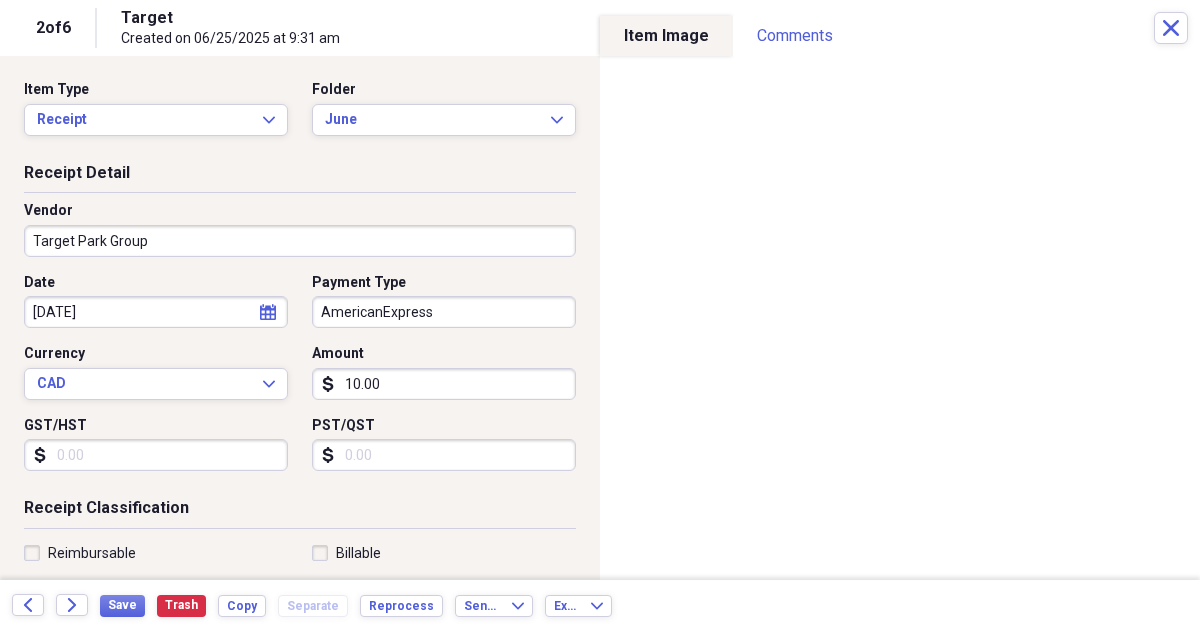 type on "Target Park Group" 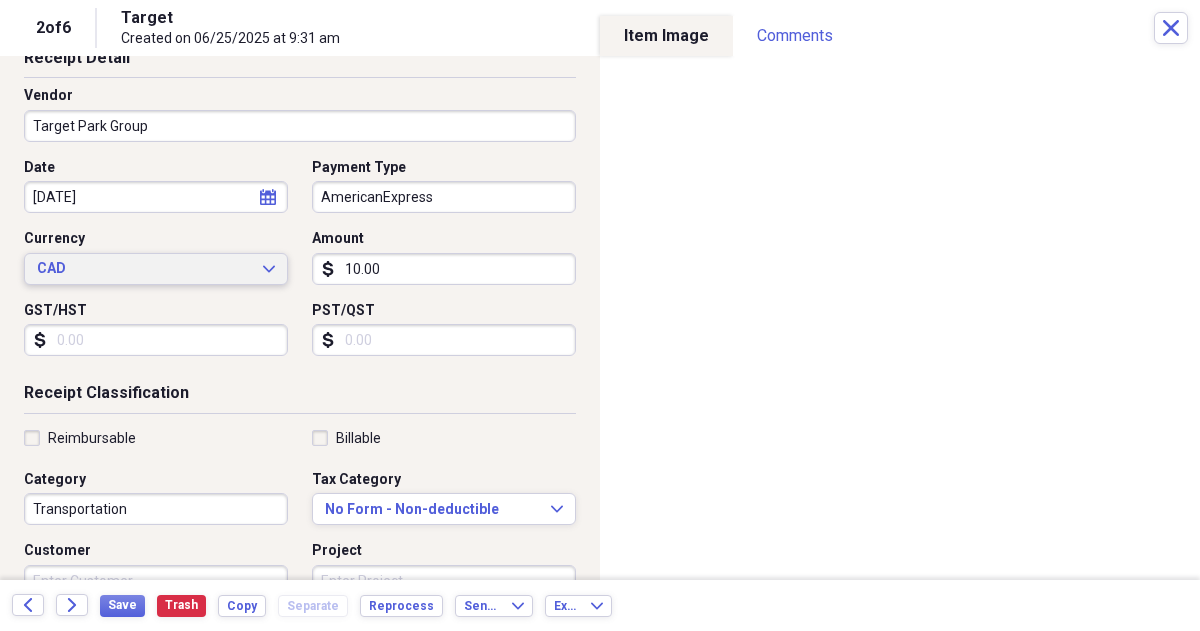 scroll, scrollTop: 290, scrollLeft: 0, axis: vertical 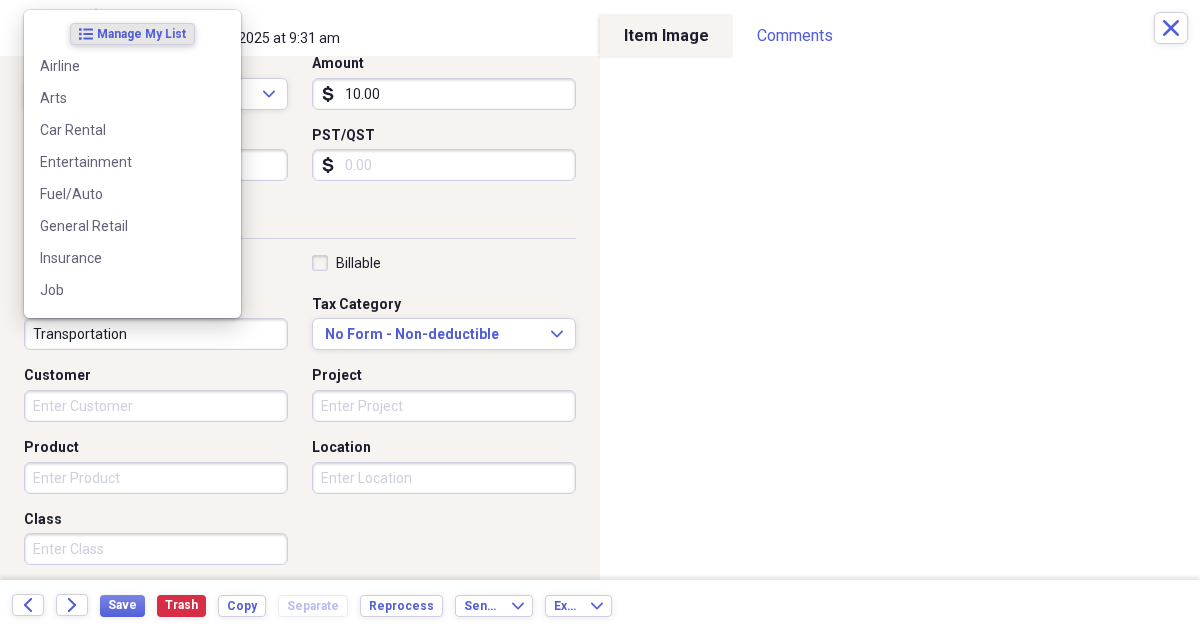 click on "Transportation" at bounding box center [156, 334] 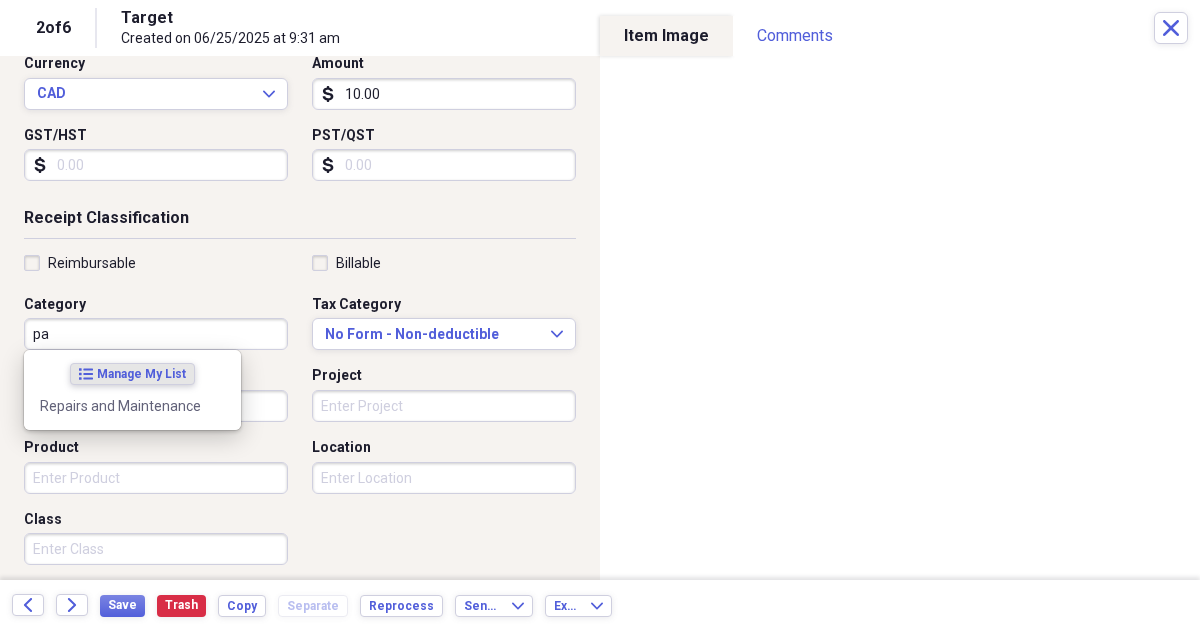 type on "p" 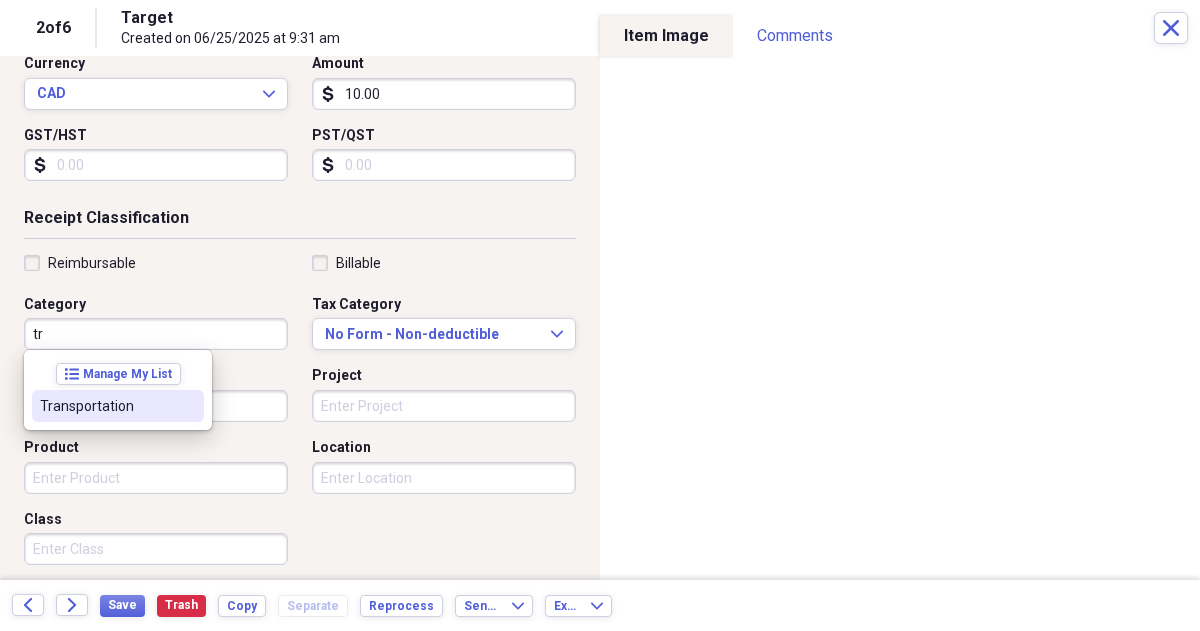 click on "Transportation" at bounding box center [118, 406] 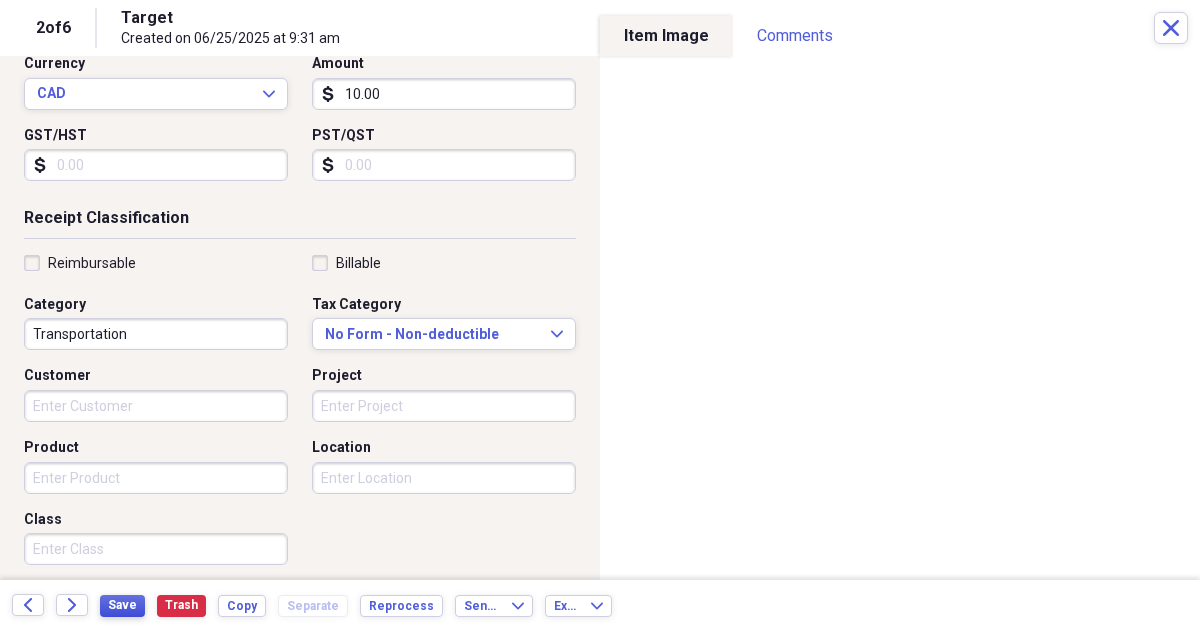 click on "Save" at bounding box center (122, 605) 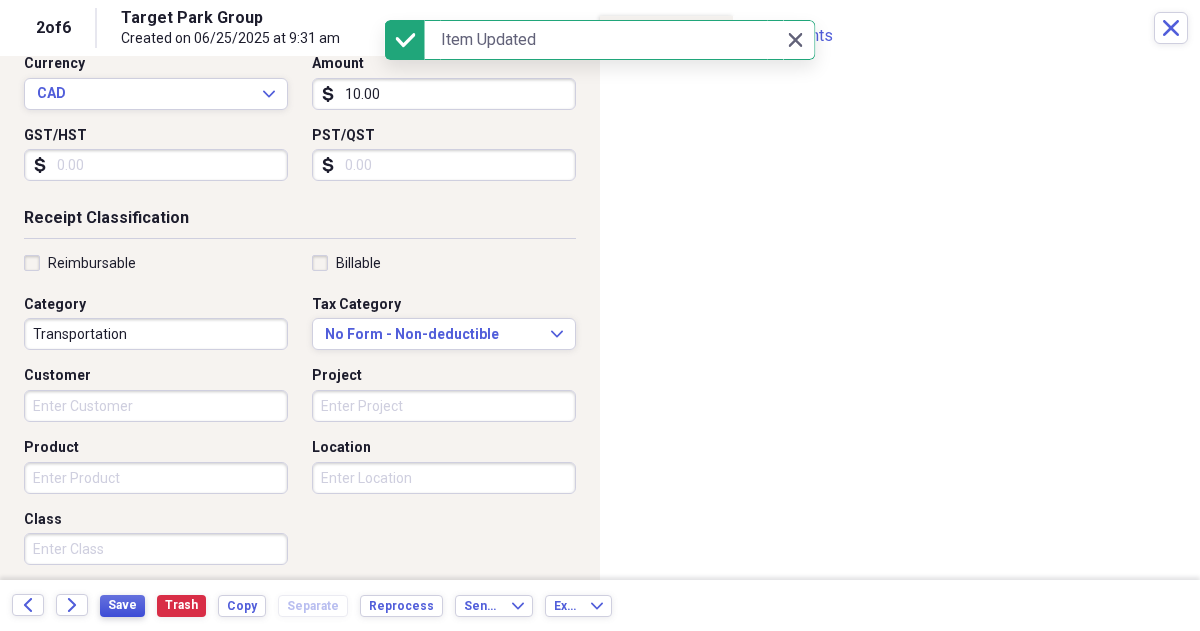 scroll, scrollTop: 78, scrollLeft: 0, axis: vertical 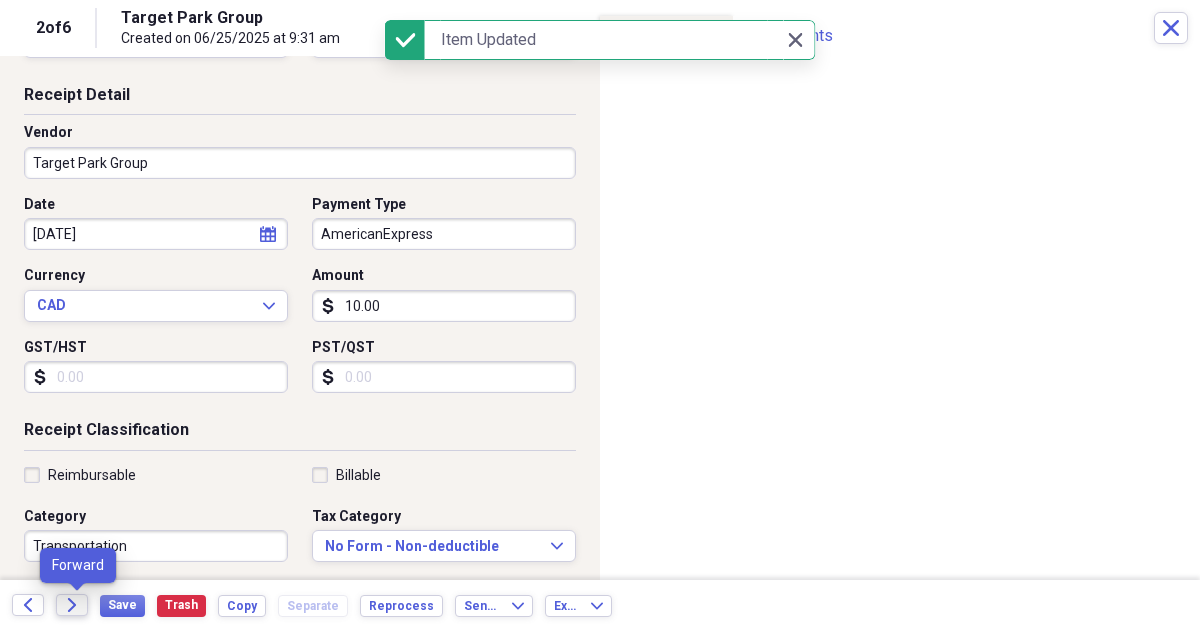 click on "Forward" 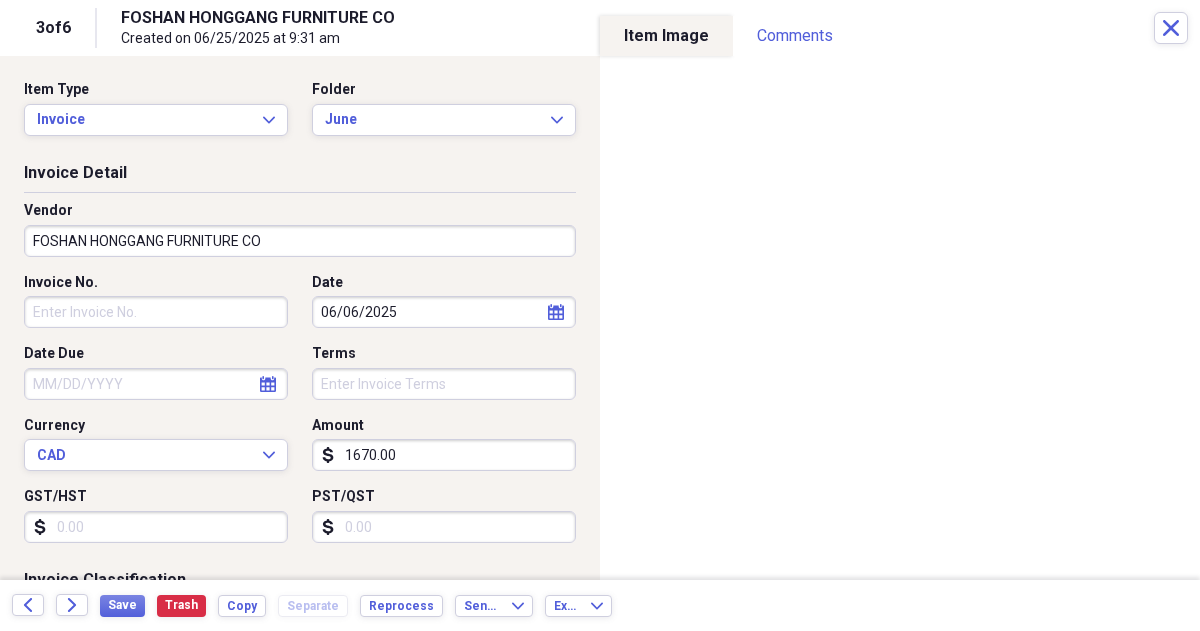 click on "FOSHAN HONGGANG FURNITURE CO" at bounding box center (300, 241) 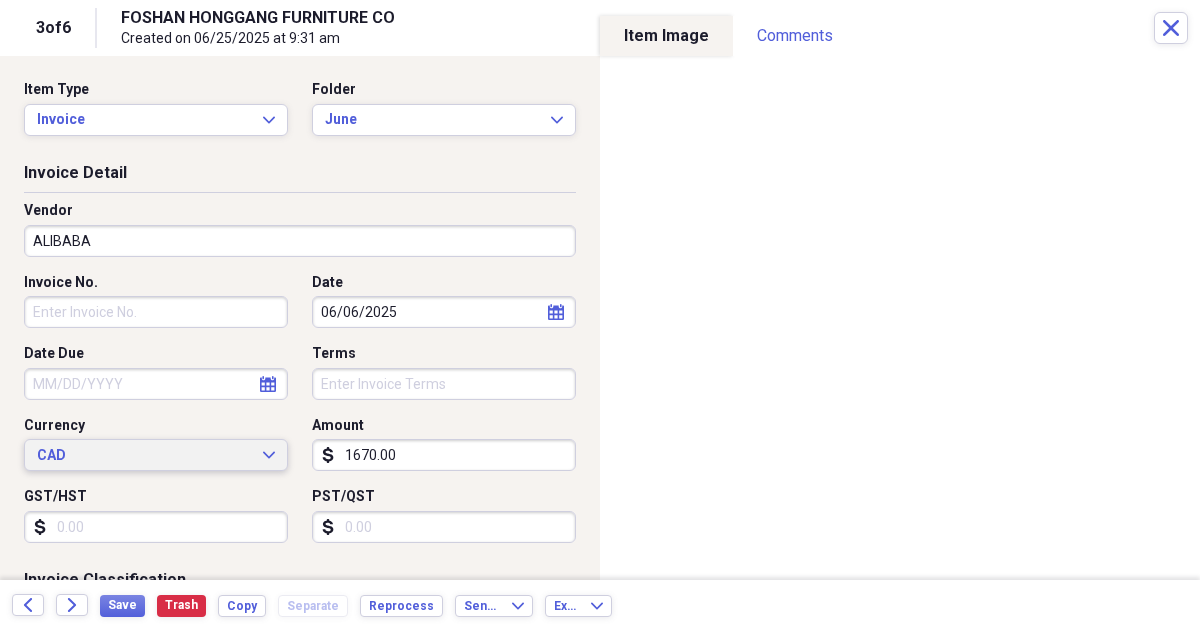 type on "ALIBABA" 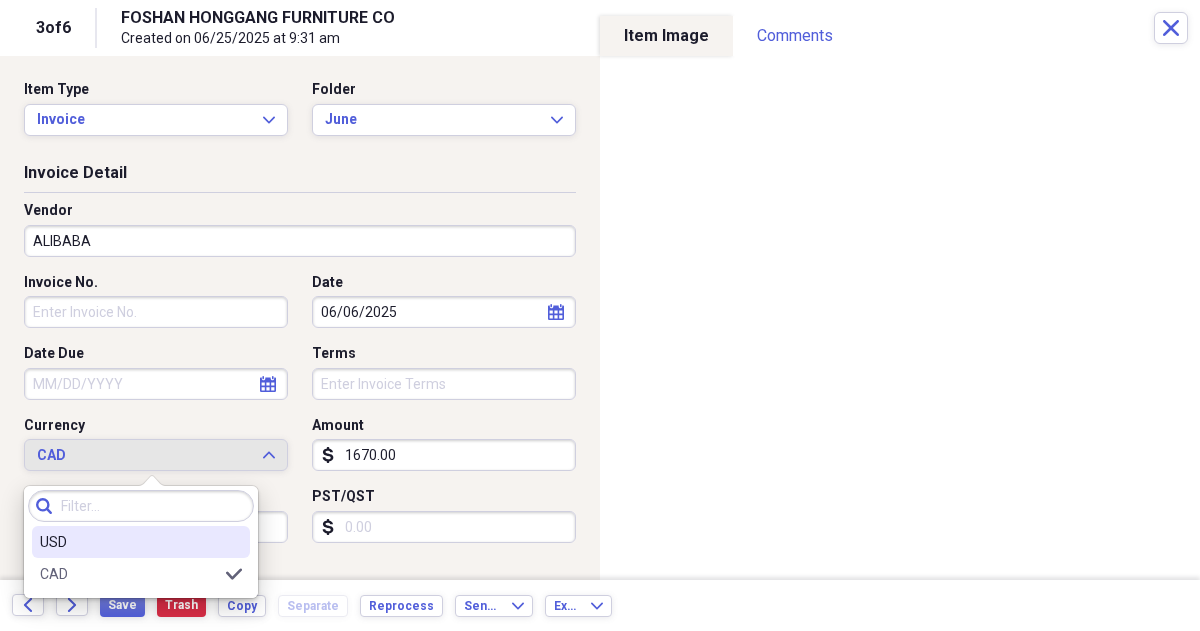 click on "USD" at bounding box center (141, 542) 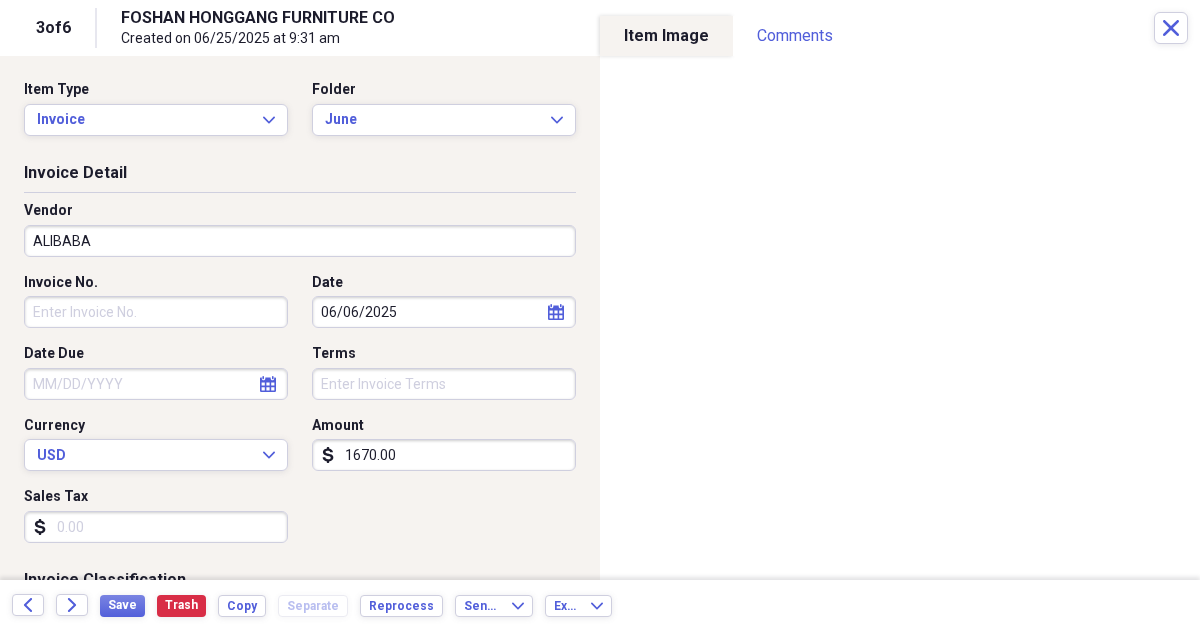 click on "Sales Tax" at bounding box center [156, 527] 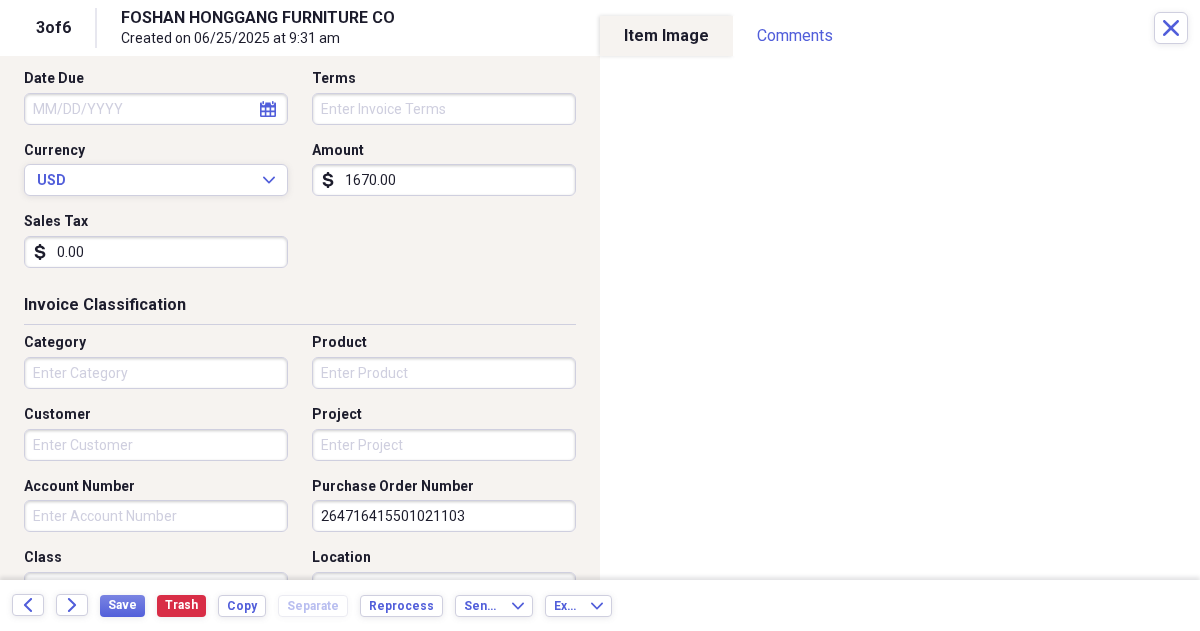 scroll, scrollTop: 276, scrollLeft: 0, axis: vertical 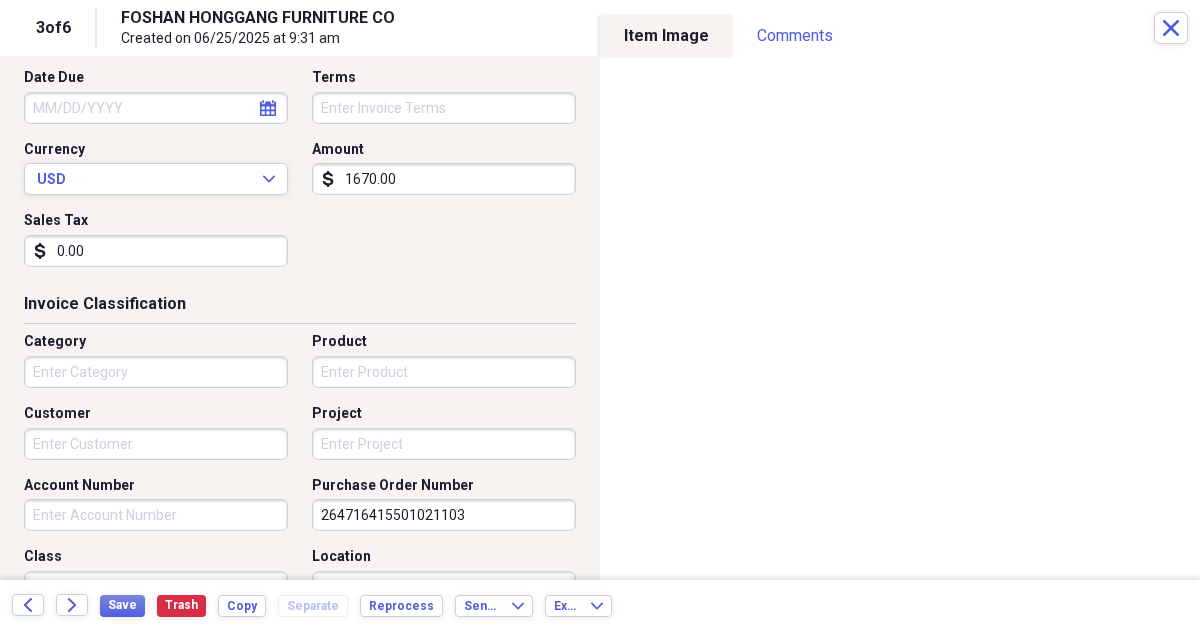 type on "0.00" 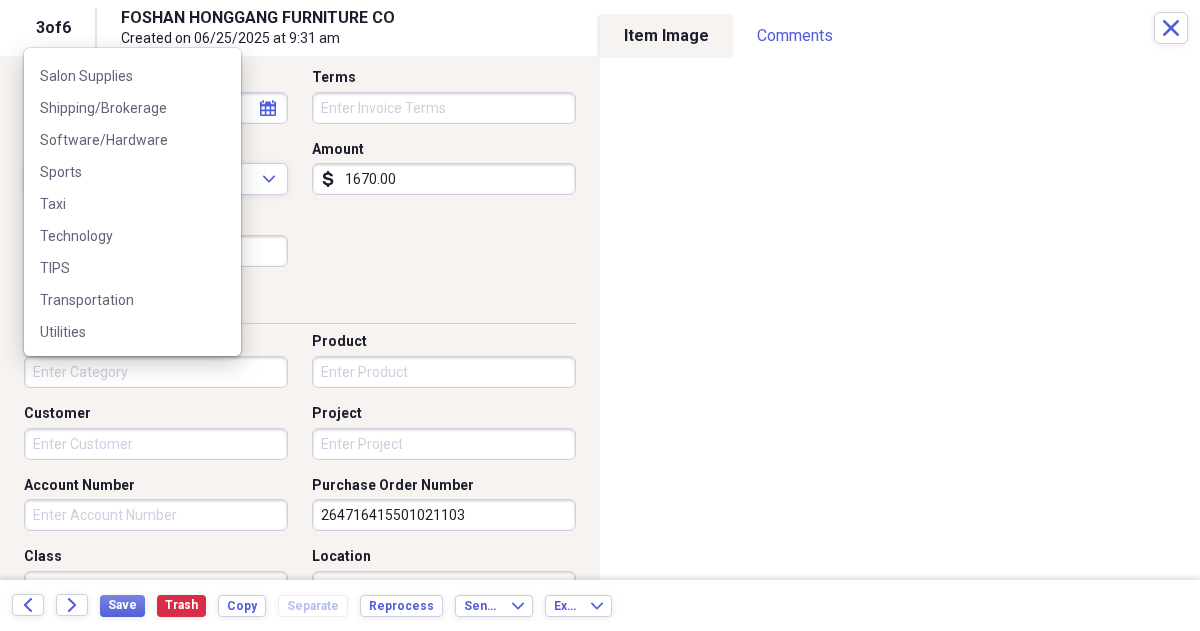 scroll, scrollTop: 637, scrollLeft: 0, axis: vertical 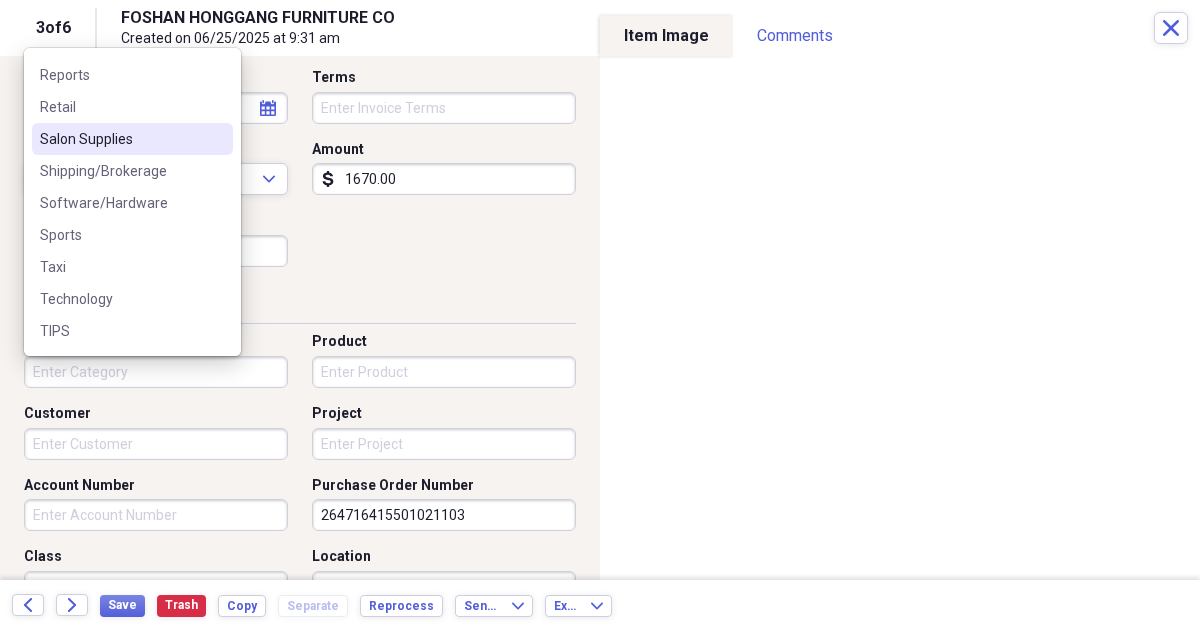 click on "Salon Supplies" at bounding box center [120, 139] 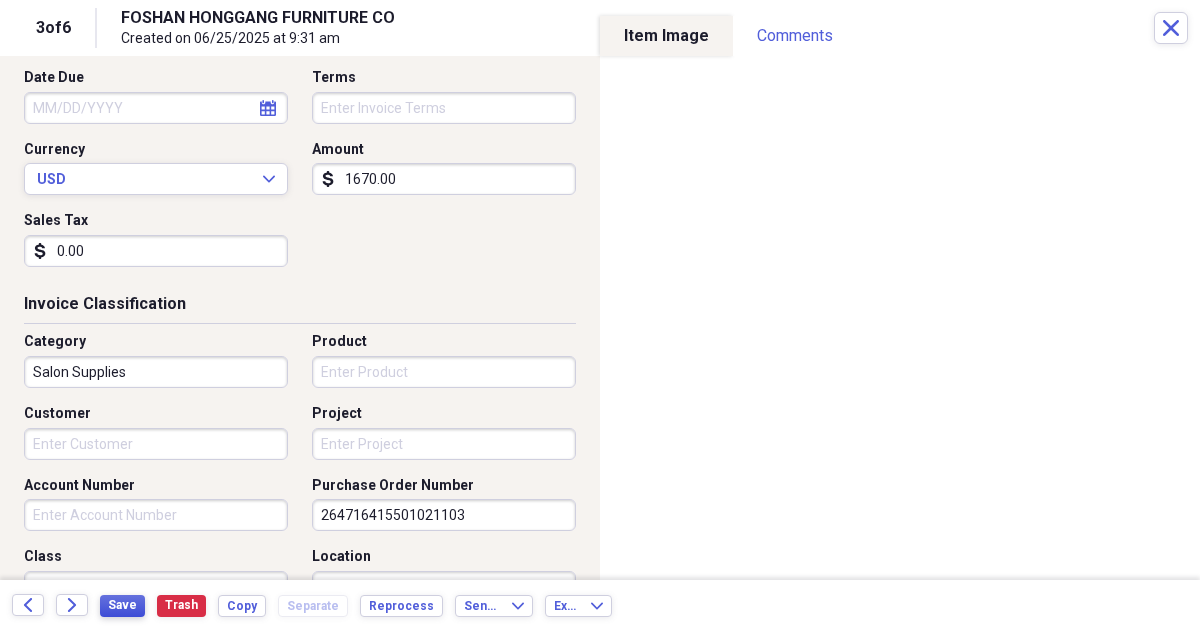 click on "Save" at bounding box center [122, 605] 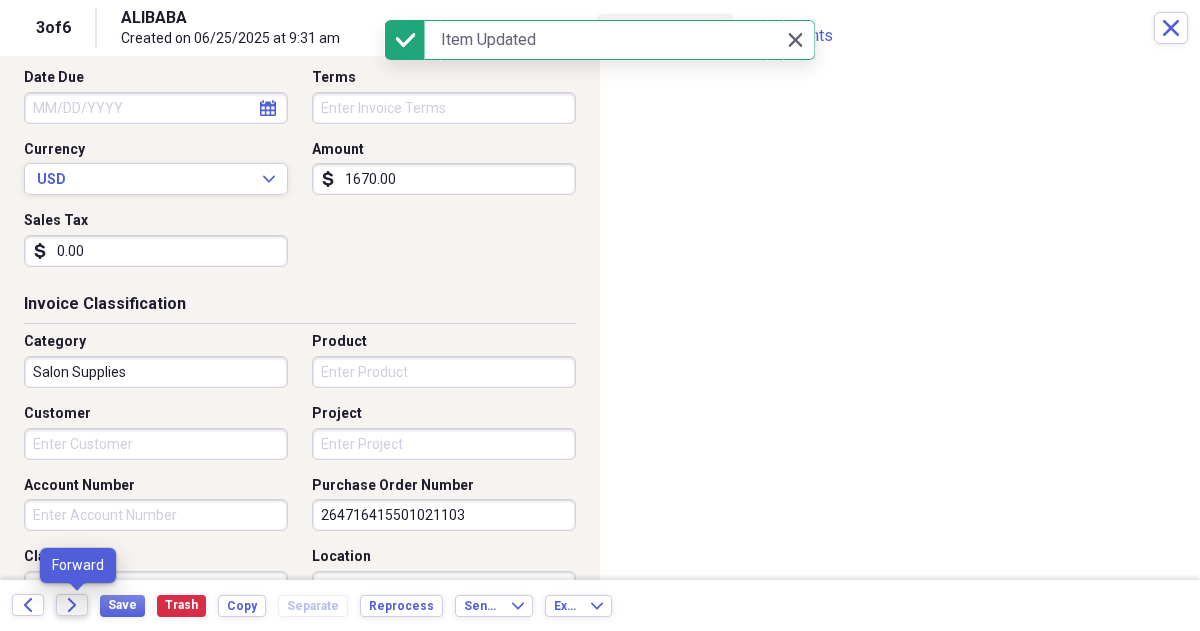 click on "Forward" 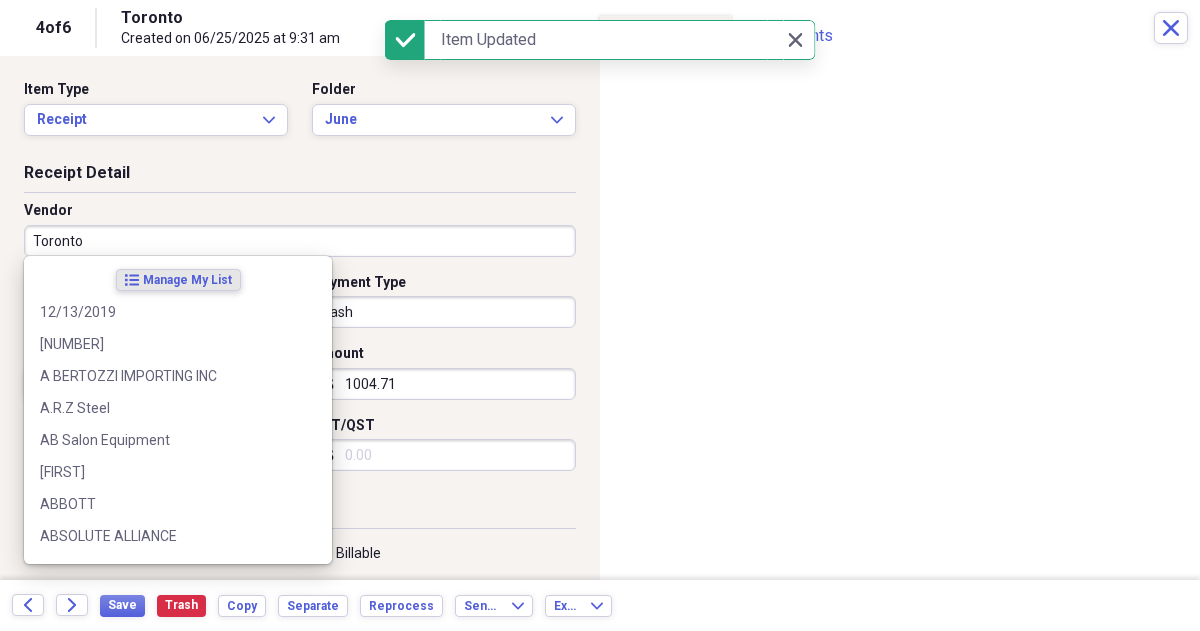 click on "Toronto" at bounding box center (300, 241) 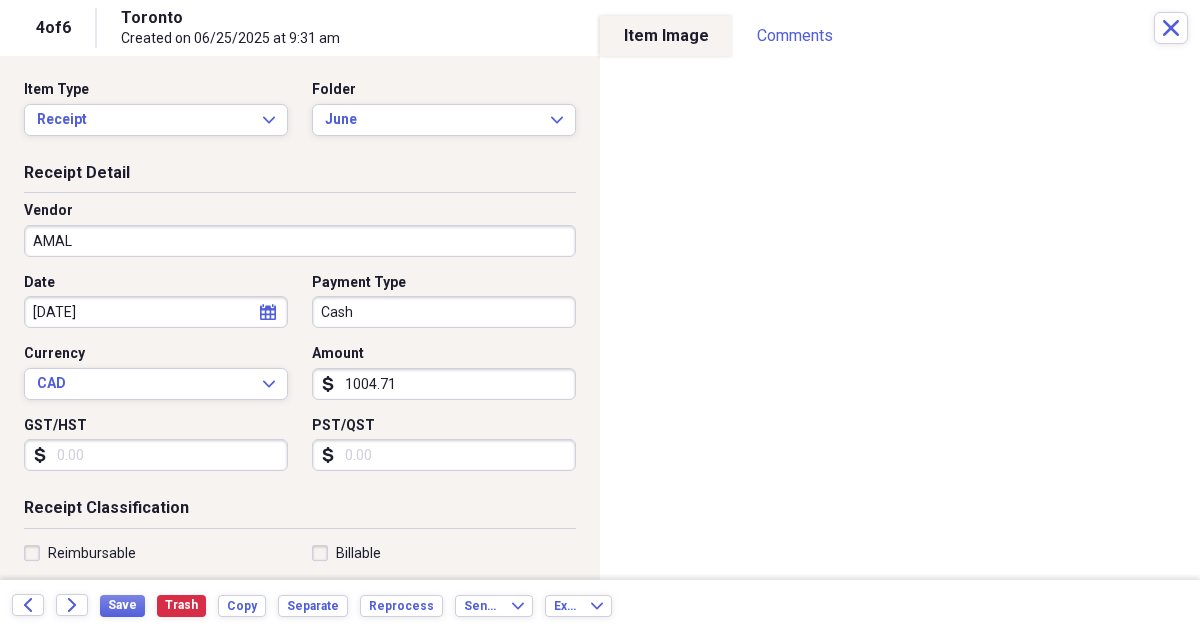 type on "AMAL" 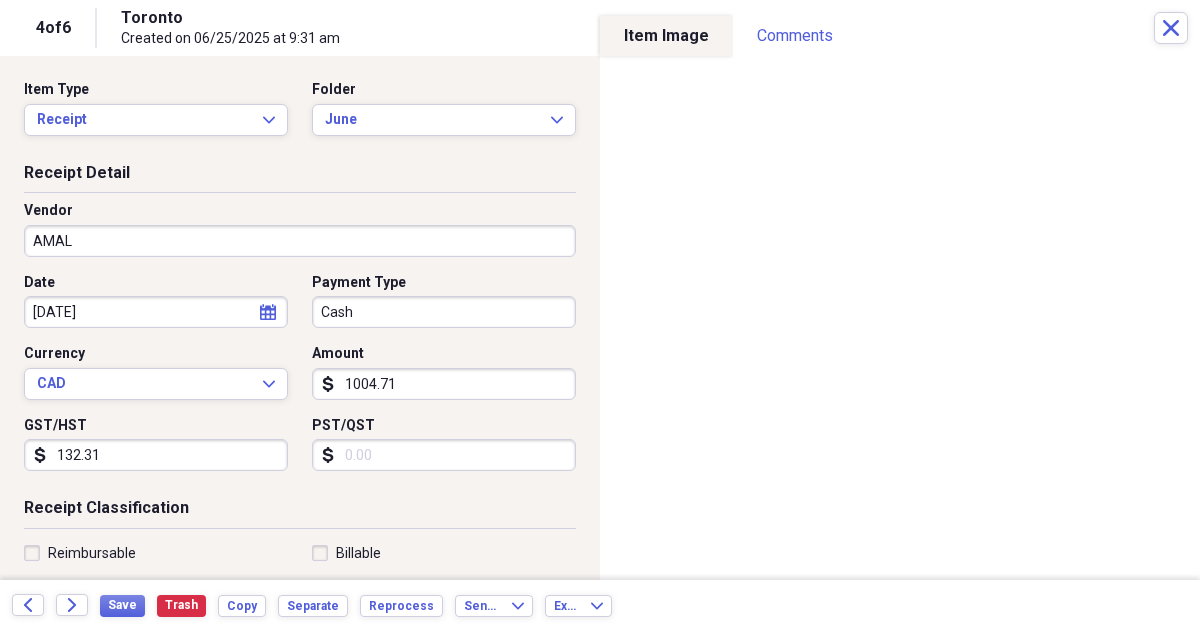scroll, scrollTop: 233, scrollLeft: 0, axis: vertical 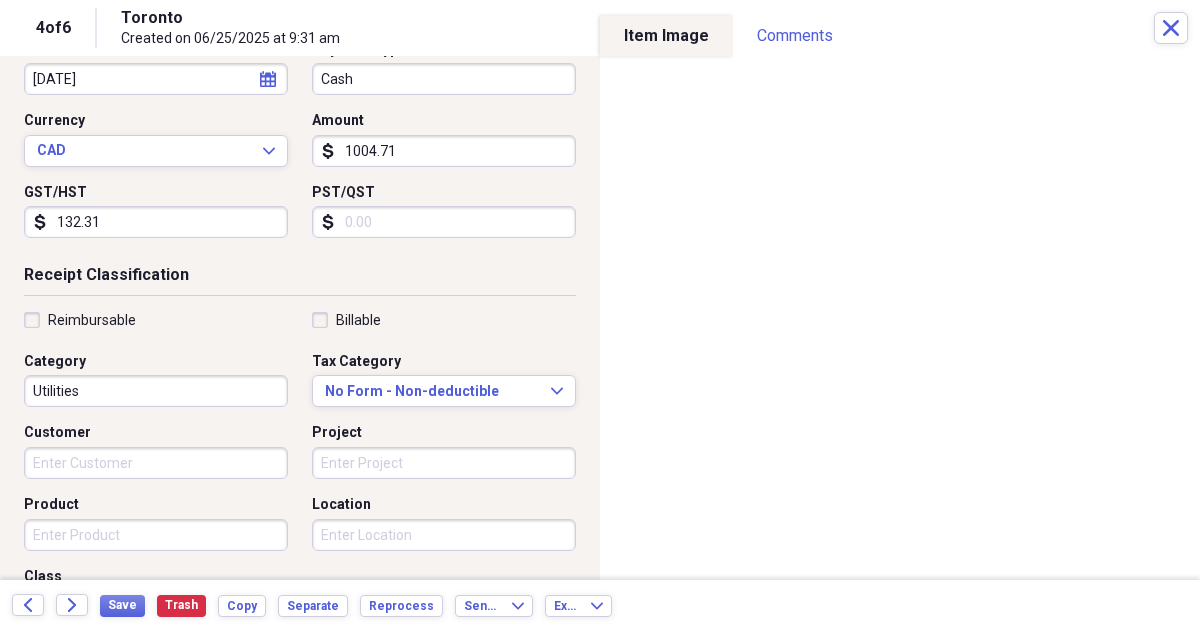 type on "132.31" 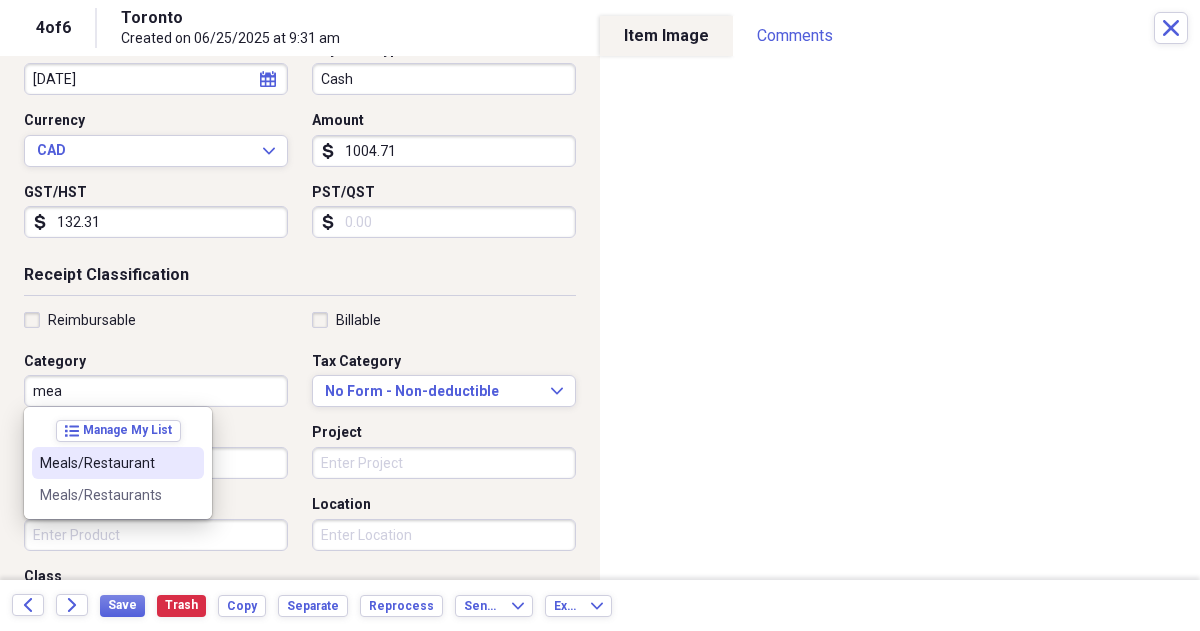 click on "Meals/Restaurant" at bounding box center [106, 463] 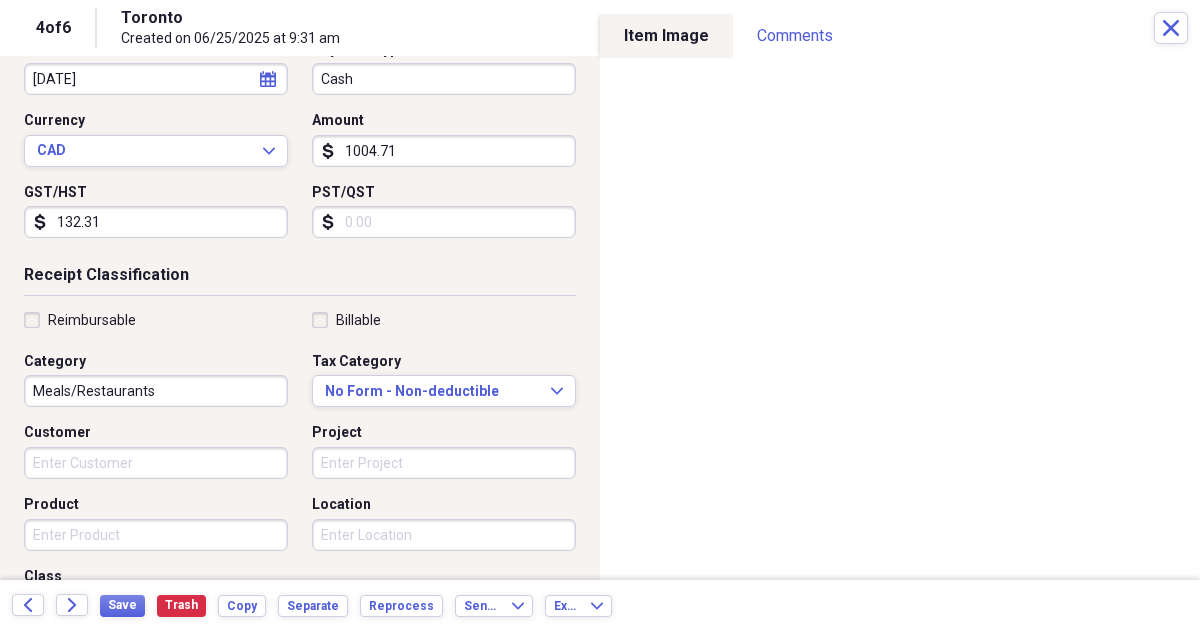 click on "Meals/Restaurants" at bounding box center [156, 391] 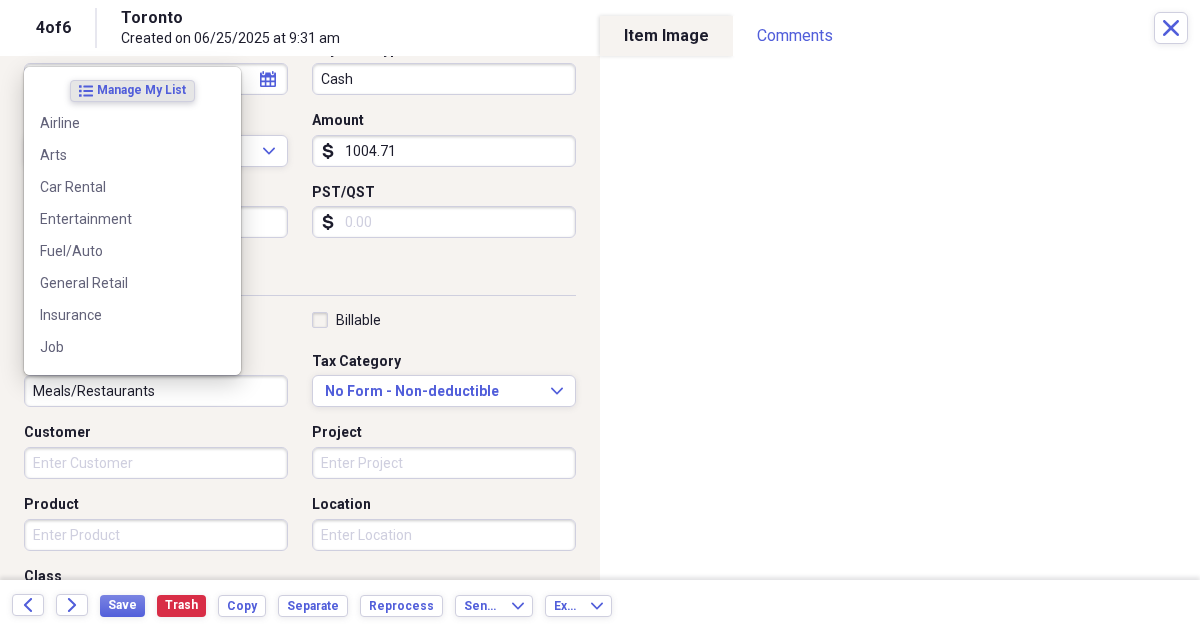click on "Meals/Restaurants" at bounding box center (156, 391) 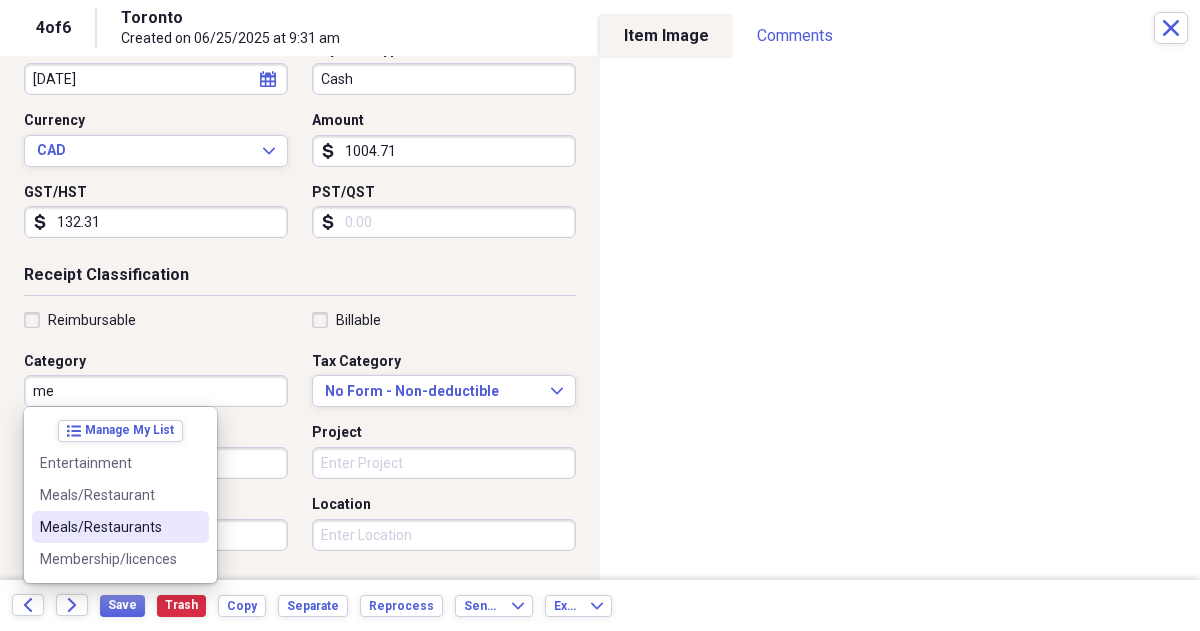 click on "Meals/Restaurants" at bounding box center [108, 527] 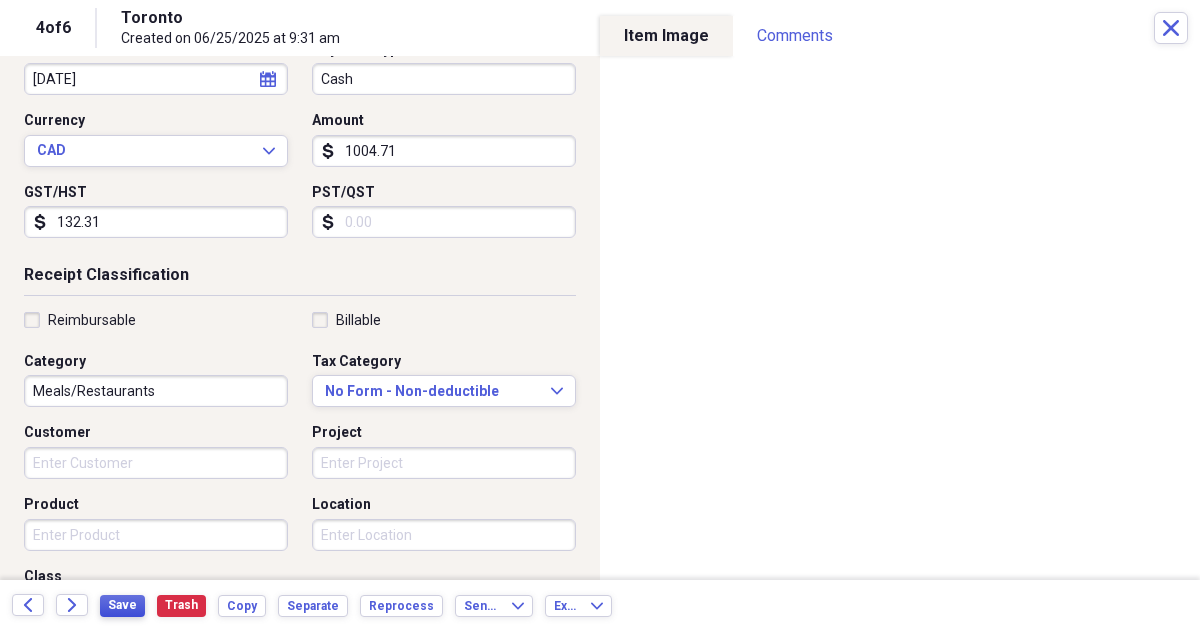 click on "Save" at bounding box center [122, 605] 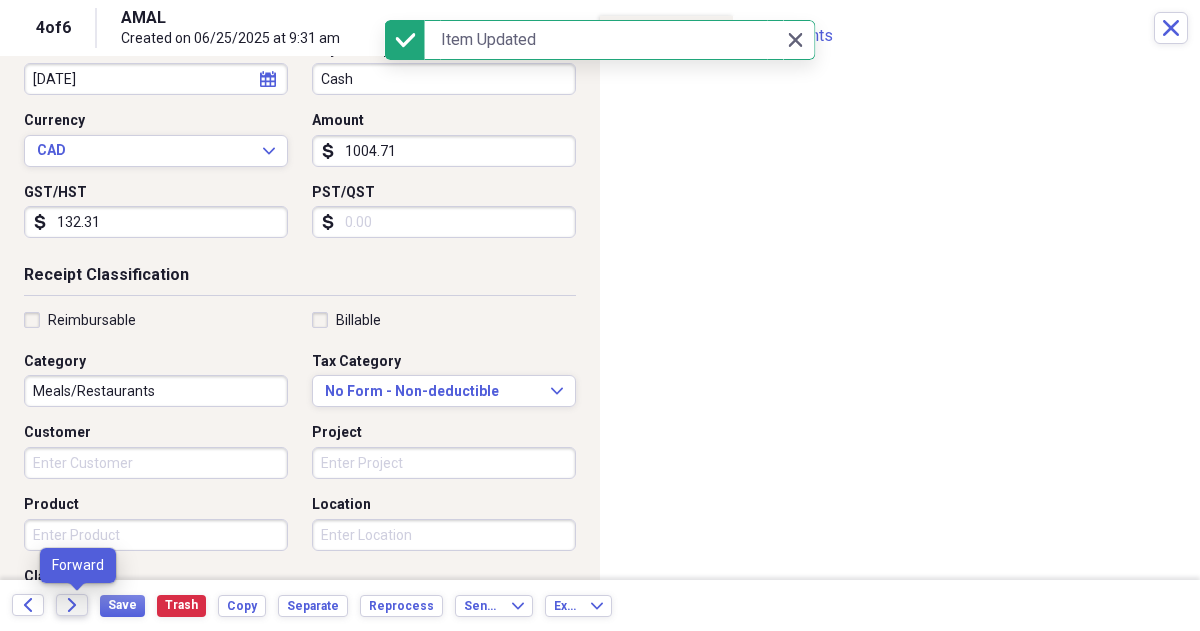 click on "Forward" at bounding box center (72, 605) 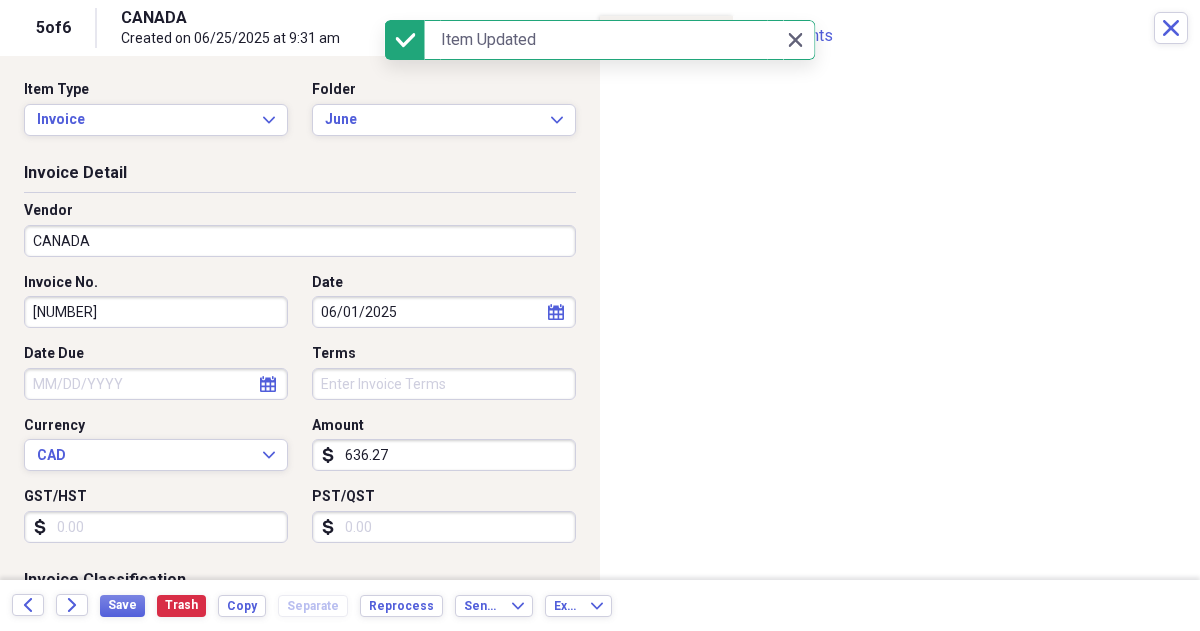 click on "CANADA" at bounding box center [300, 241] 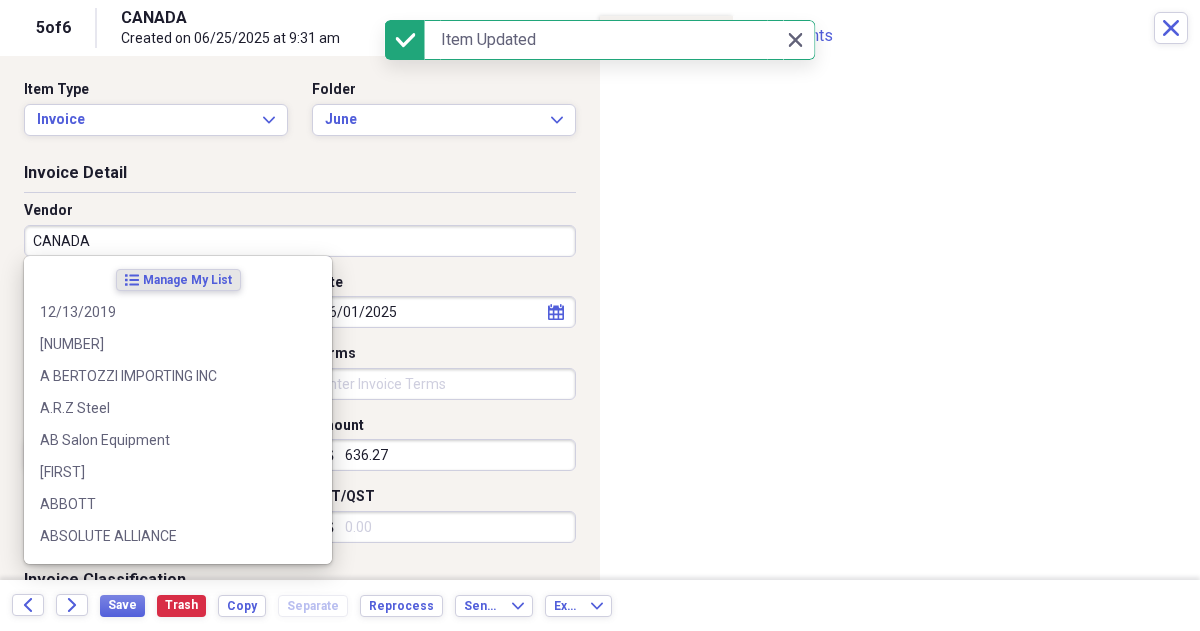 click on "CANADA" at bounding box center [300, 241] 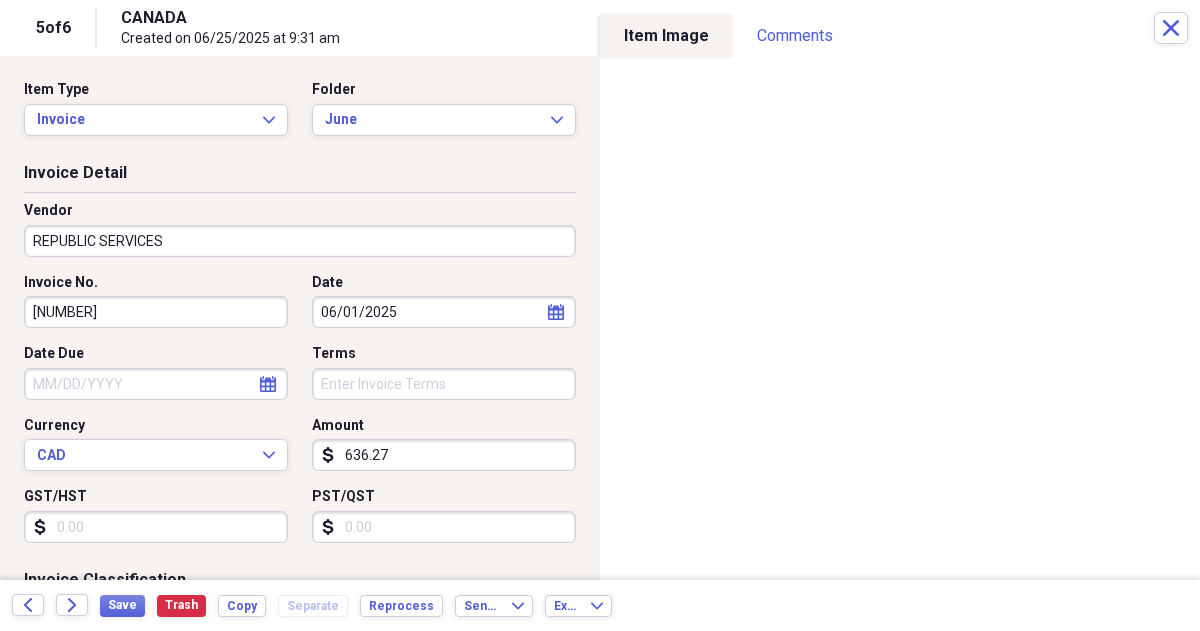 type on "REPUBLIC SERVICES" 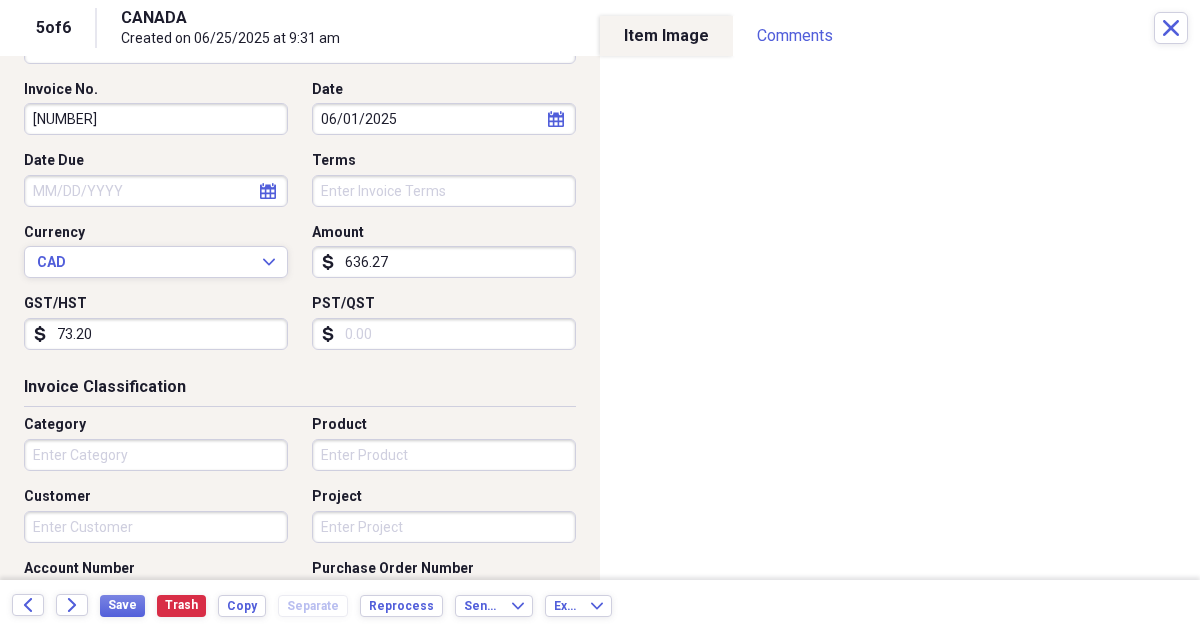 scroll, scrollTop: 194, scrollLeft: 0, axis: vertical 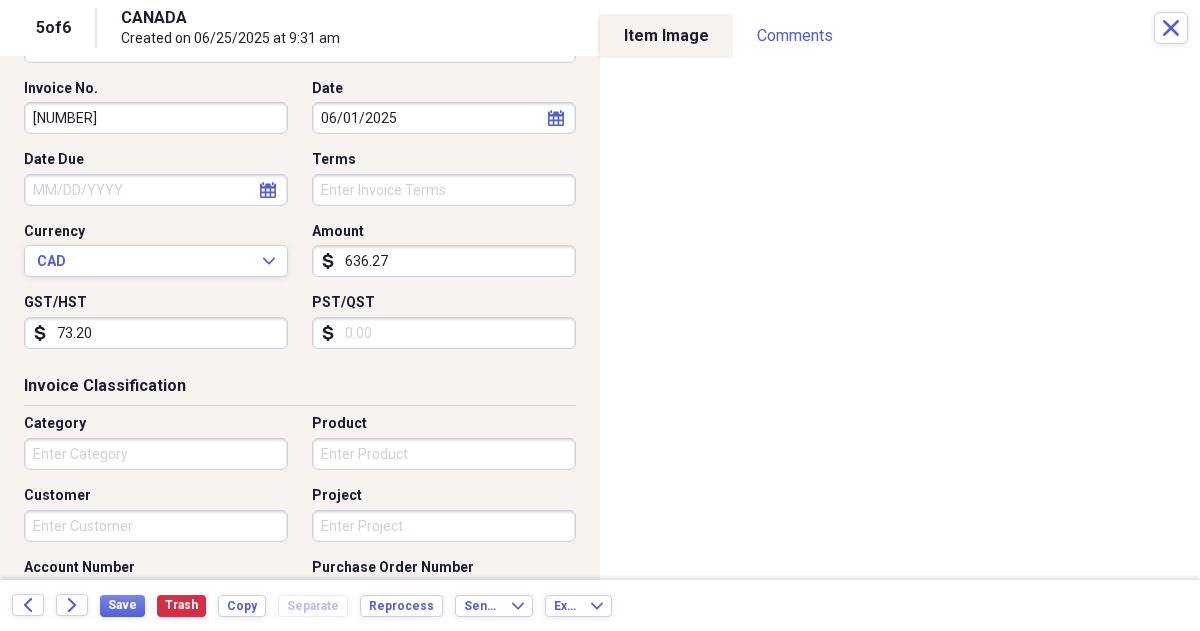 type on "73.20" 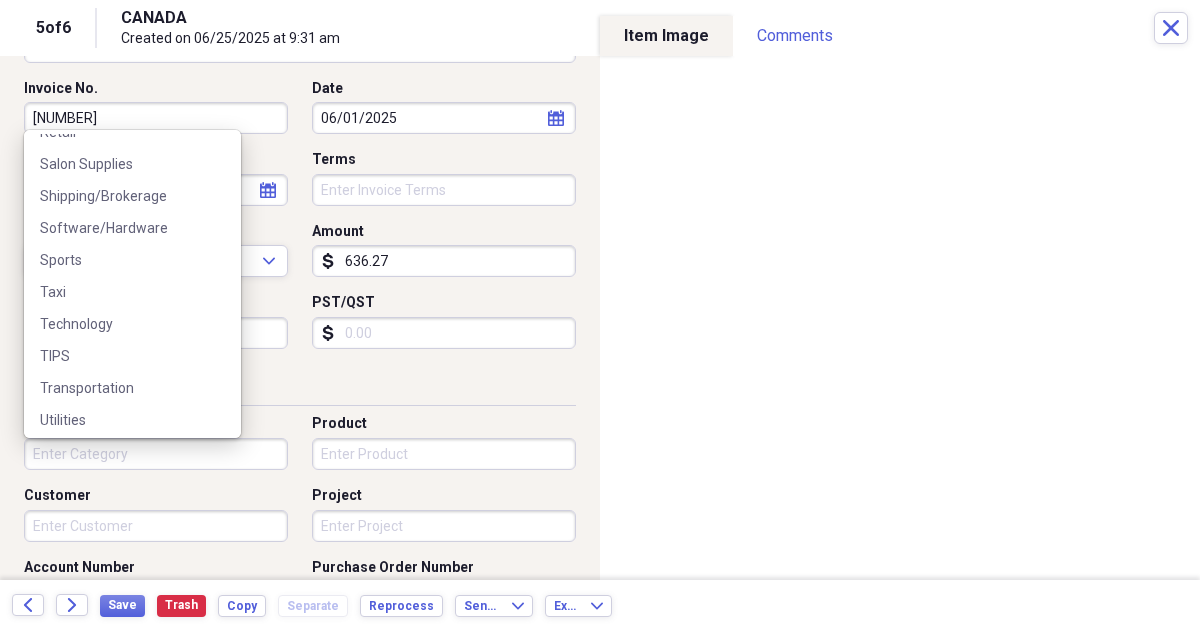 scroll, scrollTop: 700, scrollLeft: 0, axis: vertical 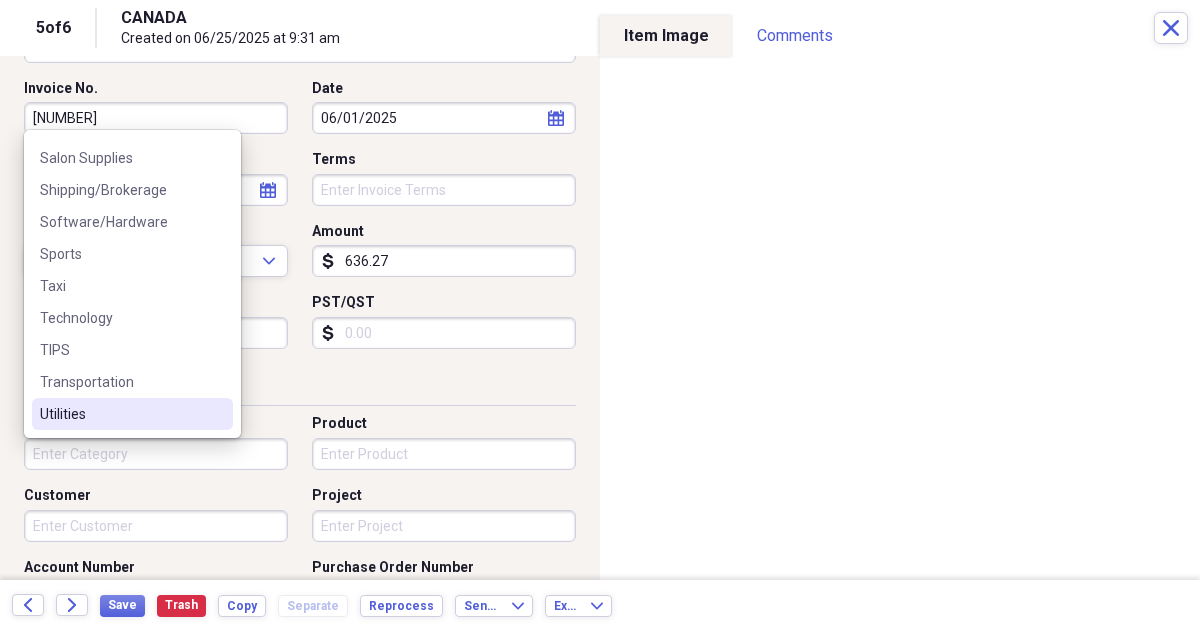 click on "Utilities" at bounding box center [120, 414] 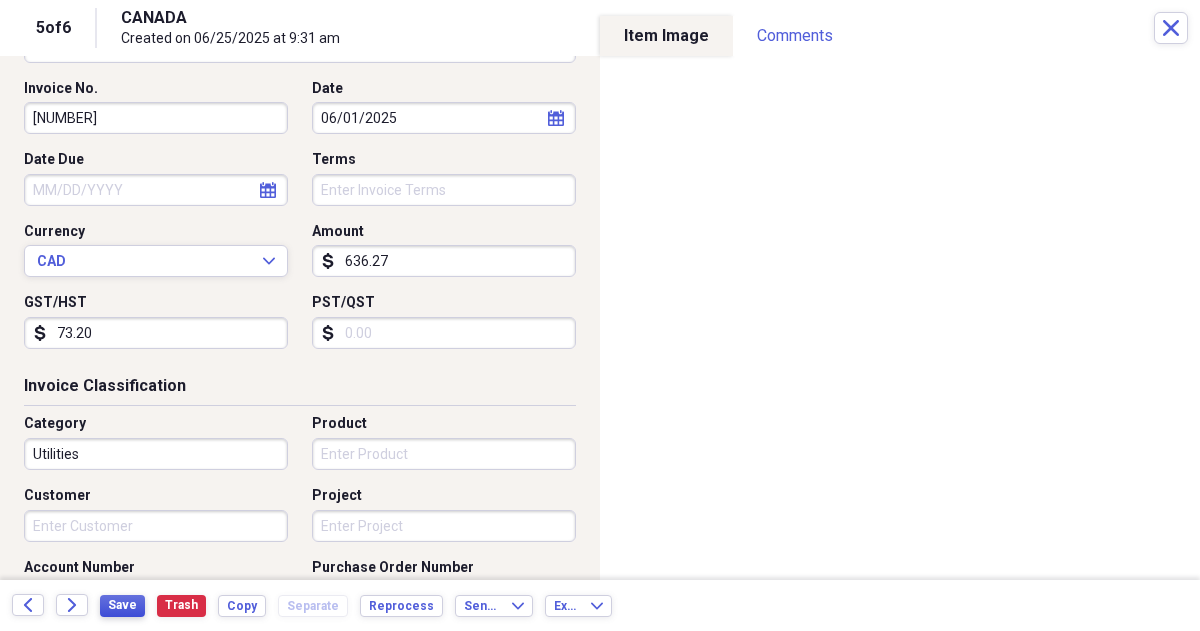 click on "Save" at bounding box center (122, 605) 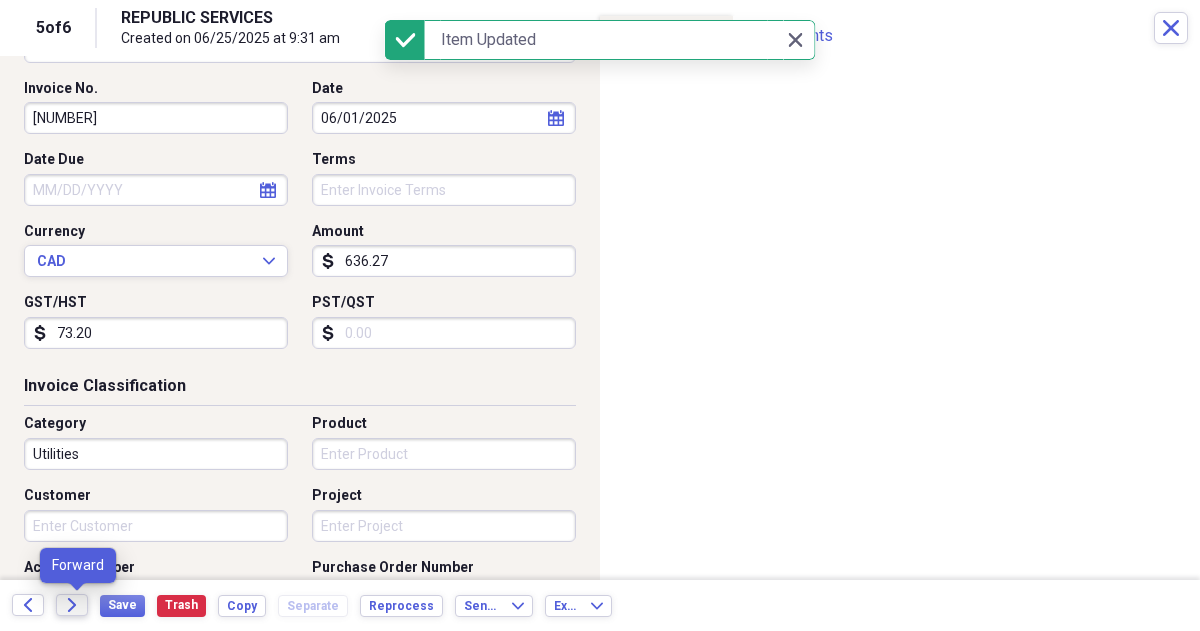 click on "Forward" 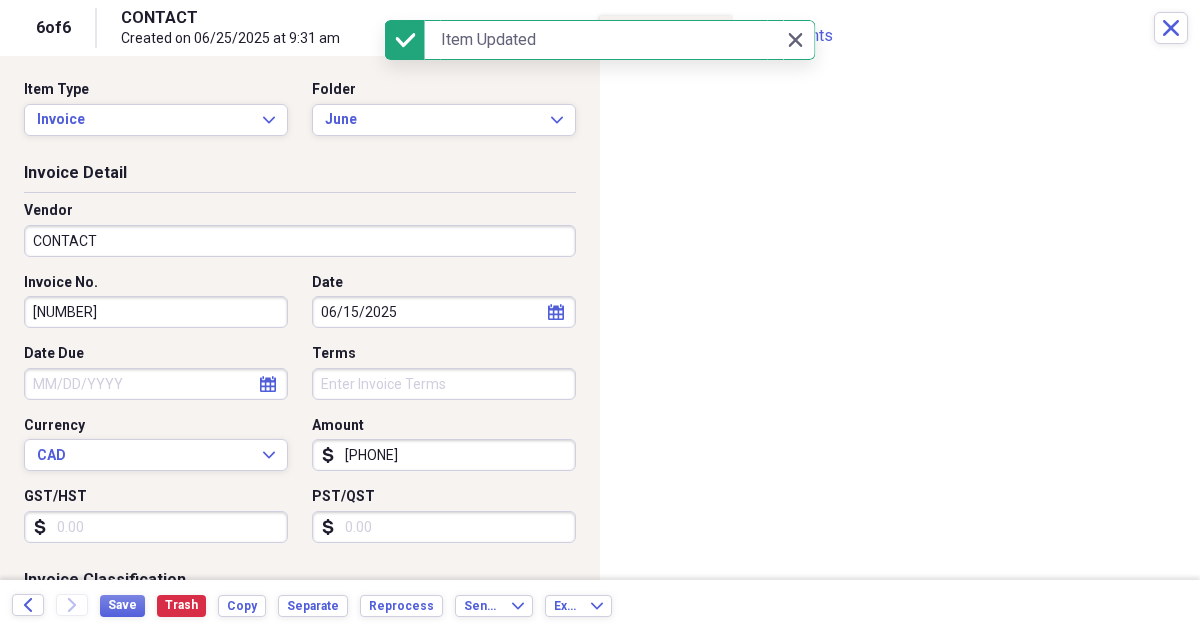 click on "CONTACT" at bounding box center (300, 241) 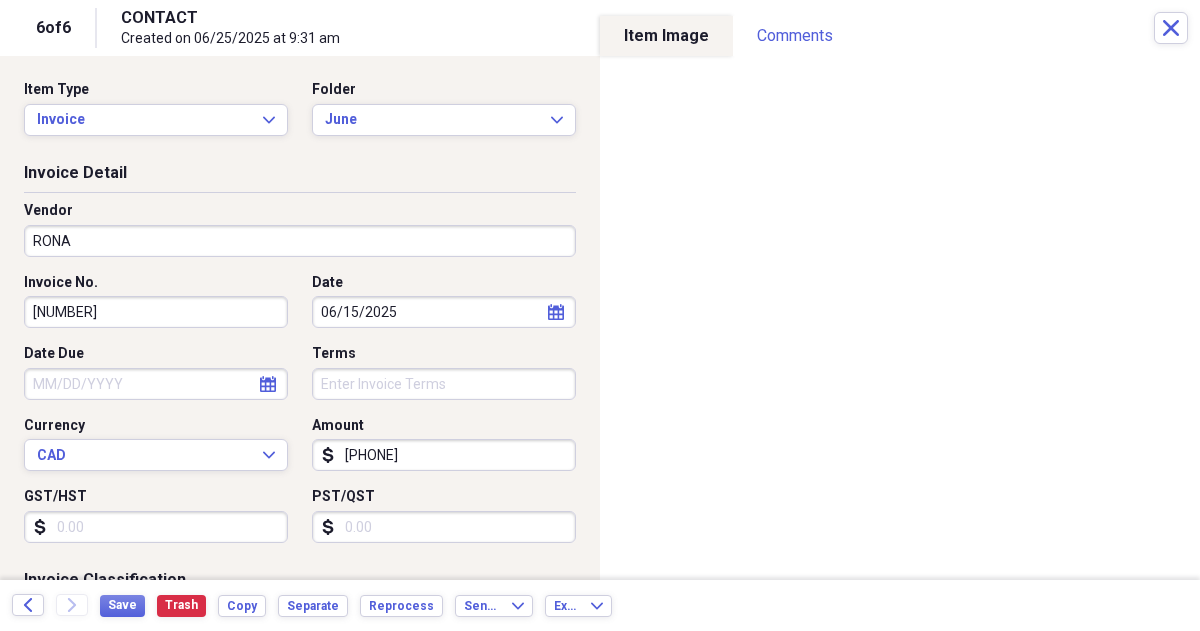 scroll, scrollTop: 65, scrollLeft: 0, axis: vertical 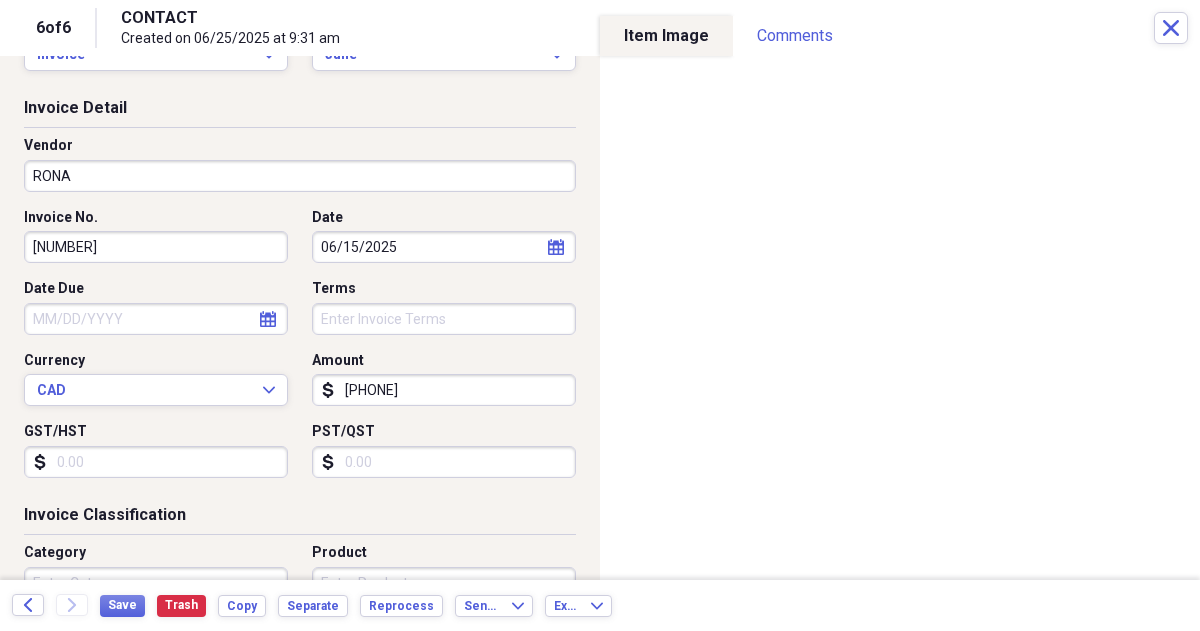 type on "RONA" 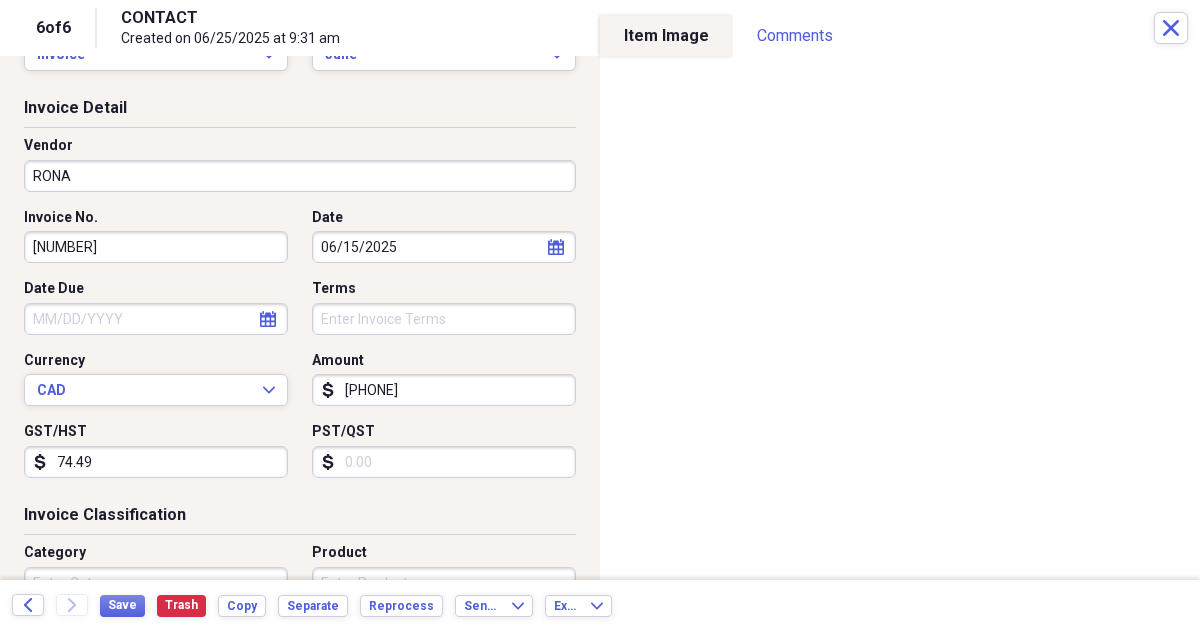 scroll, scrollTop: 260, scrollLeft: 0, axis: vertical 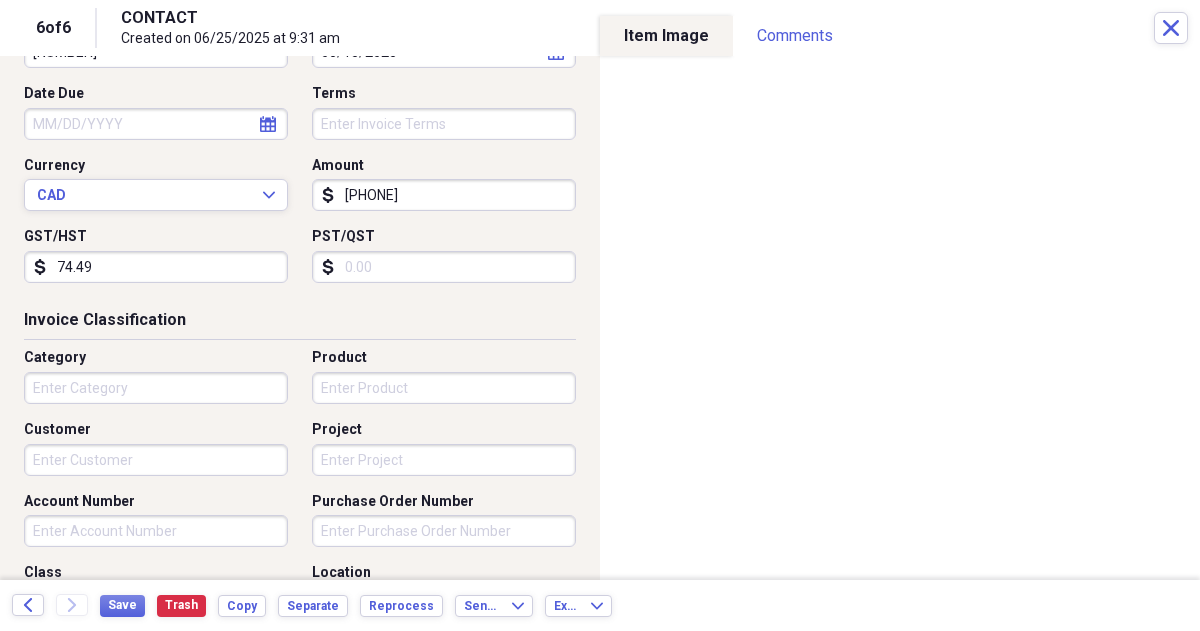 type on "74.49" 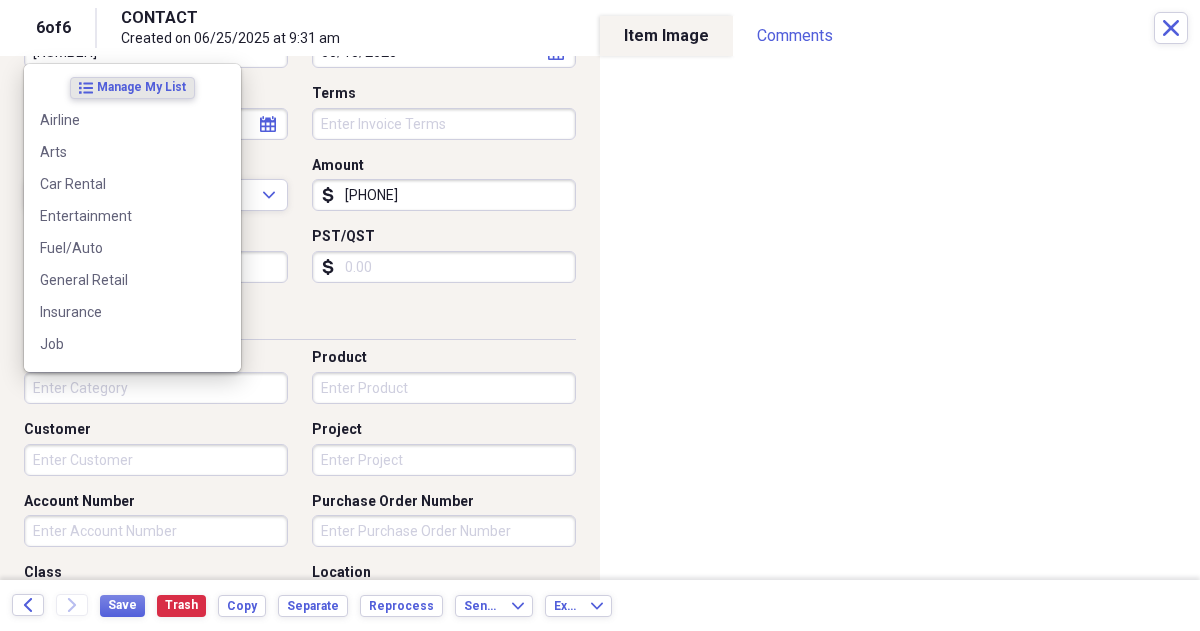 click on "Category" at bounding box center [156, 388] 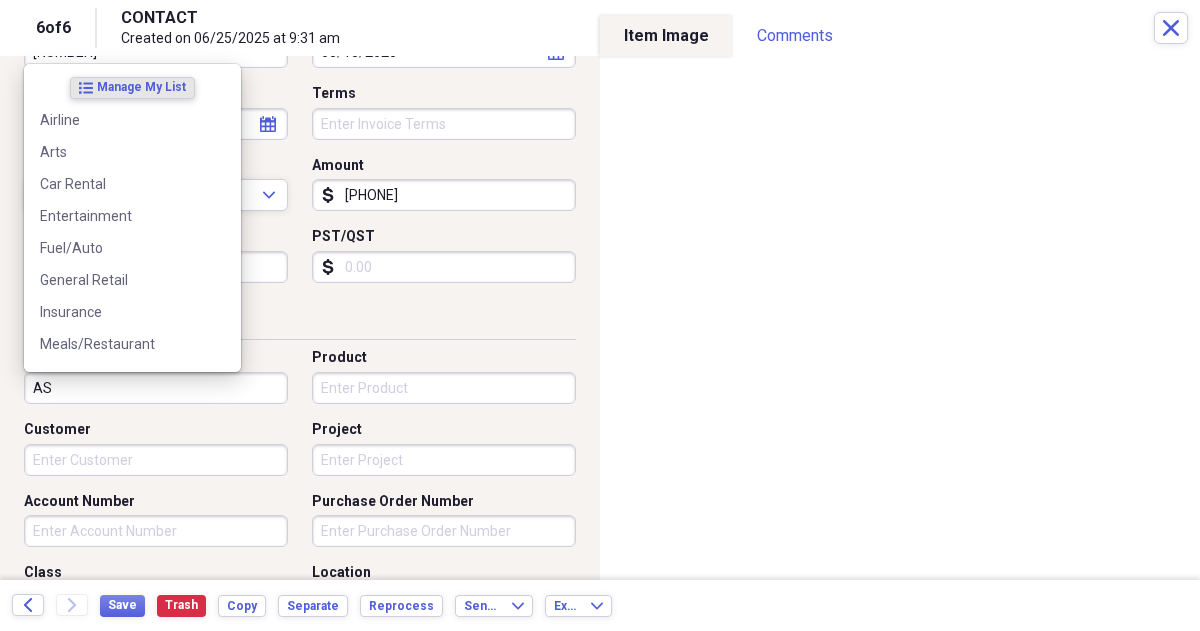 type on "A" 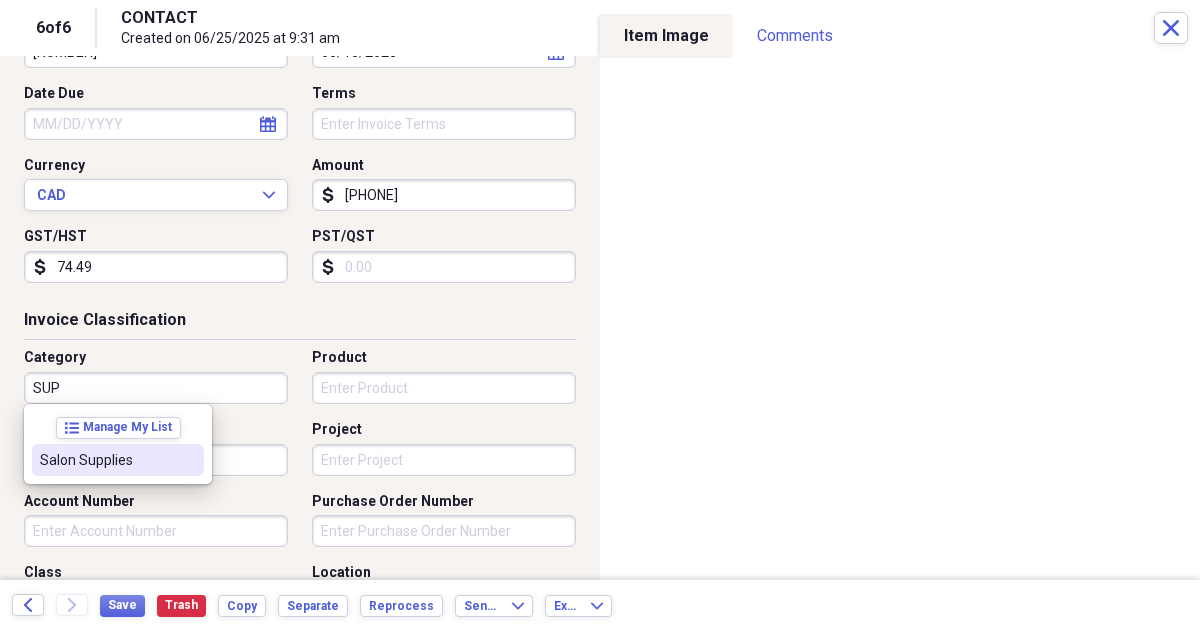 click on "Salon Supplies" at bounding box center [106, 460] 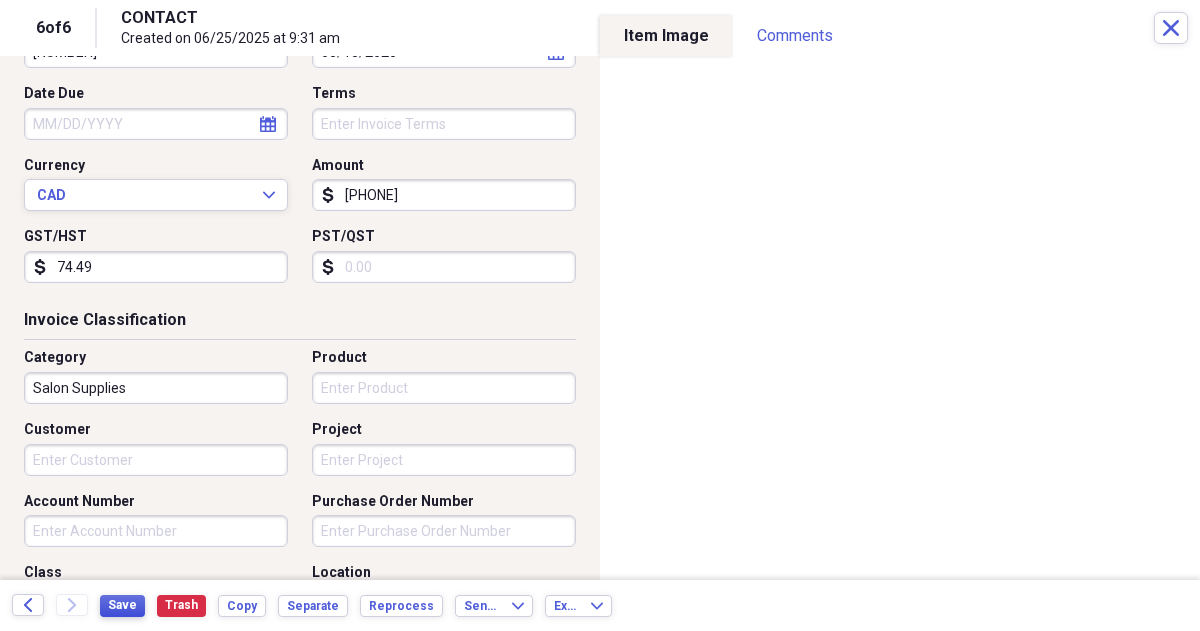 click on "Save" at bounding box center (122, 605) 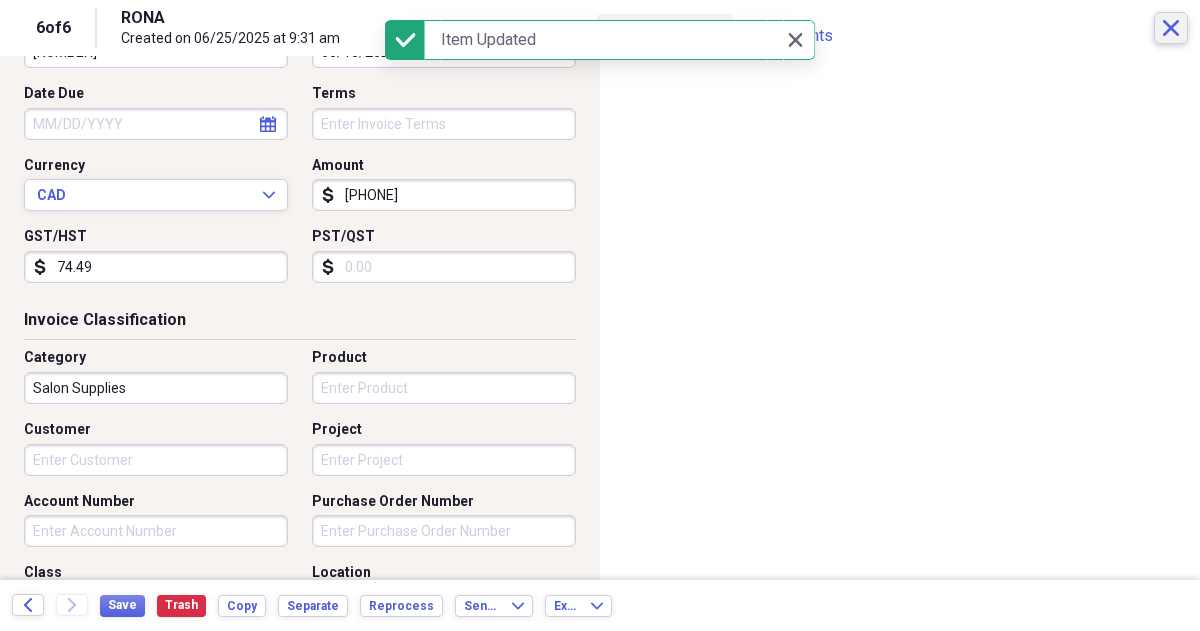 click 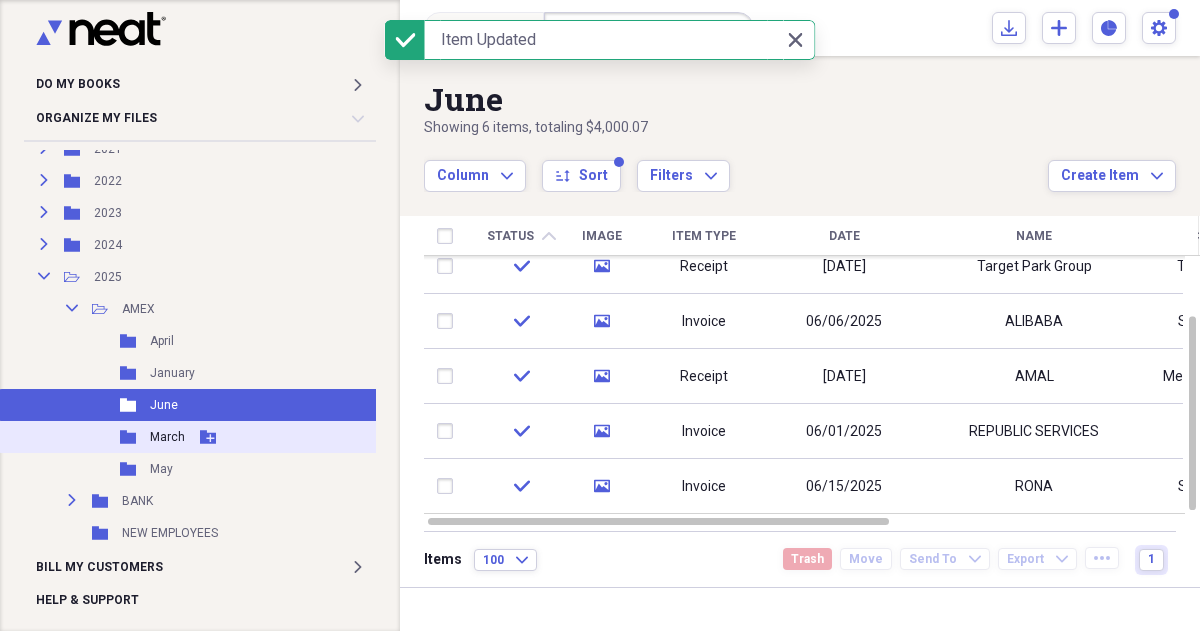 click on "March" at bounding box center (167, 437) 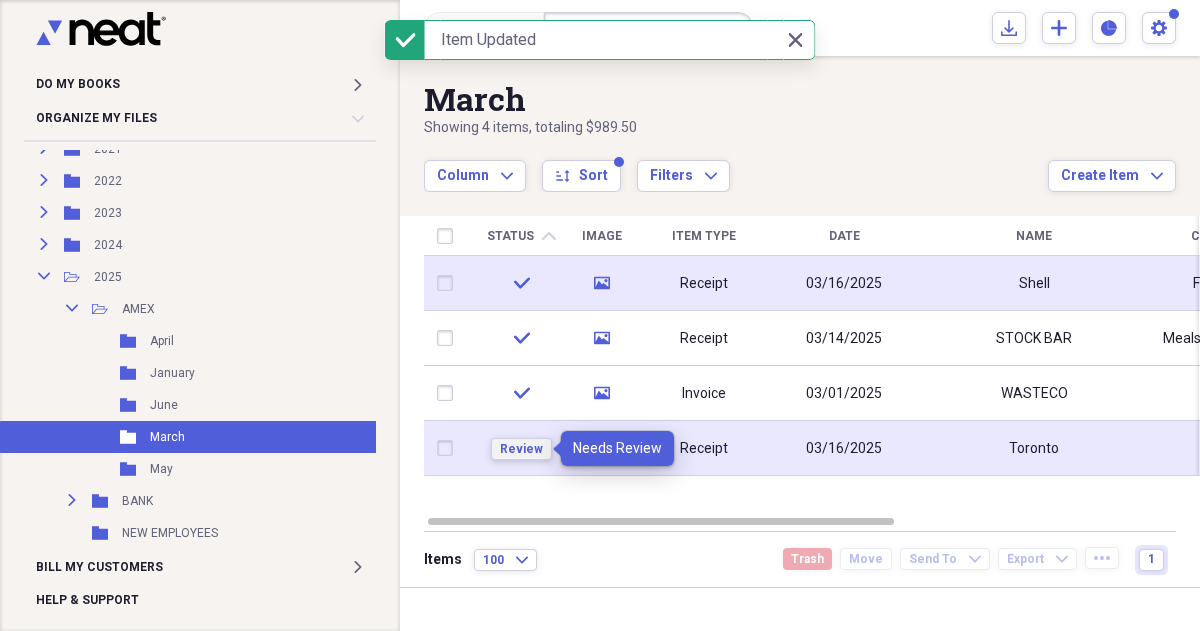 click on "Review" at bounding box center [521, 449] 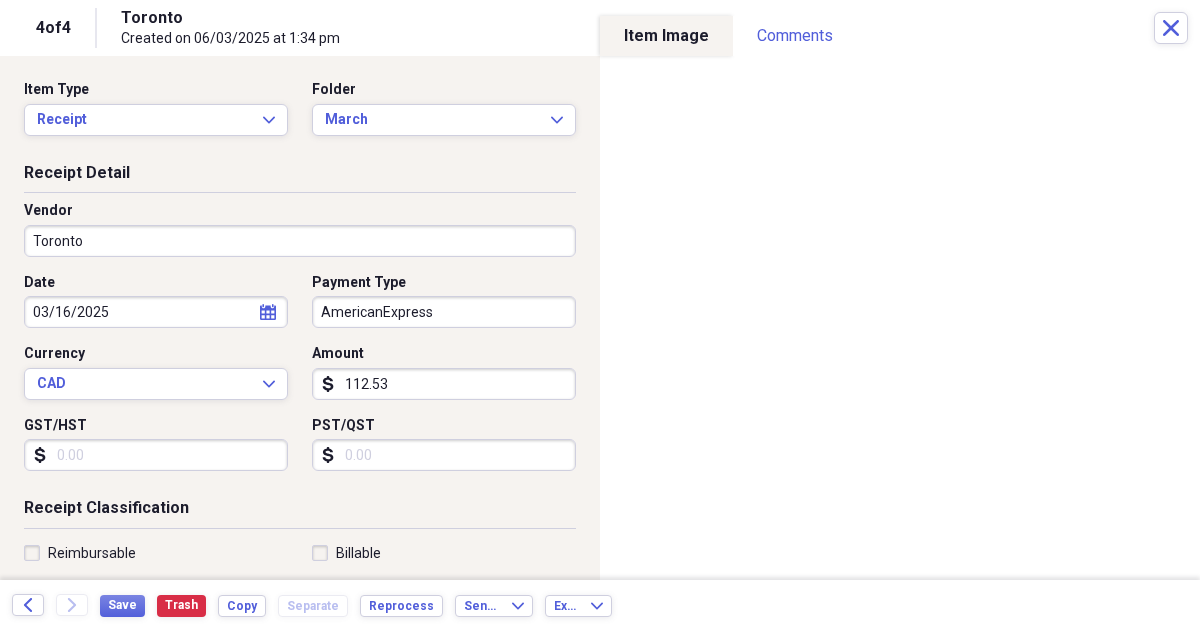 click on "Toronto" at bounding box center (300, 241) 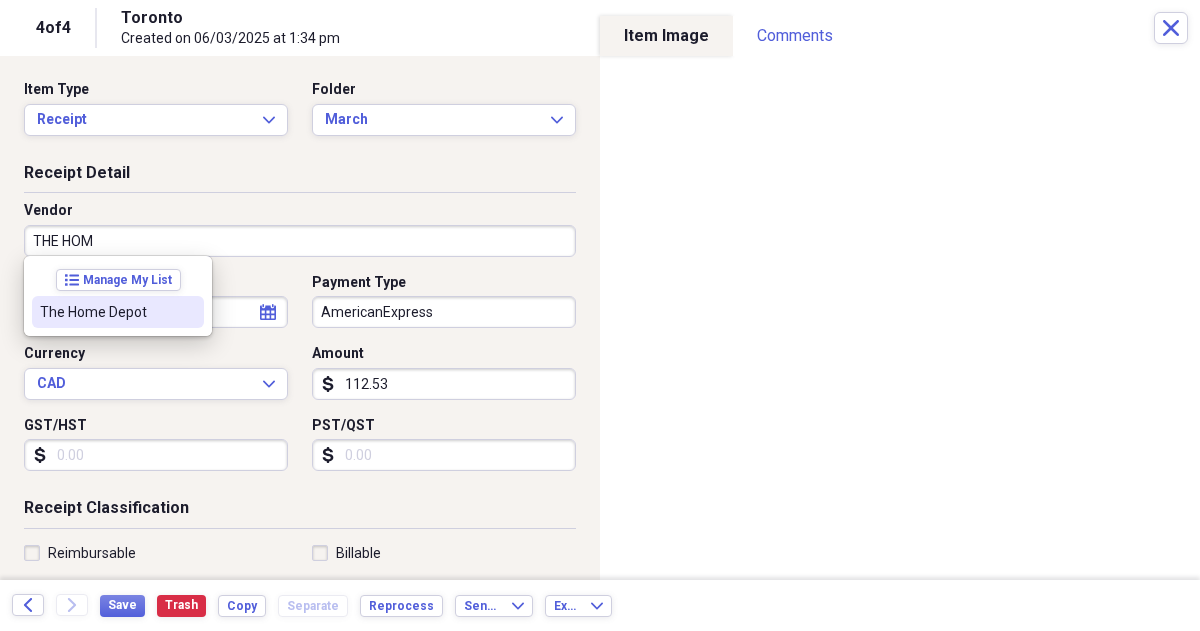 click on "The Home Depot" at bounding box center (106, 312) 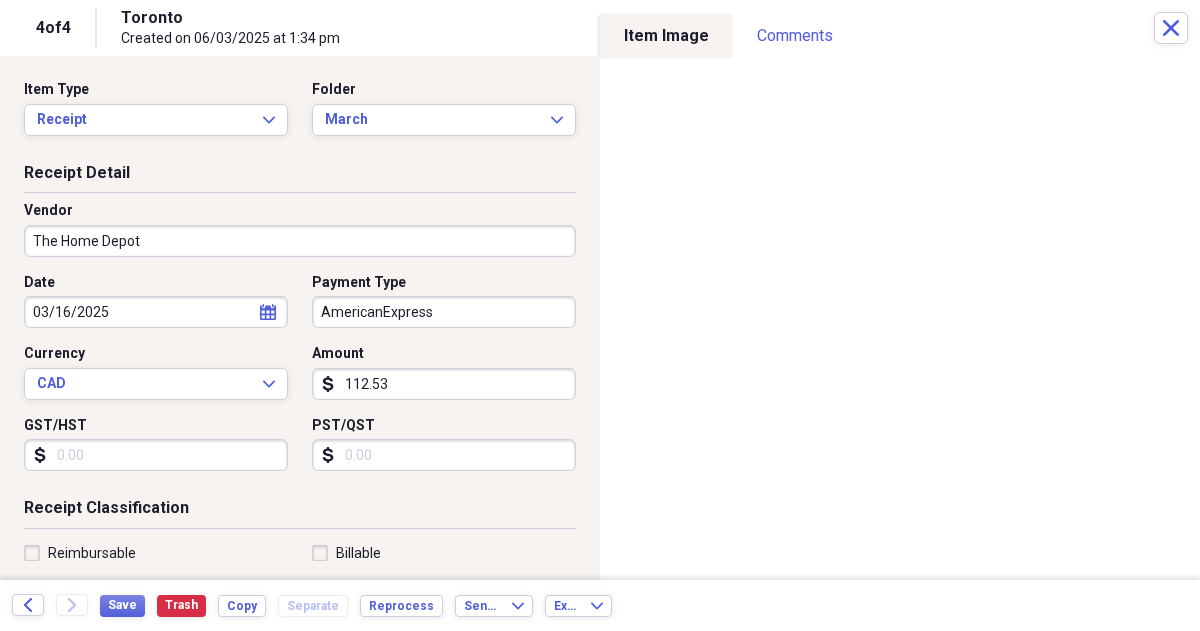 type on "Repairs and Maintenance" 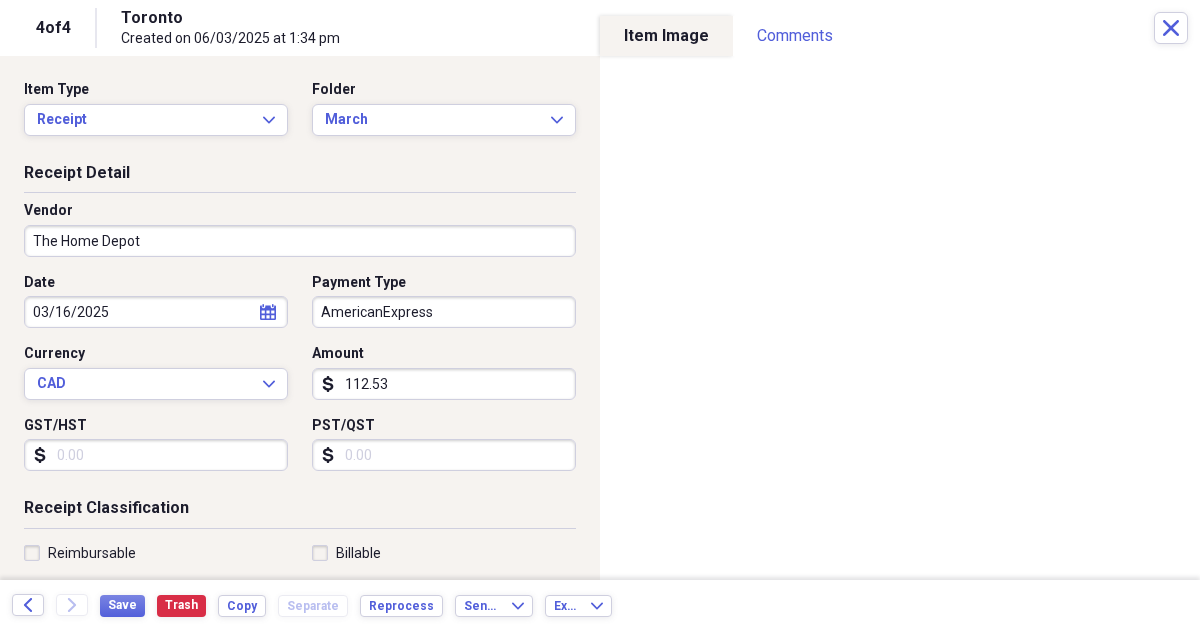 click on "GST/HST" at bounding box center (156, 455) 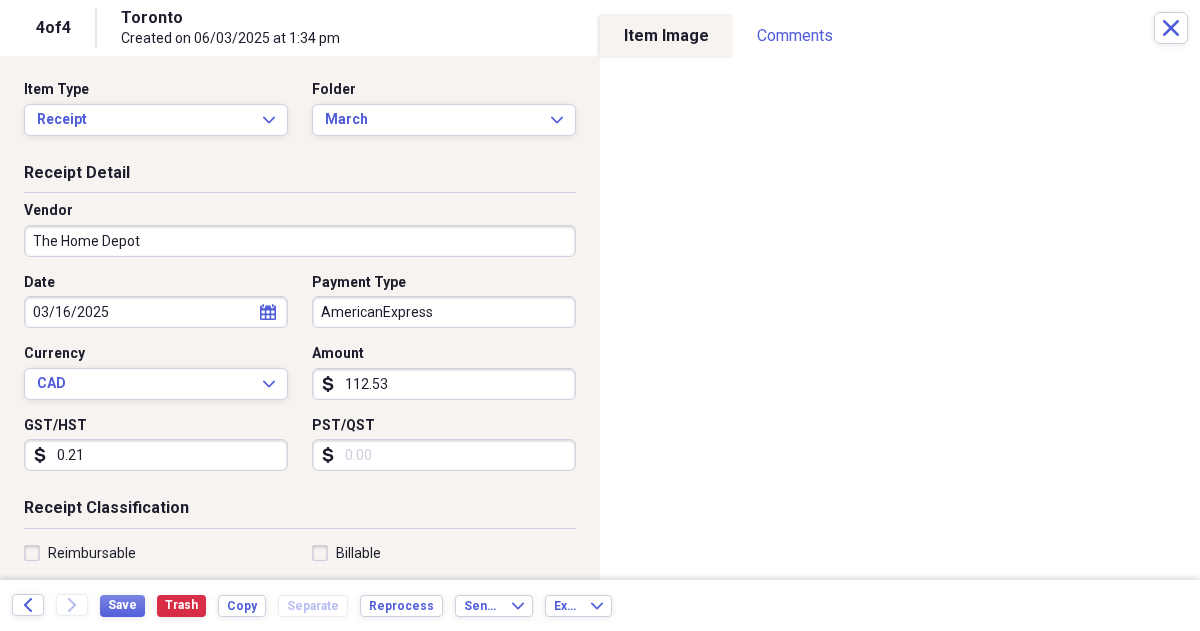 type on "0.02" 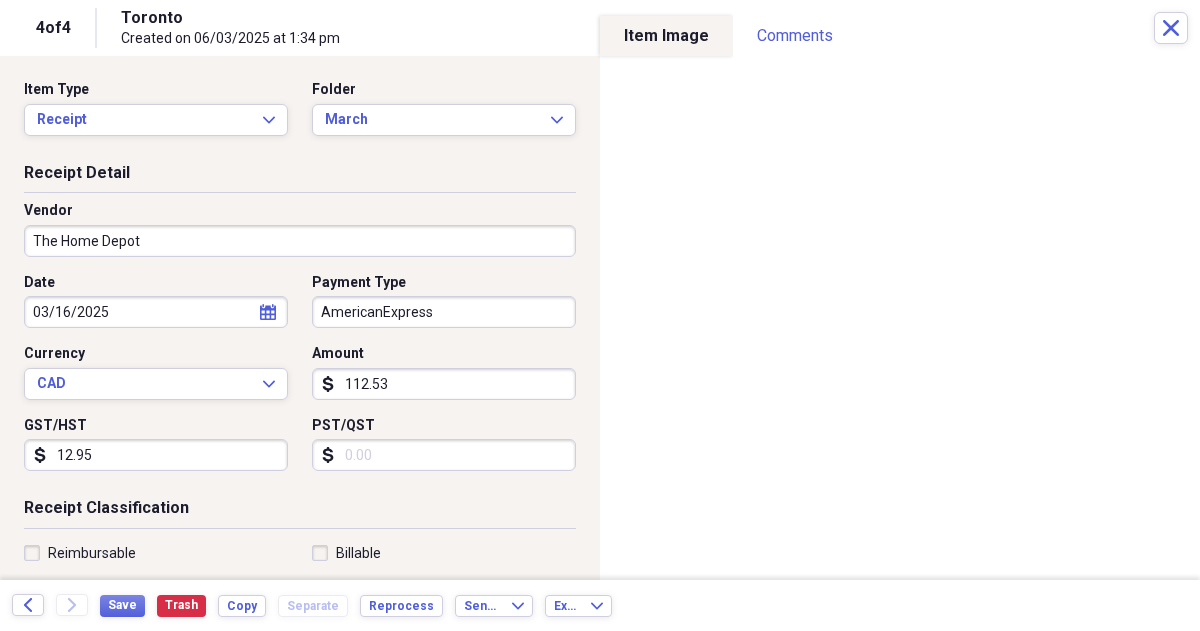 scroll, scrollTop: 161, scrollLeft: 0, axis: vertical 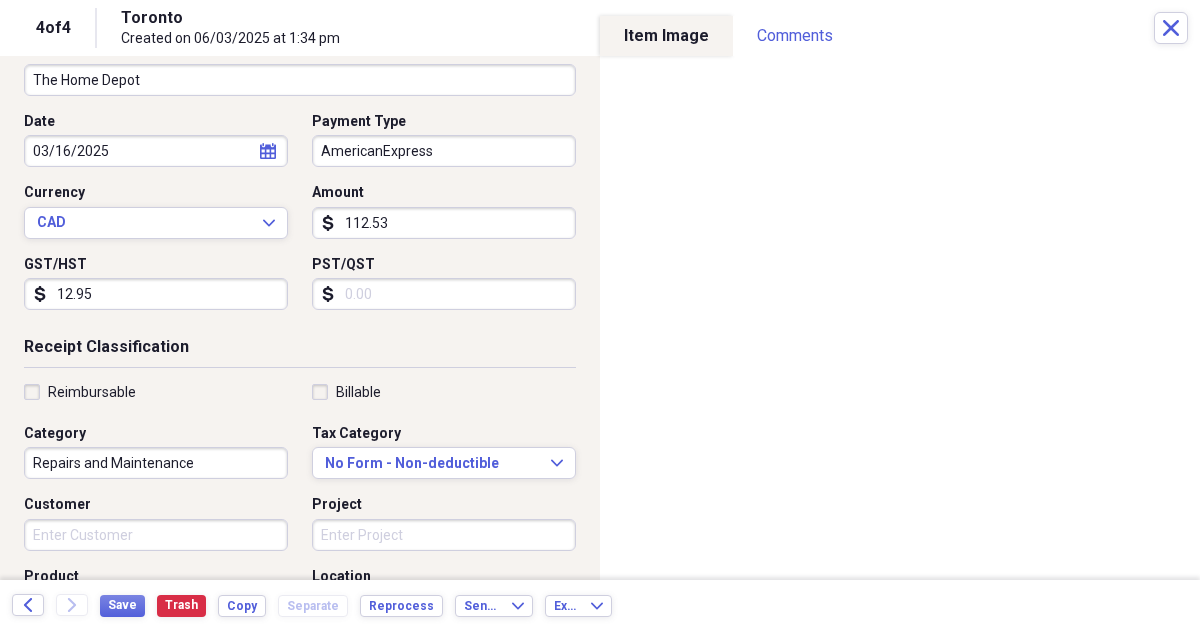 type on "12.95" 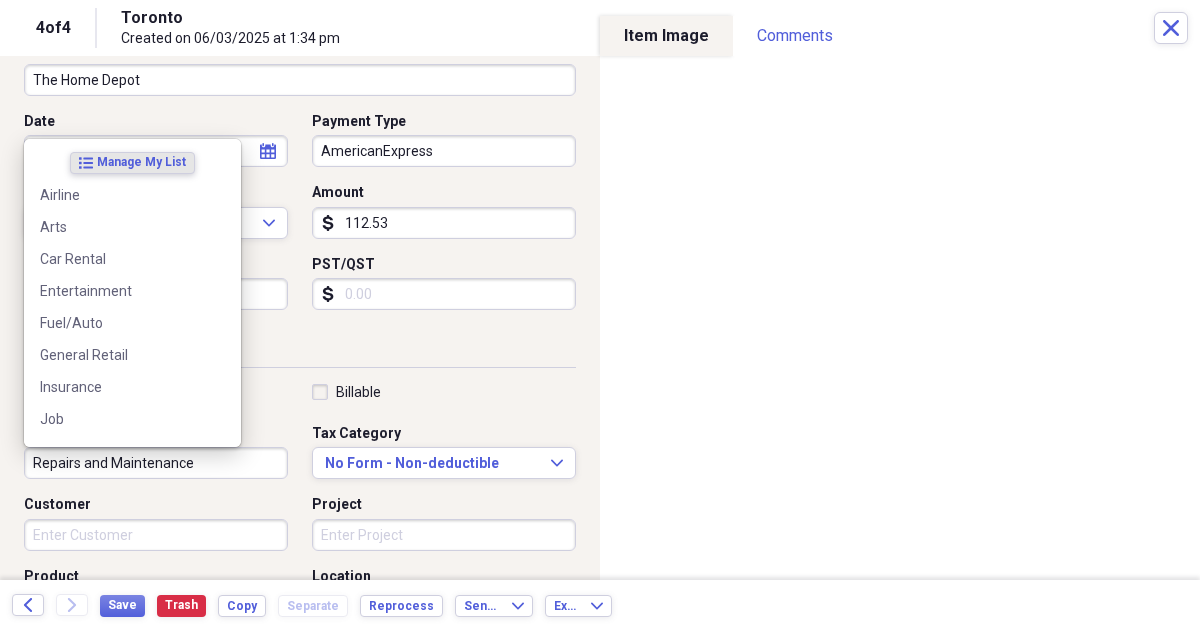 click on "Receipt Classification" at bounding box center (300, 351) 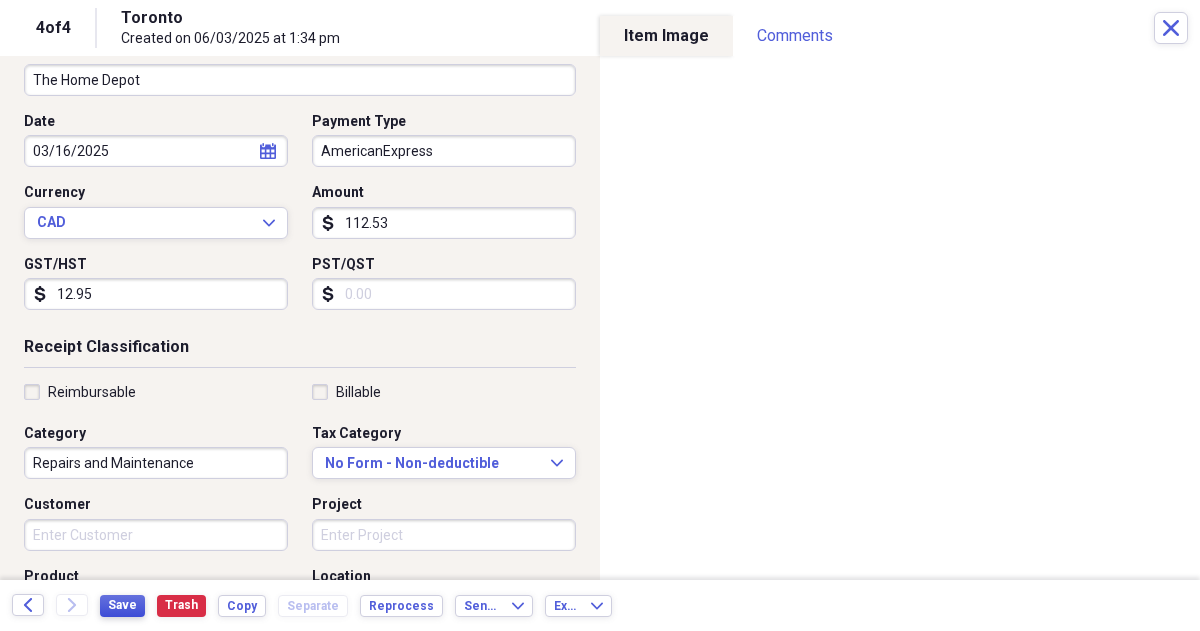 click on "Save" at bounding box center (122, 605) 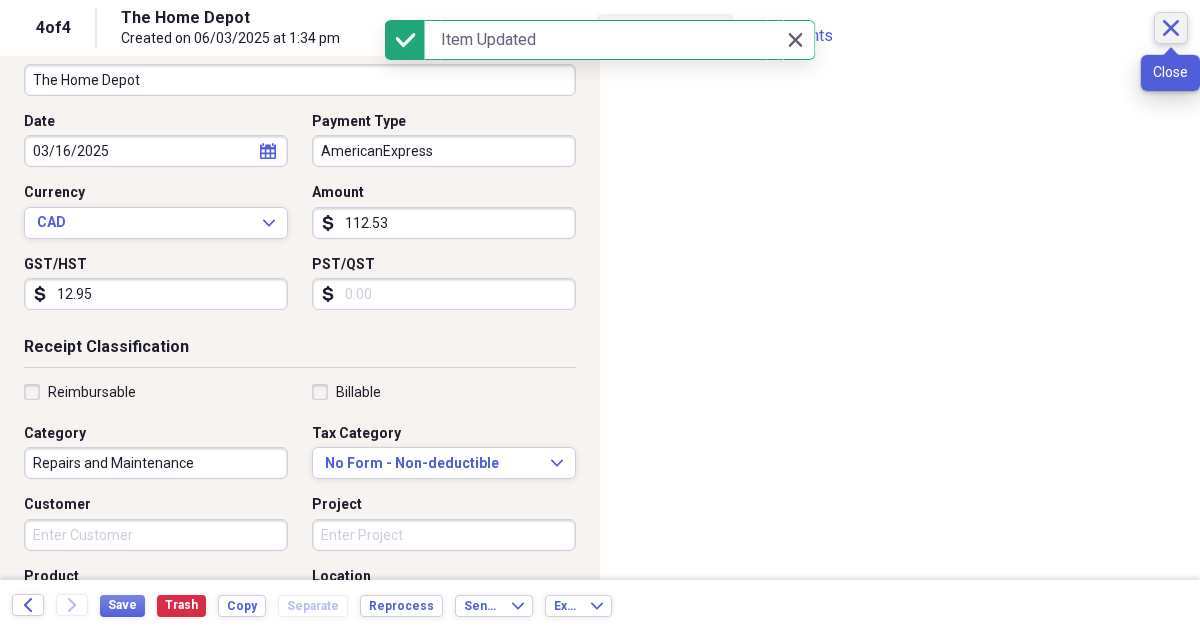 click on "Close" 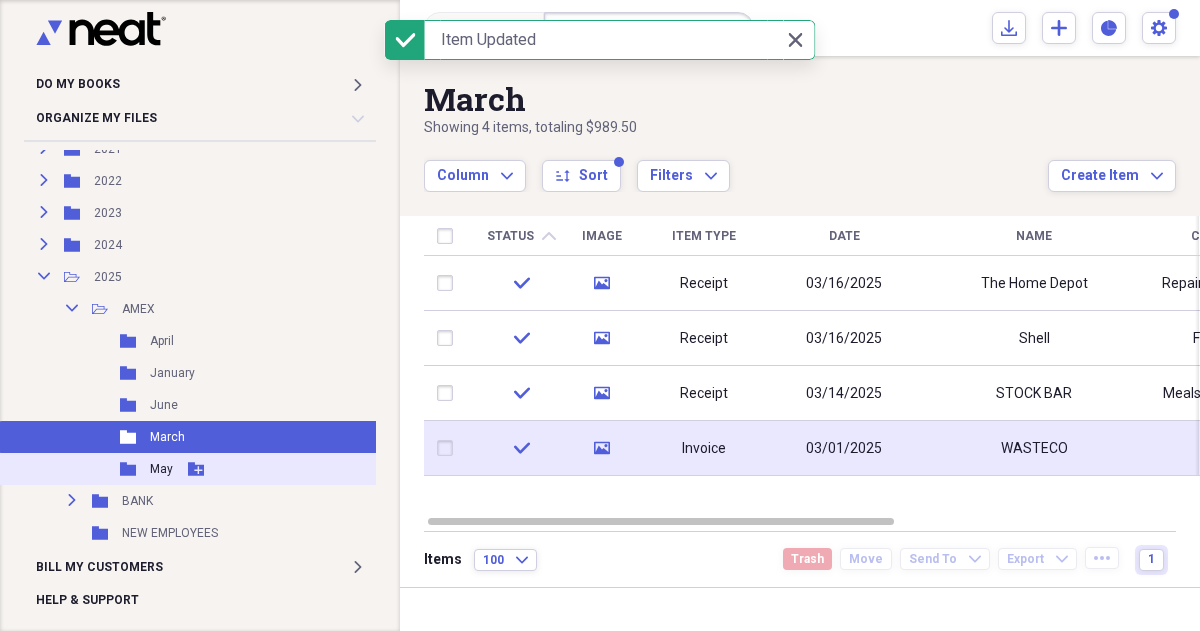 click on "Folder May Add Folder" at bounding box center [223, 469] 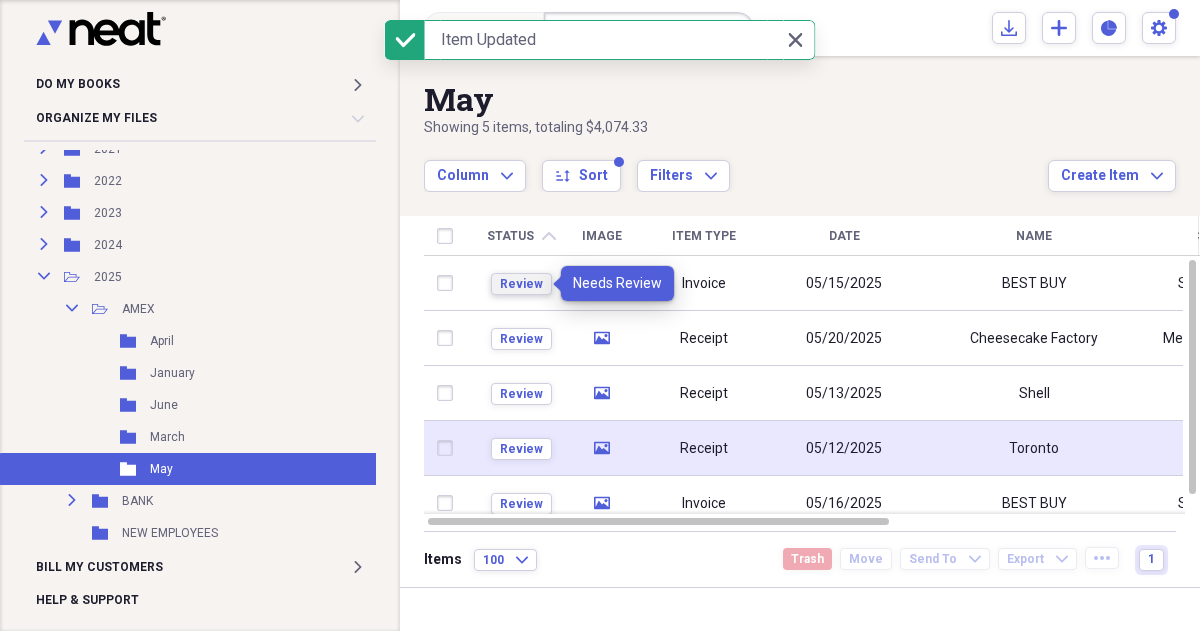 click on "Review" at bounding box center (521, 284) 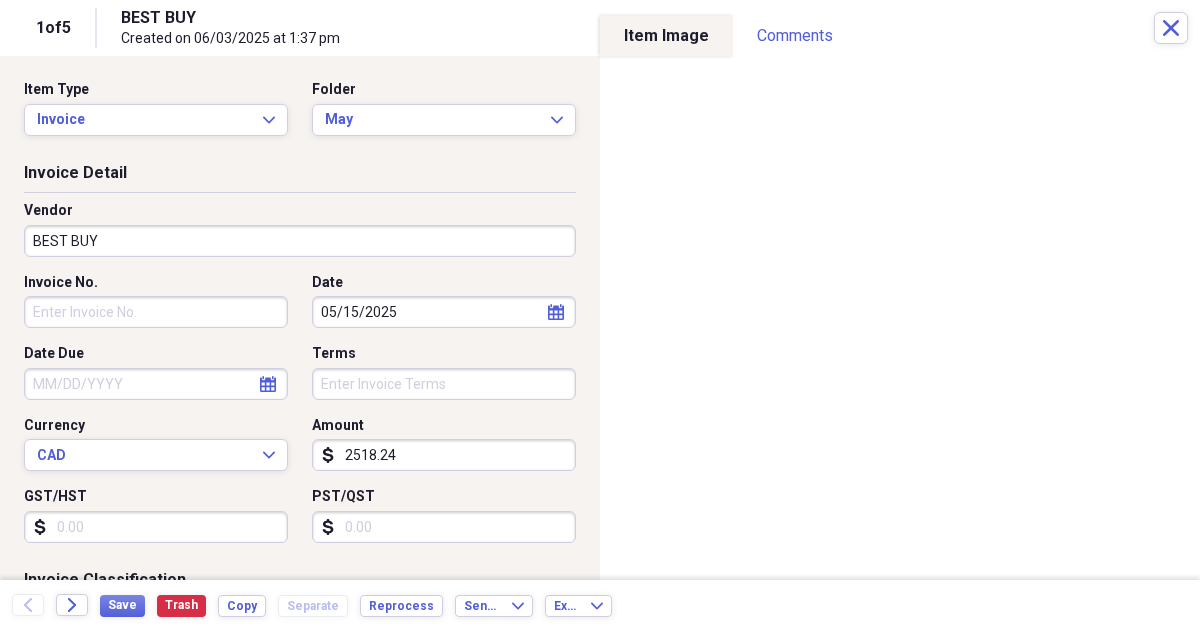 click on "2518.24" at bounding box center [444, 455] 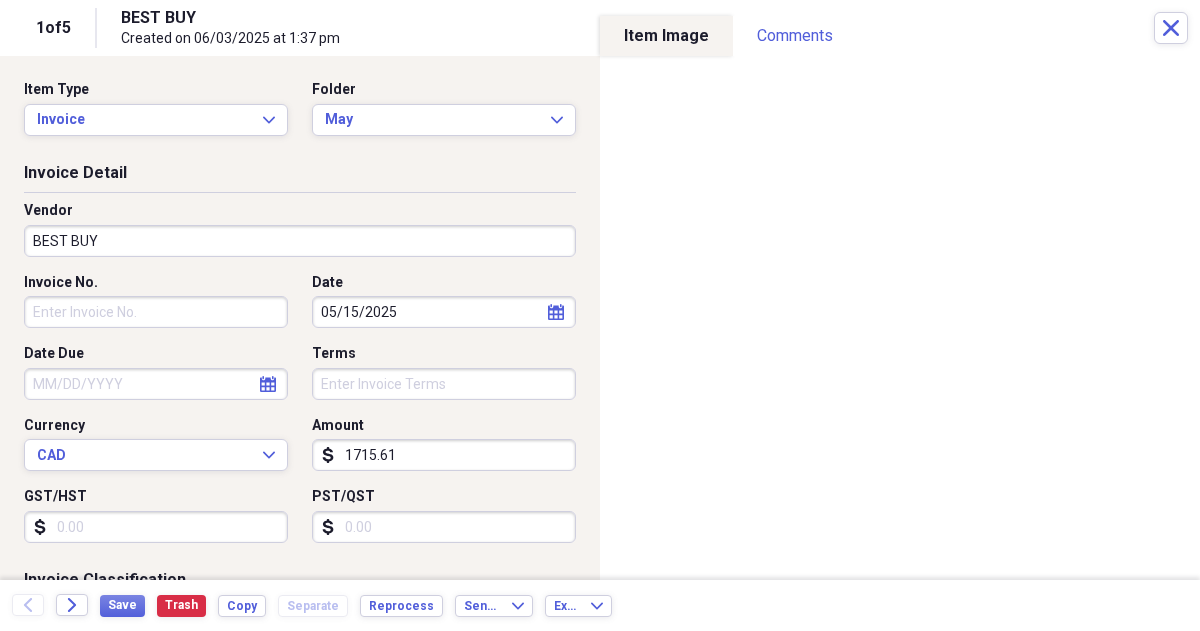 type on "1715.61" 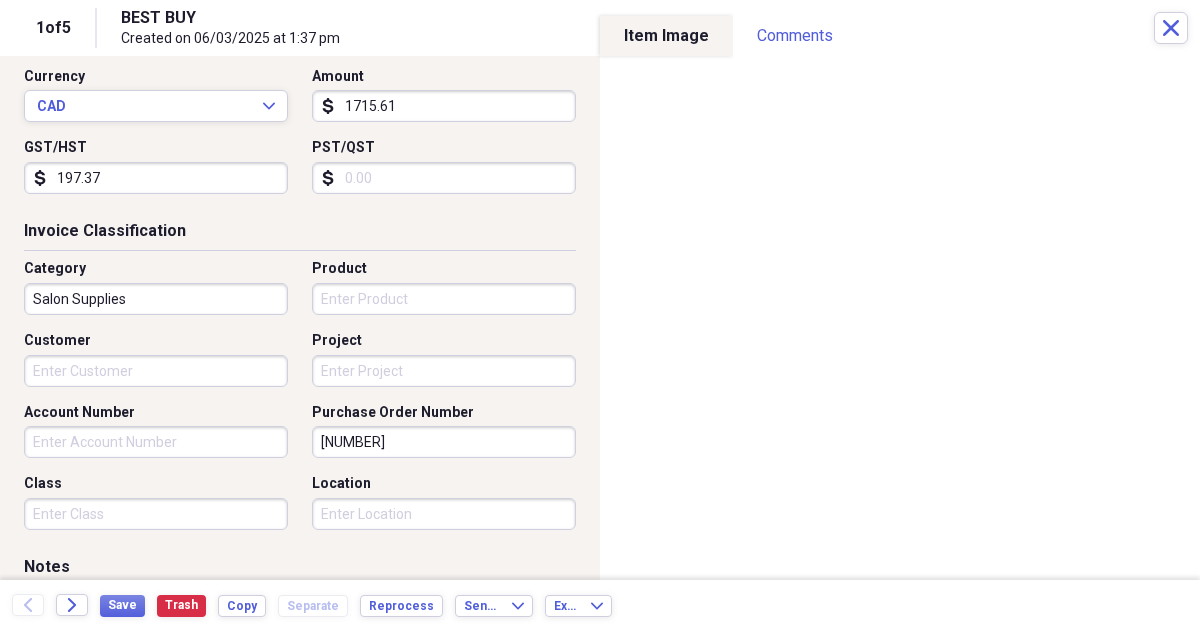 scroll, scrollTop: 366, scrollLeft: 0, axis: vertical 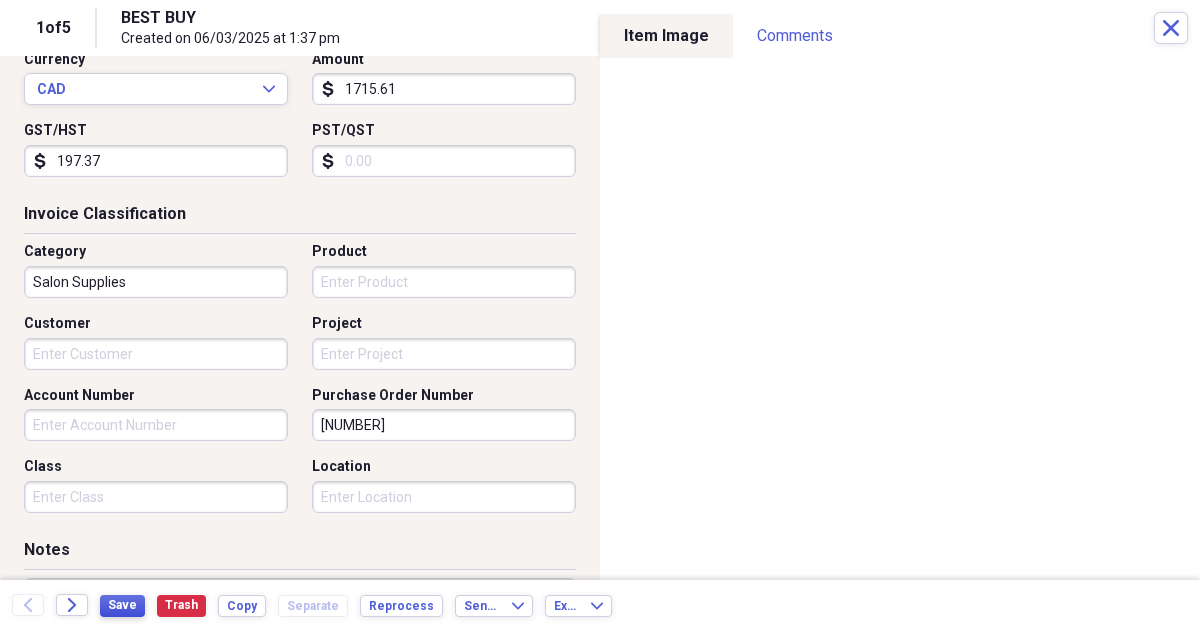 type on "197.37" 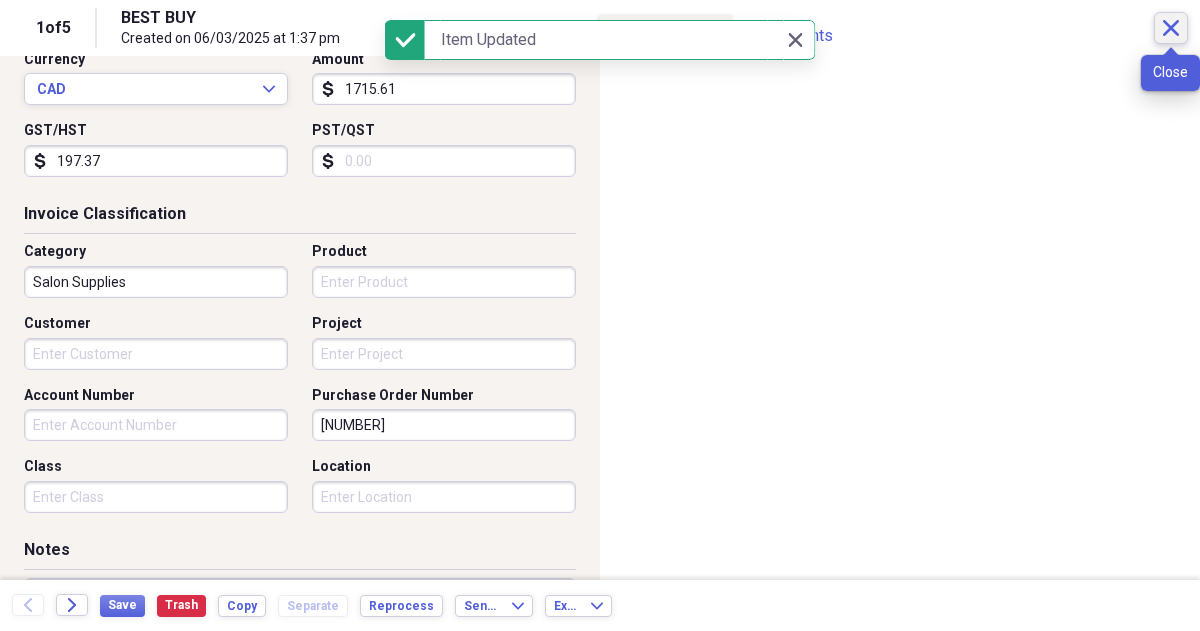 click on "Close" at bounding box center [1171, 28] 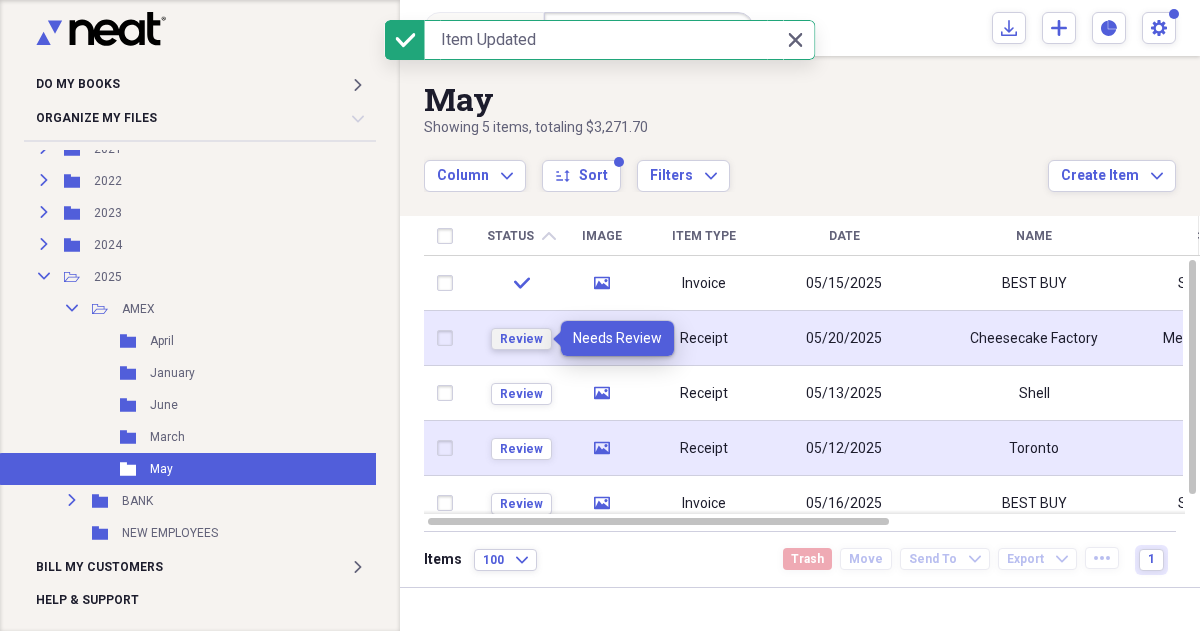 click on "Review" at bounding box center [521, 339] 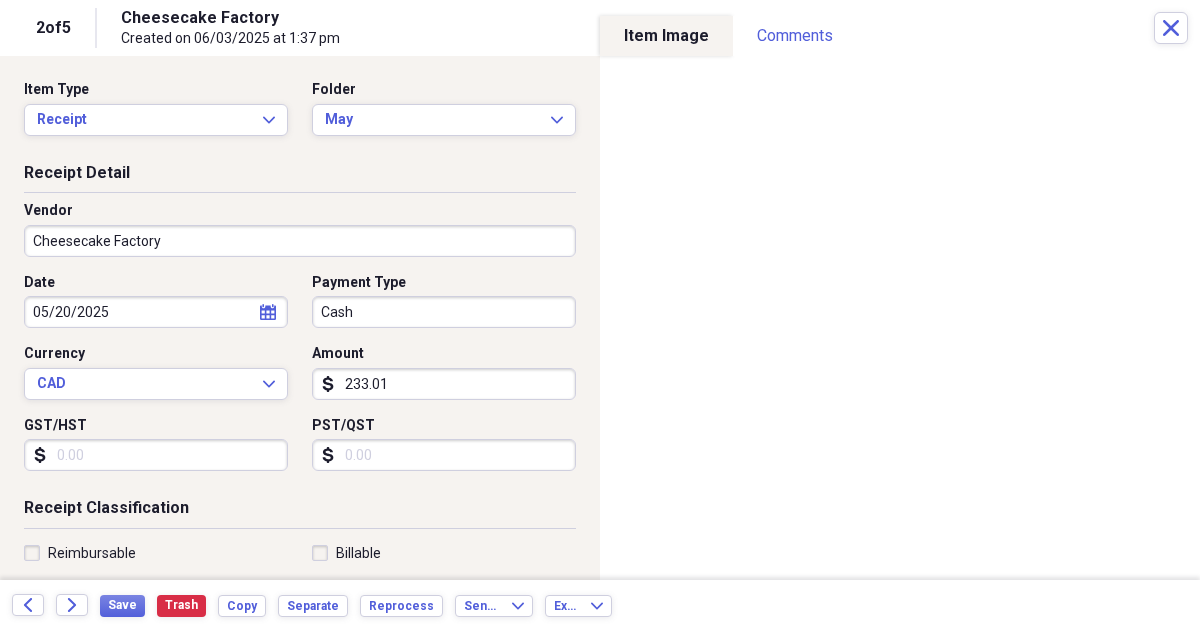 click on "GST/HST" at bounding box center [156, 455] 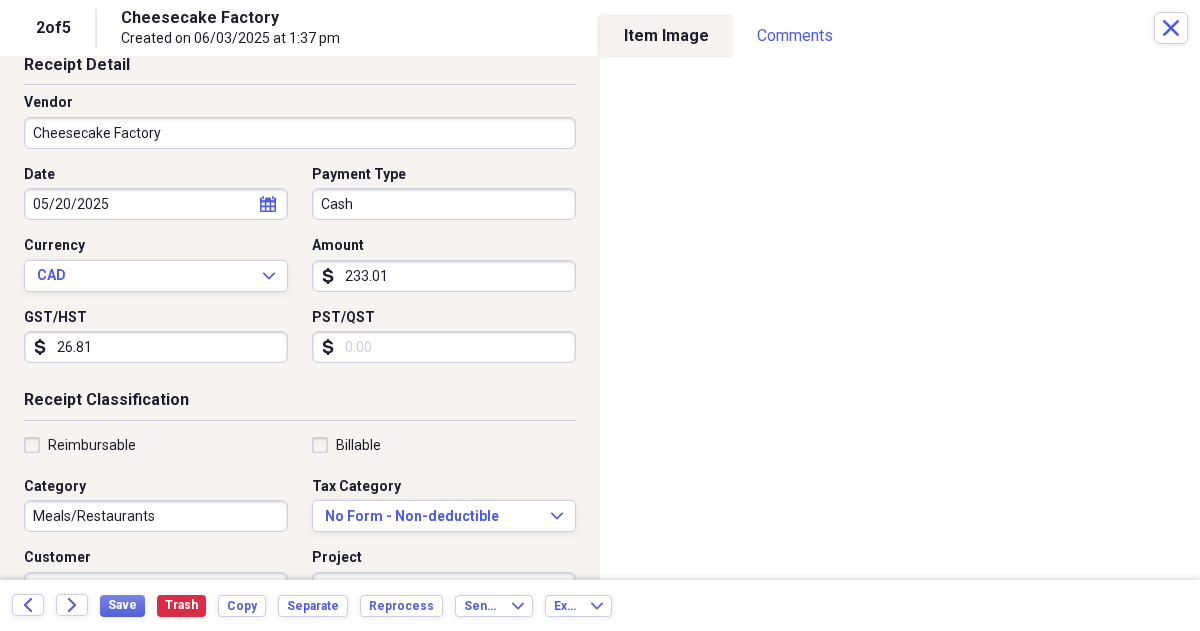 scroll, scrollTop: 81, scrollLeft: 0, axis: vertical 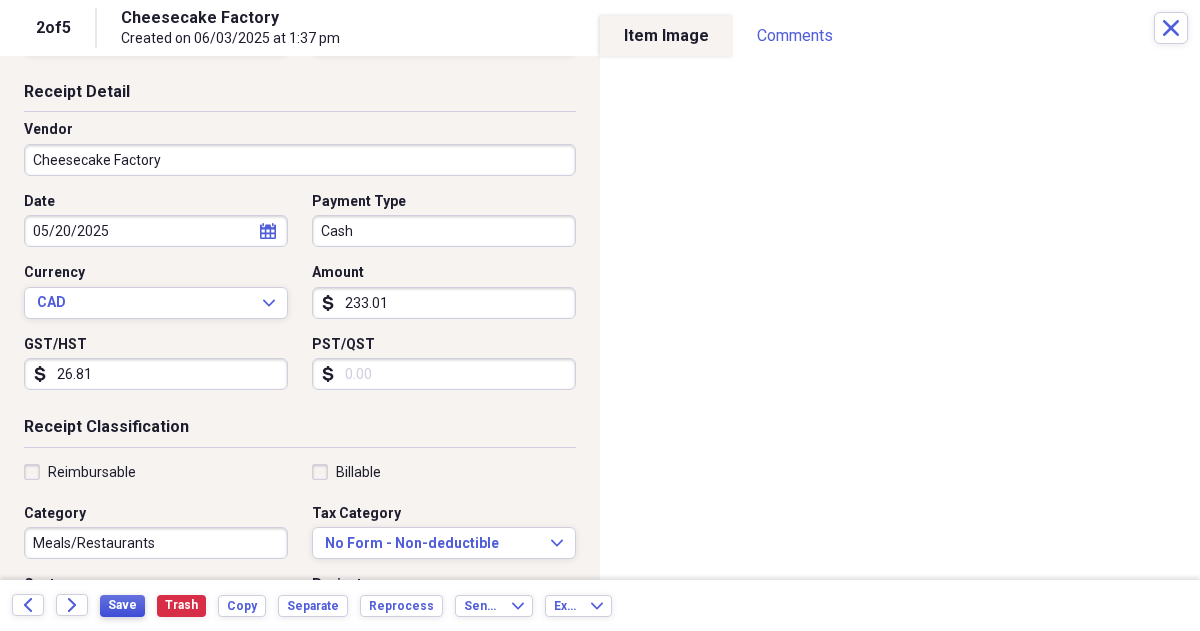 type on "26.81" 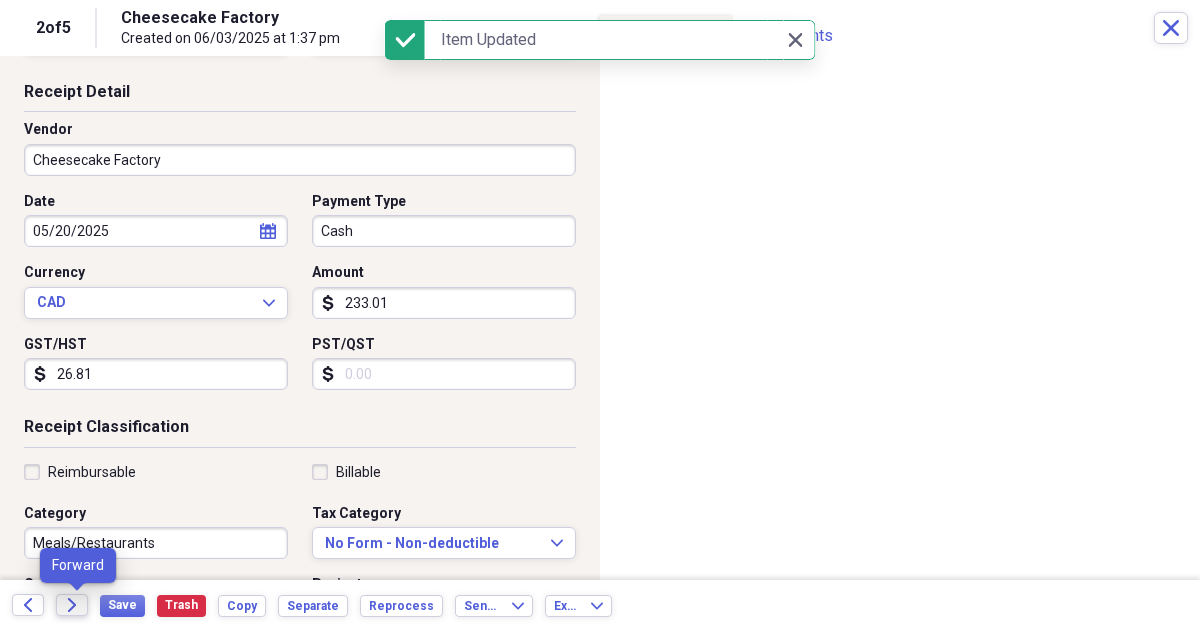 click on "Forward" 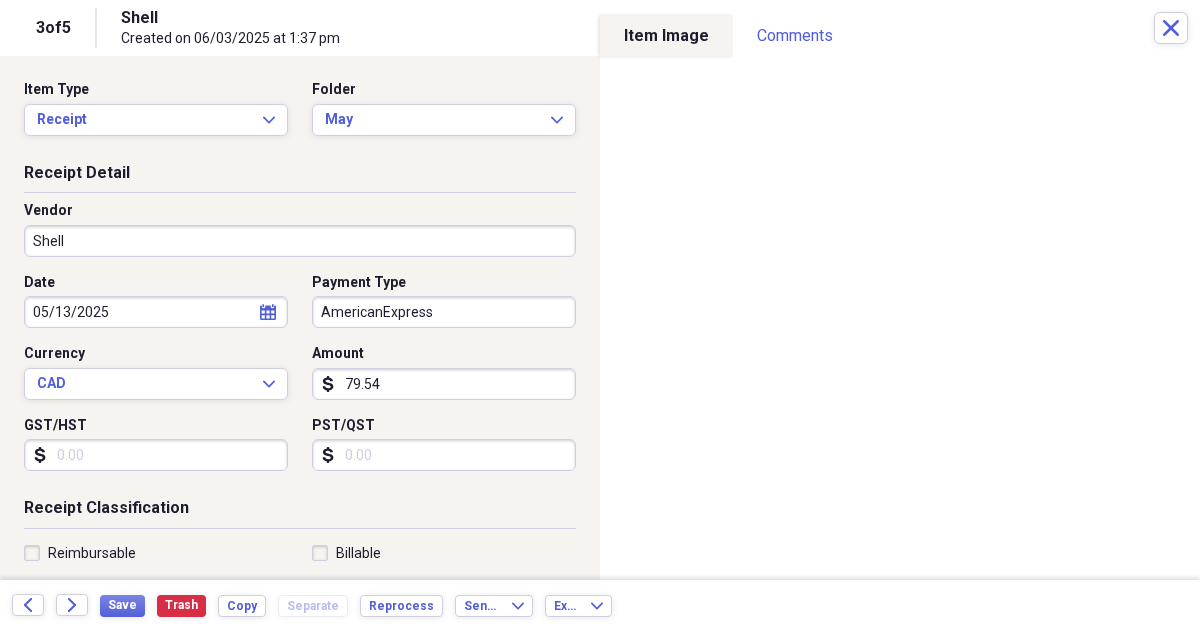 click on "GST/HST" at bounding box center [156, 455] 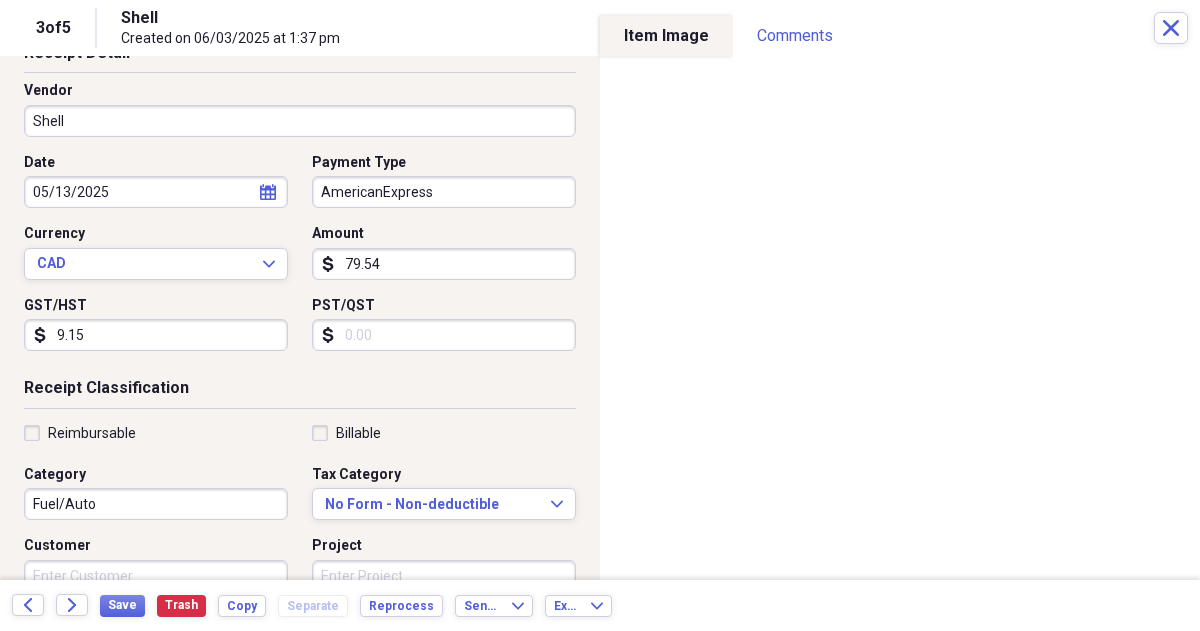 scroll, scrollTop: 132, scrollLeft: 0, axis: vertical 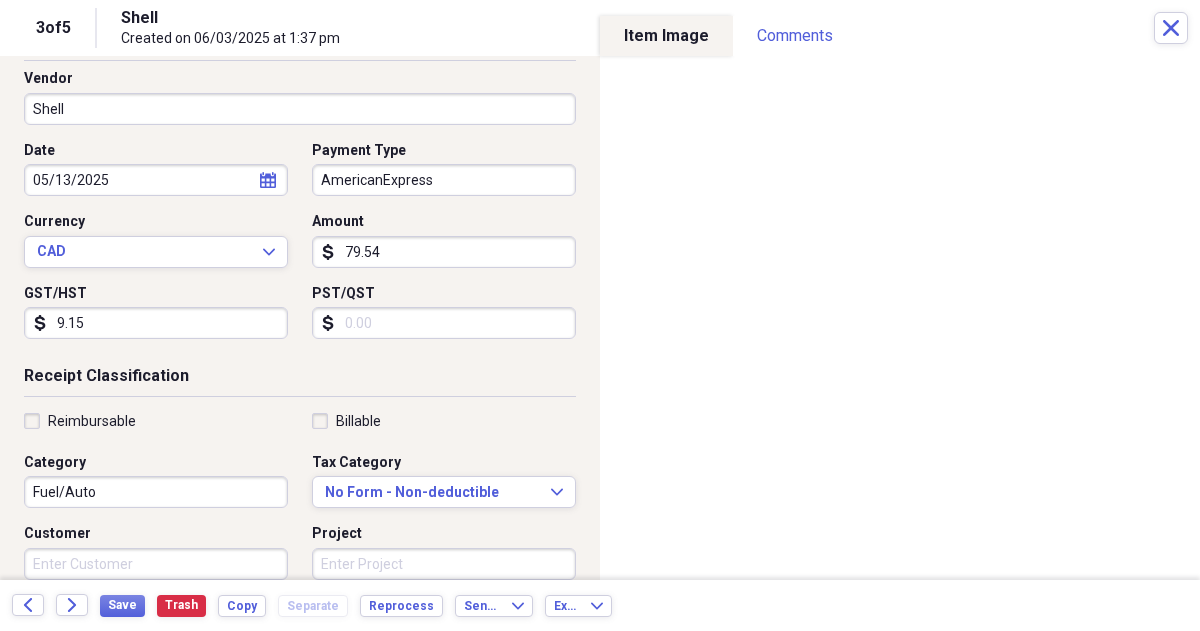 type on "9.15" 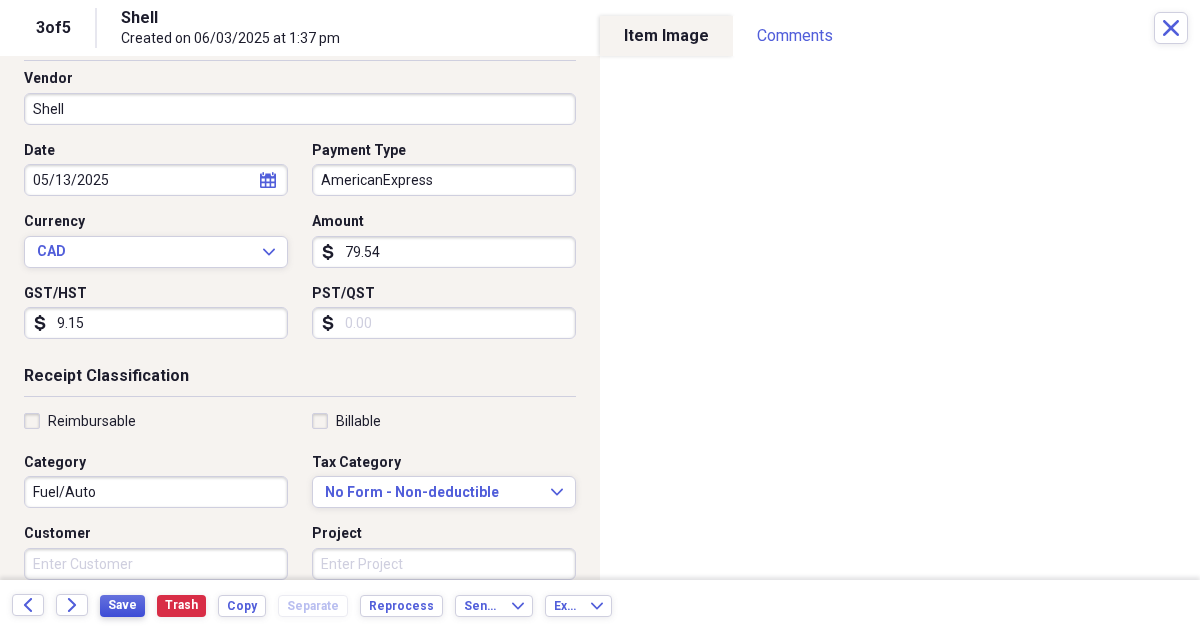 click on "Save" at bounding box center (122, 605) 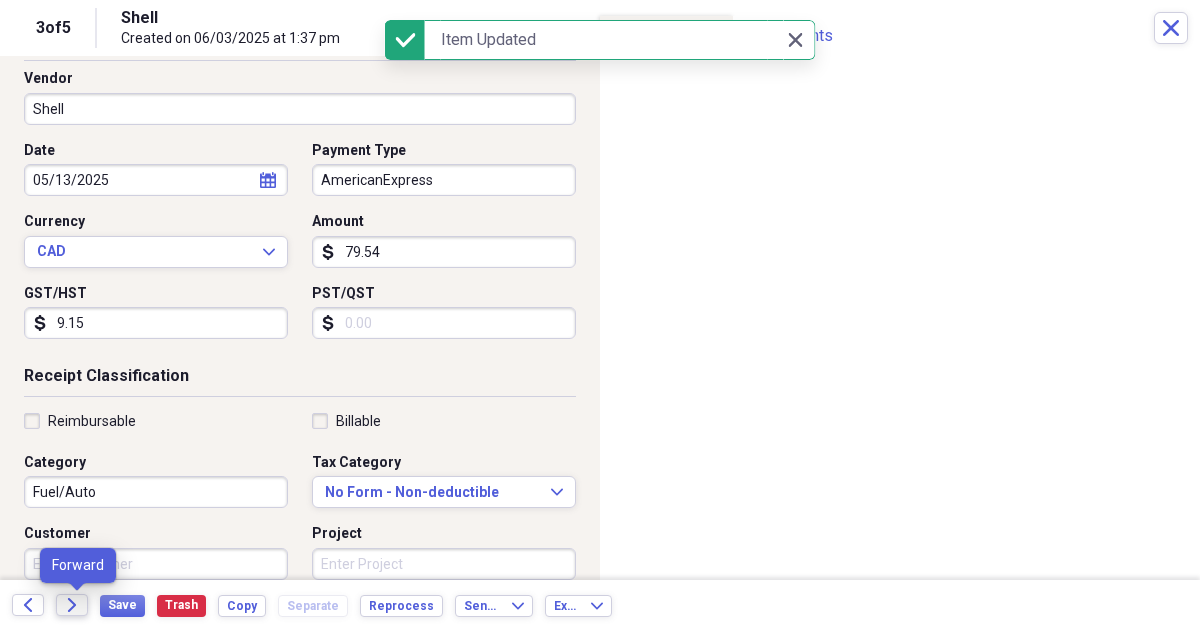 click on "Forward" at bounding box center (72, 605) 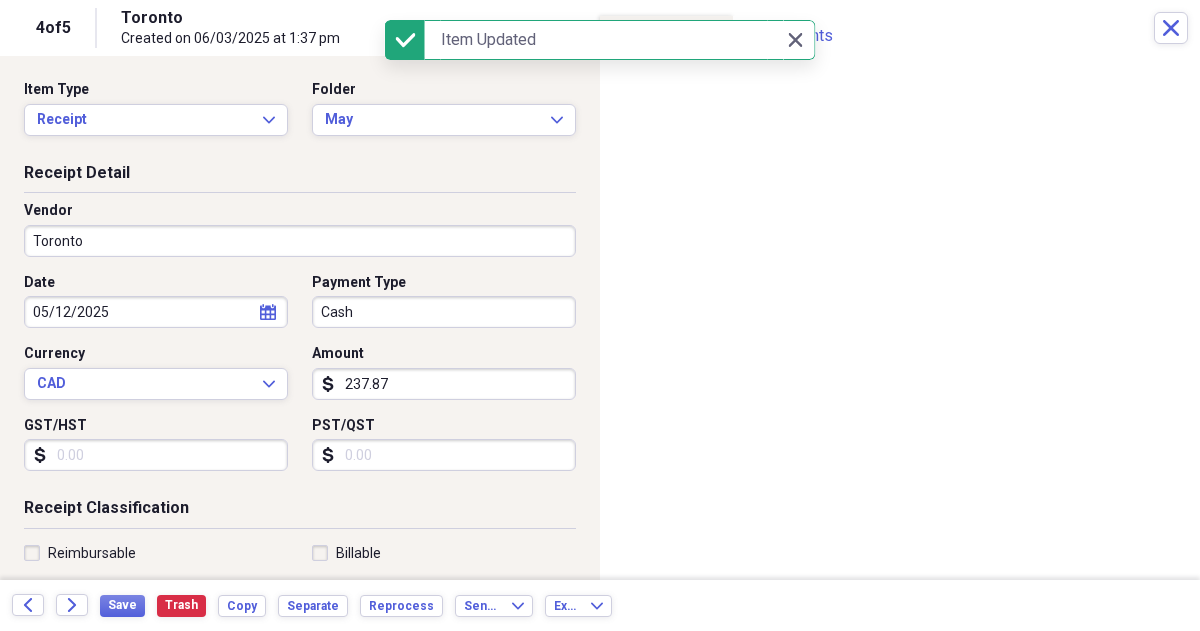 click on "Toronto" at bounding box center (300, 241) 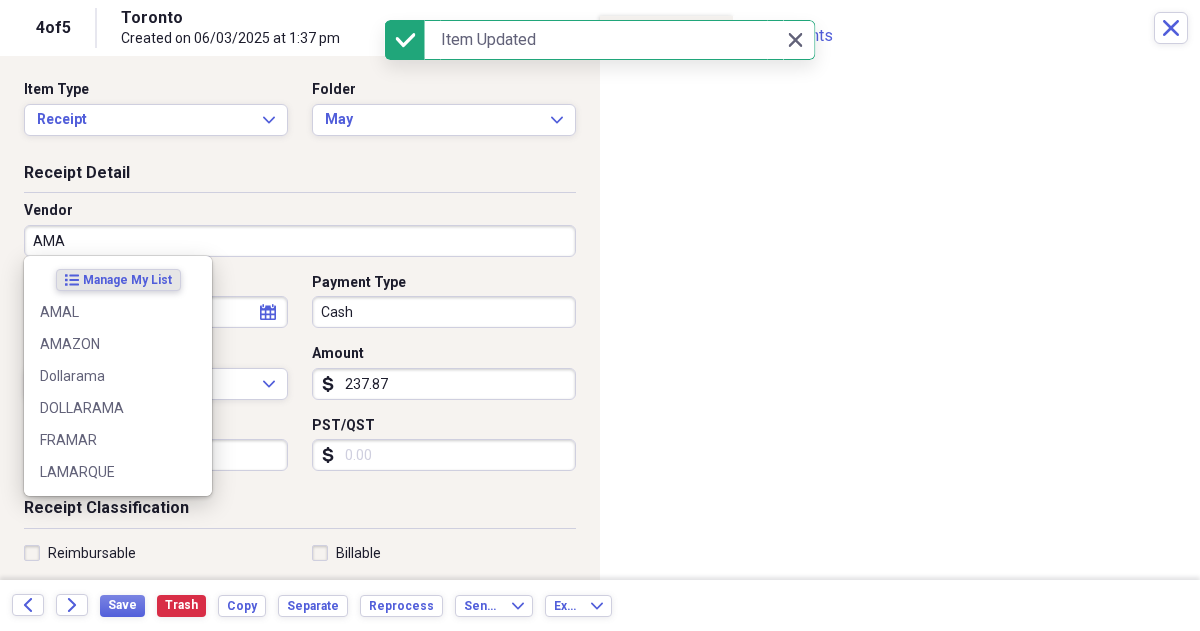 type on "AMAL" 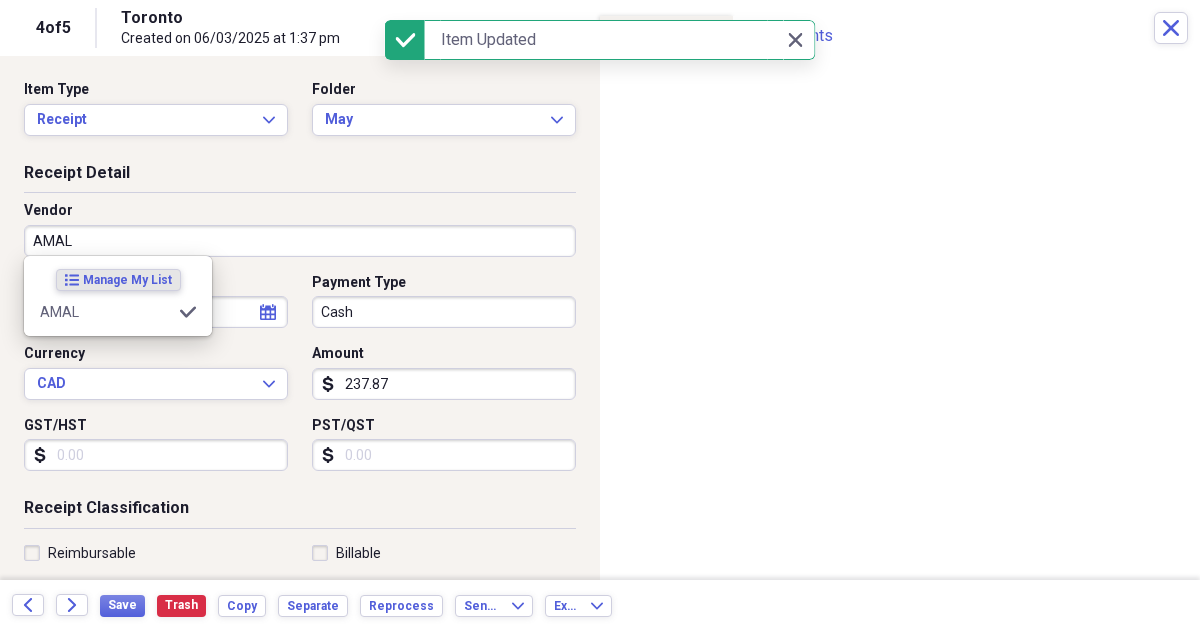 type on "Meals/Restaurants" 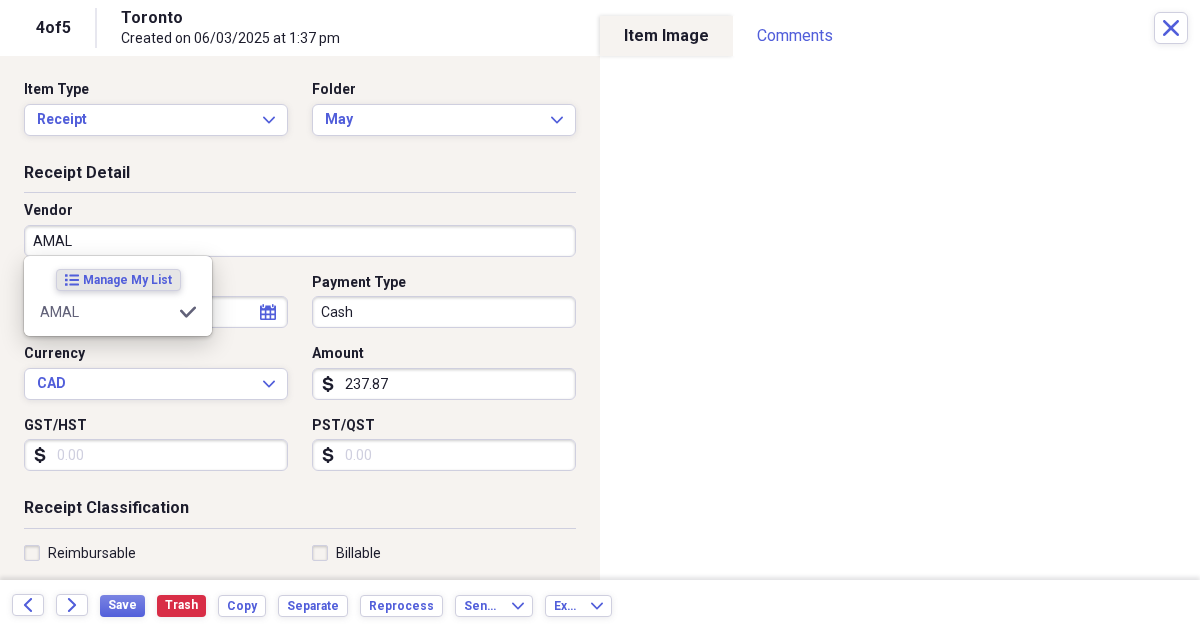 type on "AMAL" 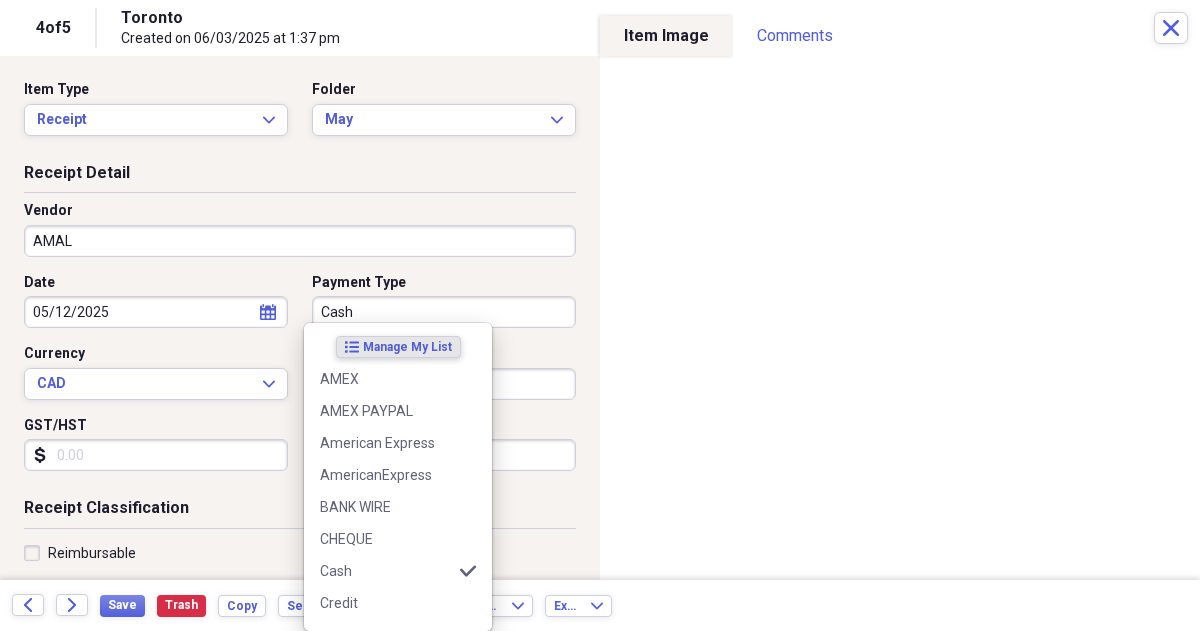 click on "Cash" at bounding box center [444, 312] 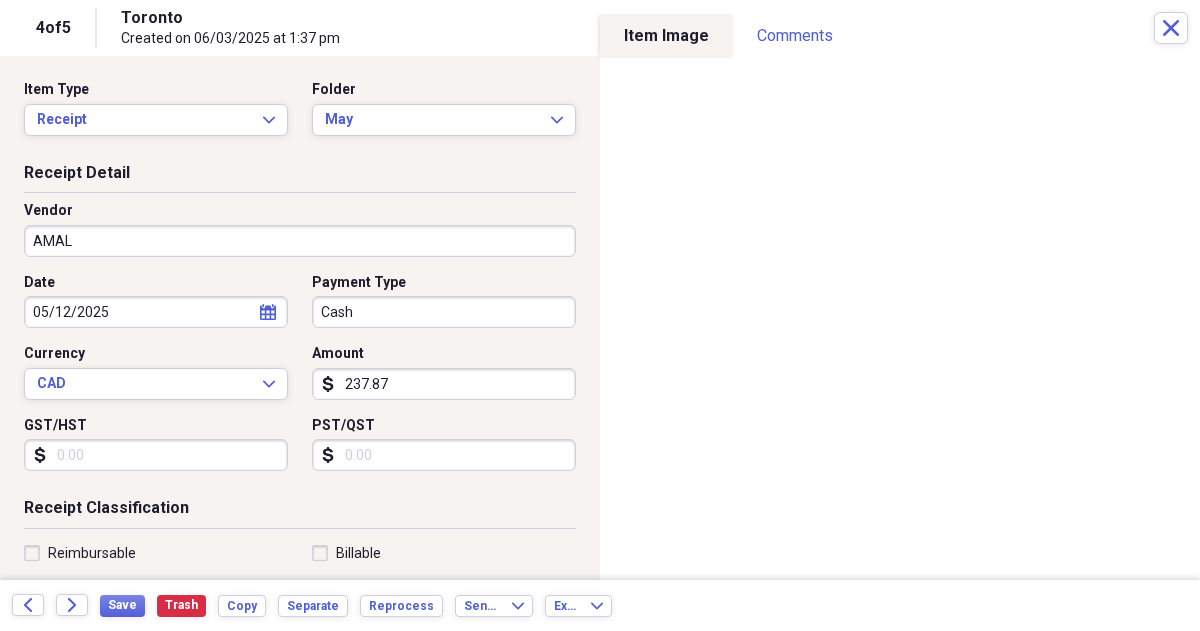 click on "Vendor [PERSON]" at bounding box center [300, 237] 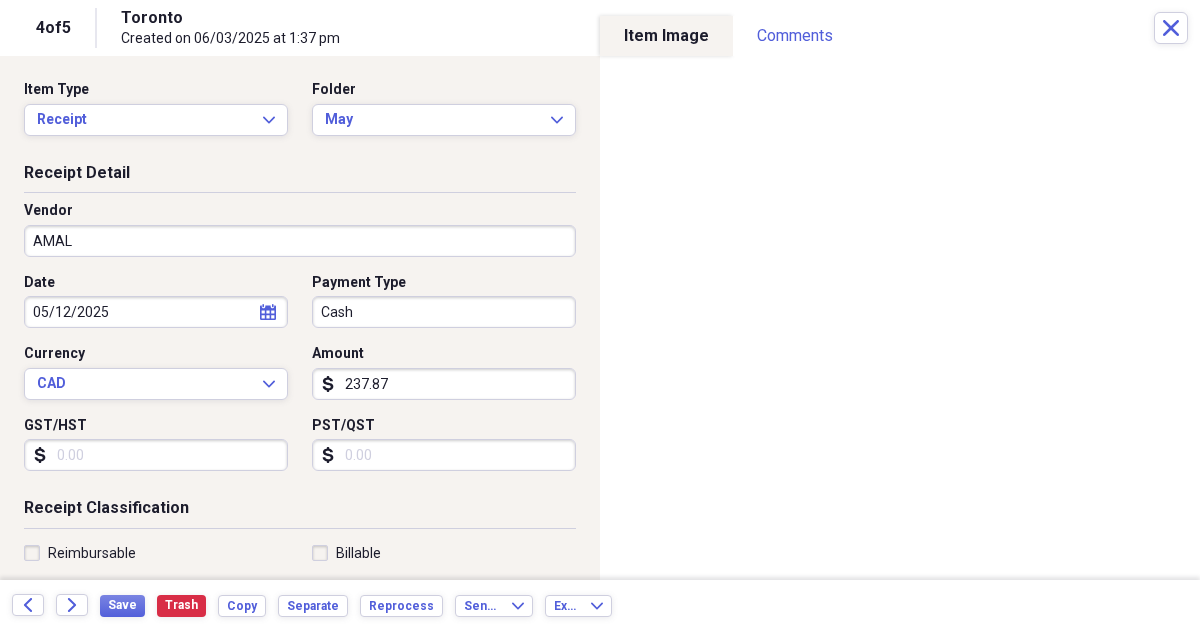 click on "GST/HST" at bounding box center (156, 455) 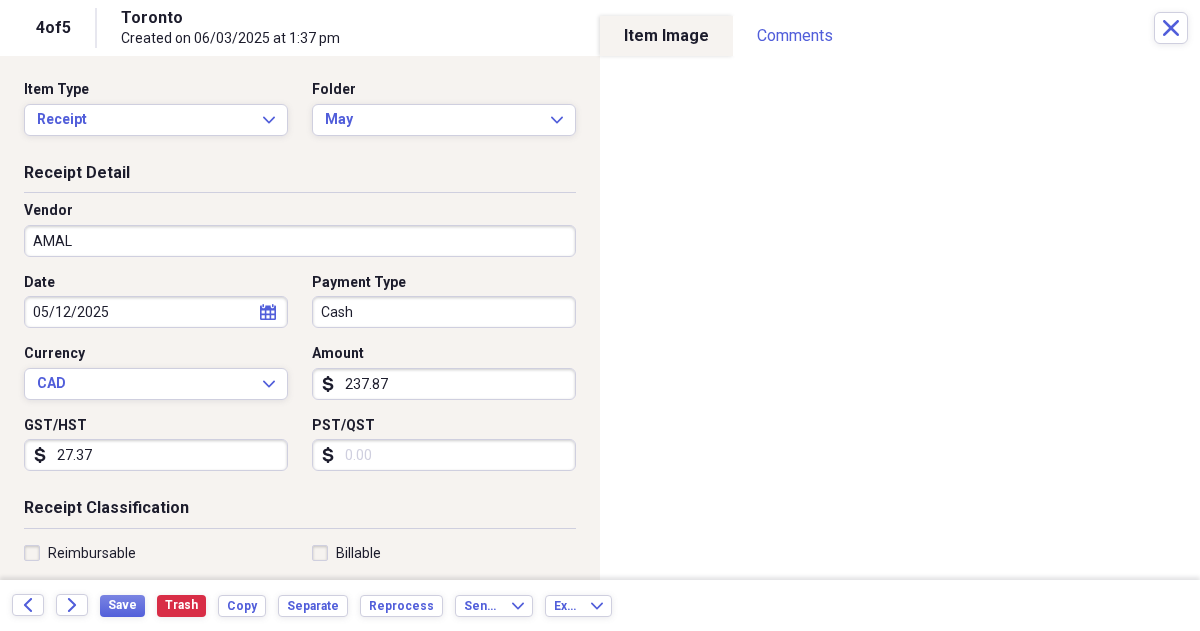 scroll, scrollTop: 52, scrollLeft: 0, axis: vertical 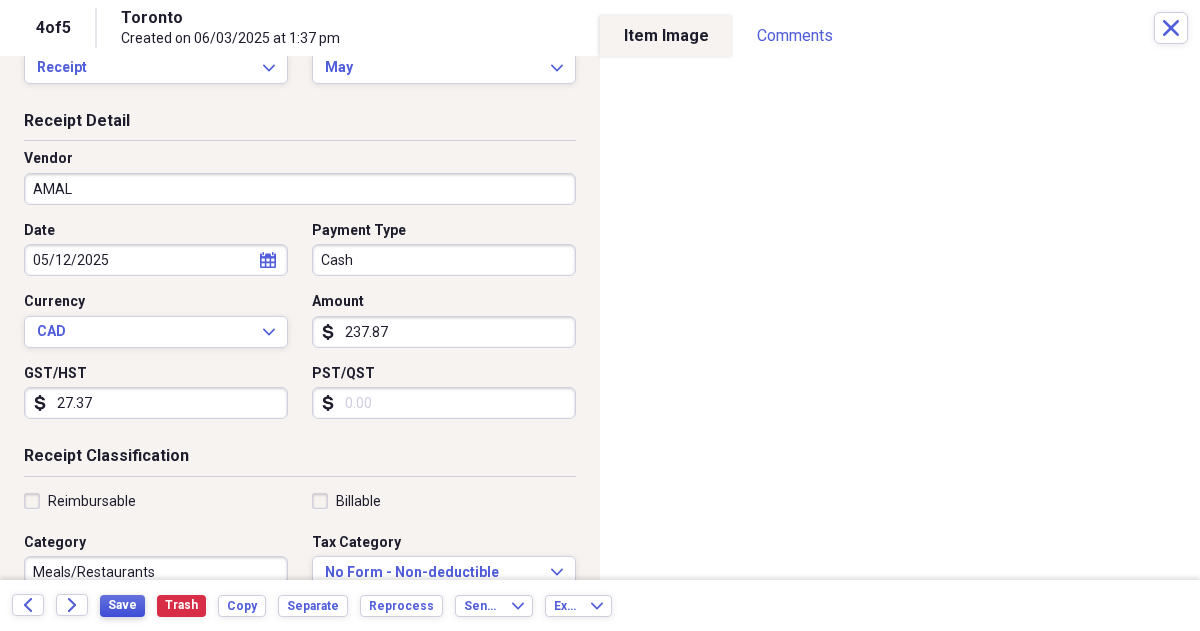 type on "27.37" 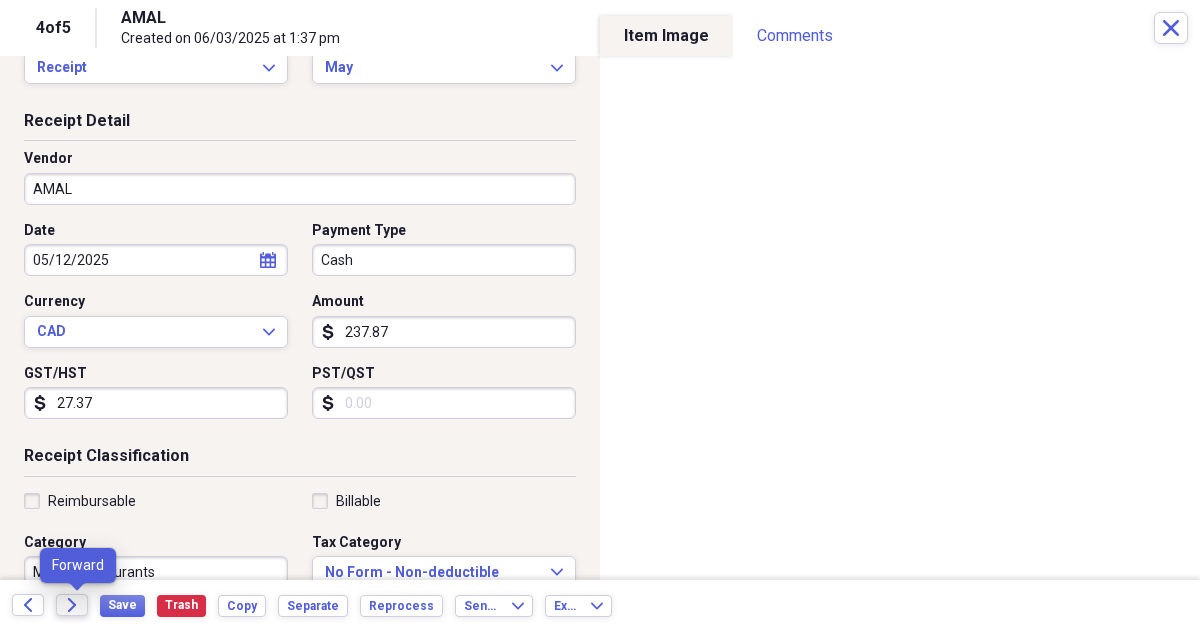 click on "Forward" 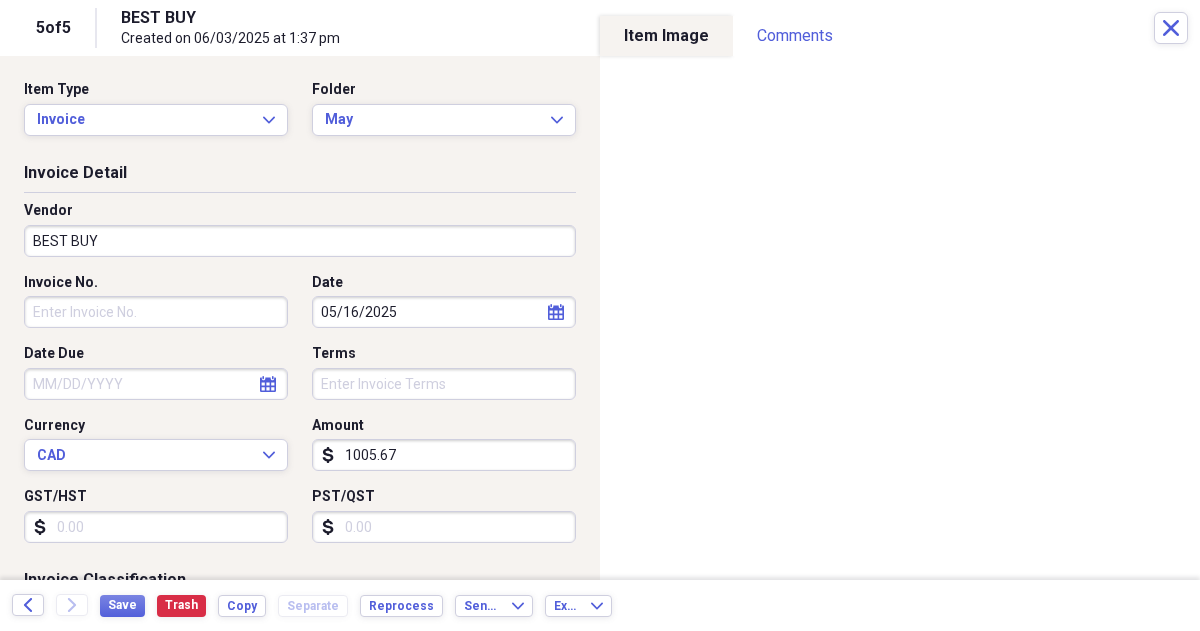click on "GST/HST" at bounding box center [156, 527] 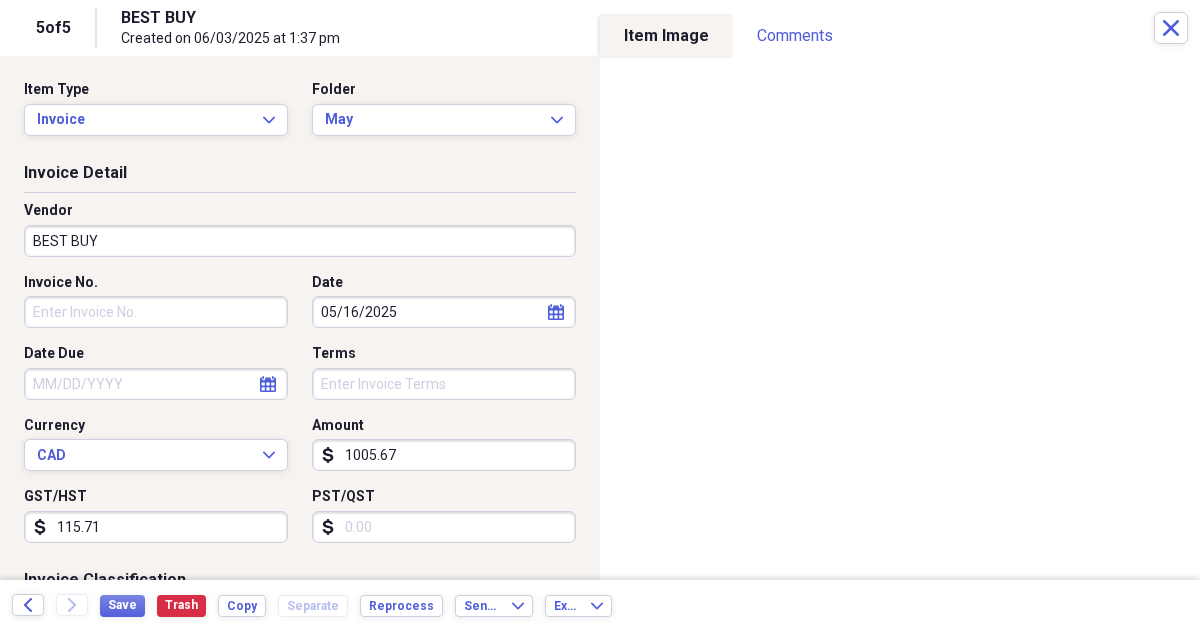 scroll, scrollTop: 126, scrollLeft: 0, axis: vertical 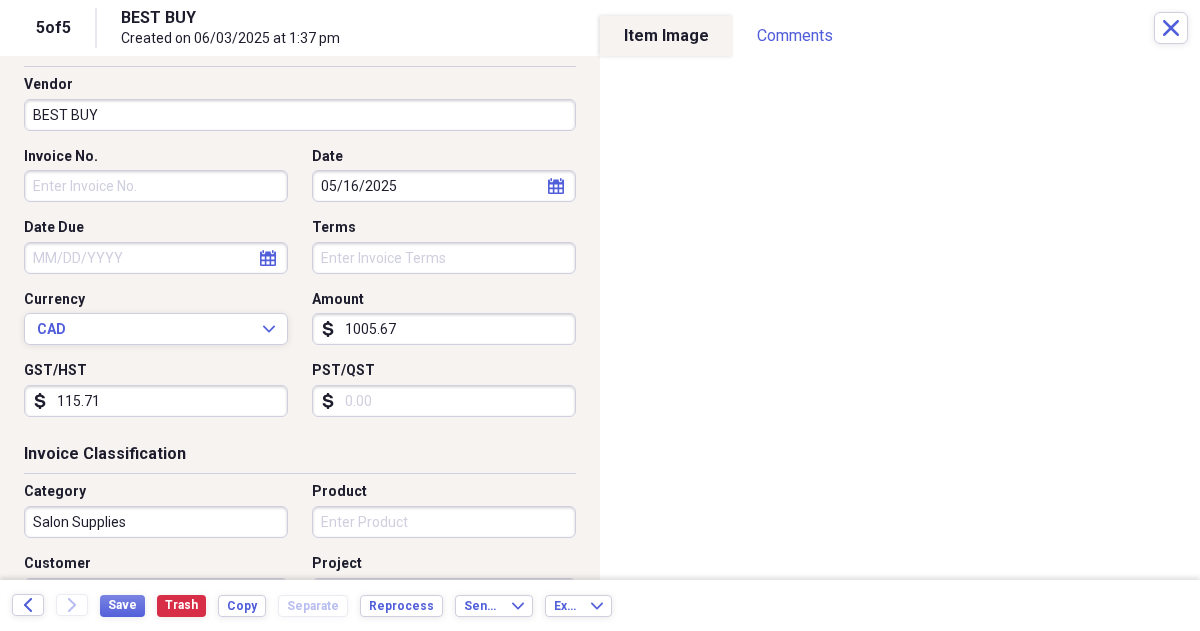 type on "115.71" 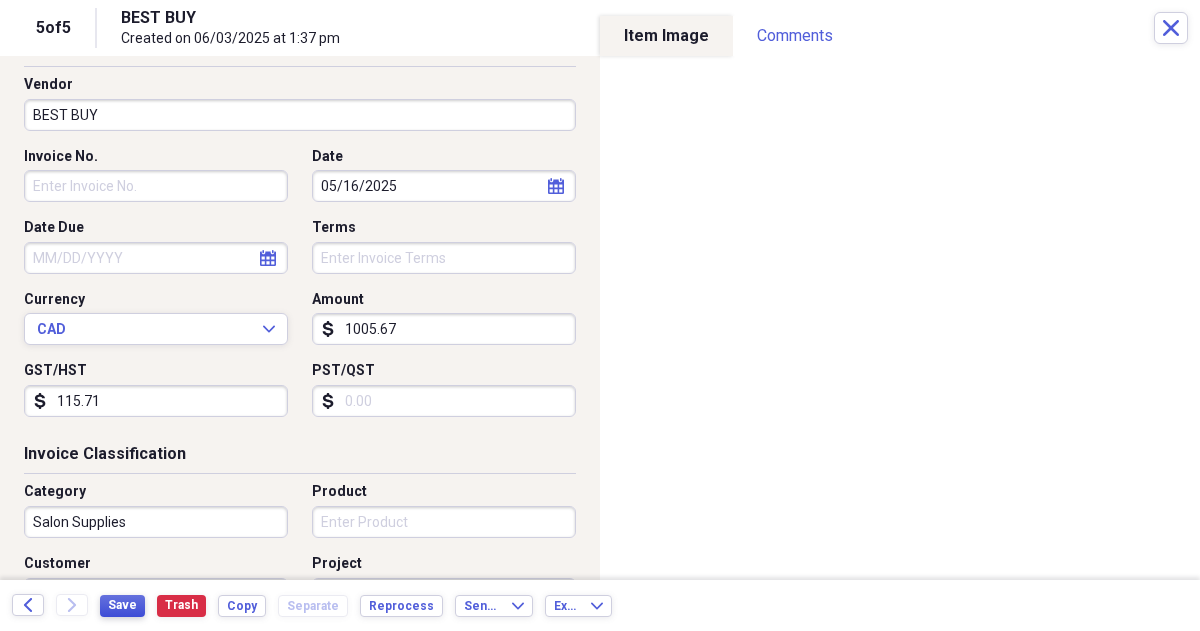 click on "Save" at bounding box center [122, 606] 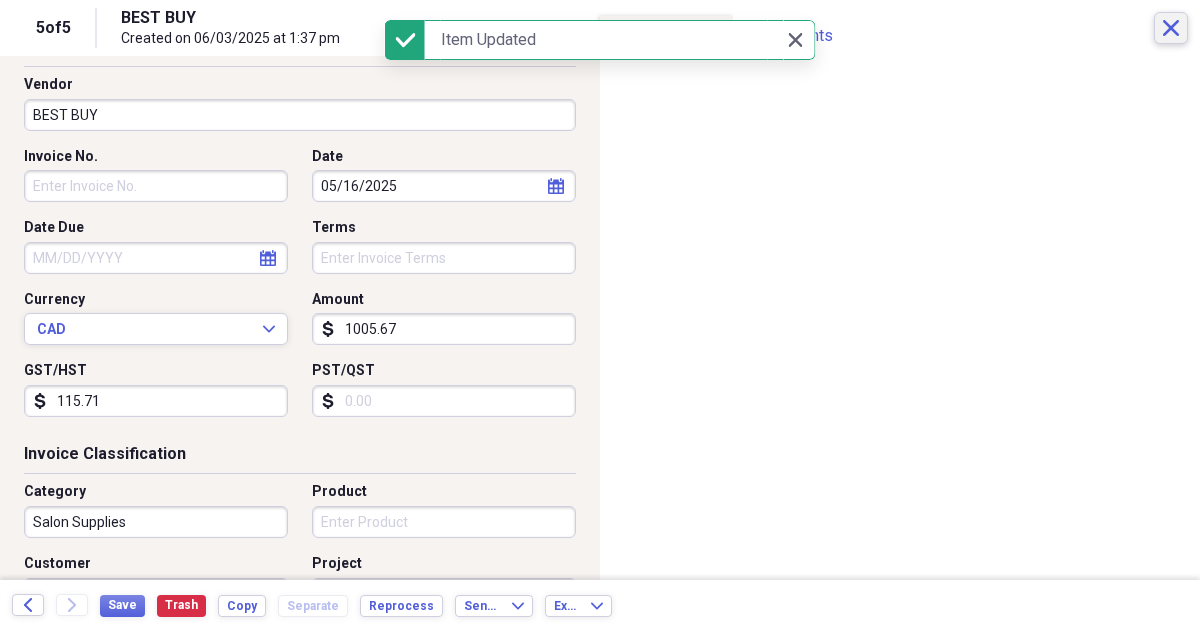 click 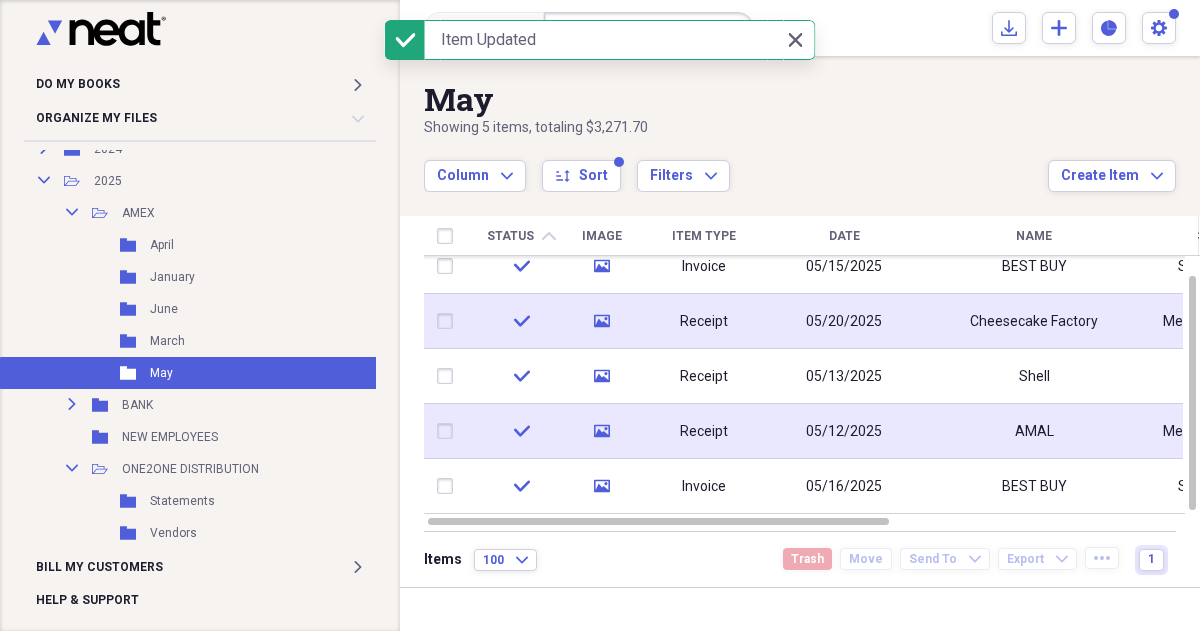 scroll, scrollTop: 442, scrollLeft: 0, axis: vertical 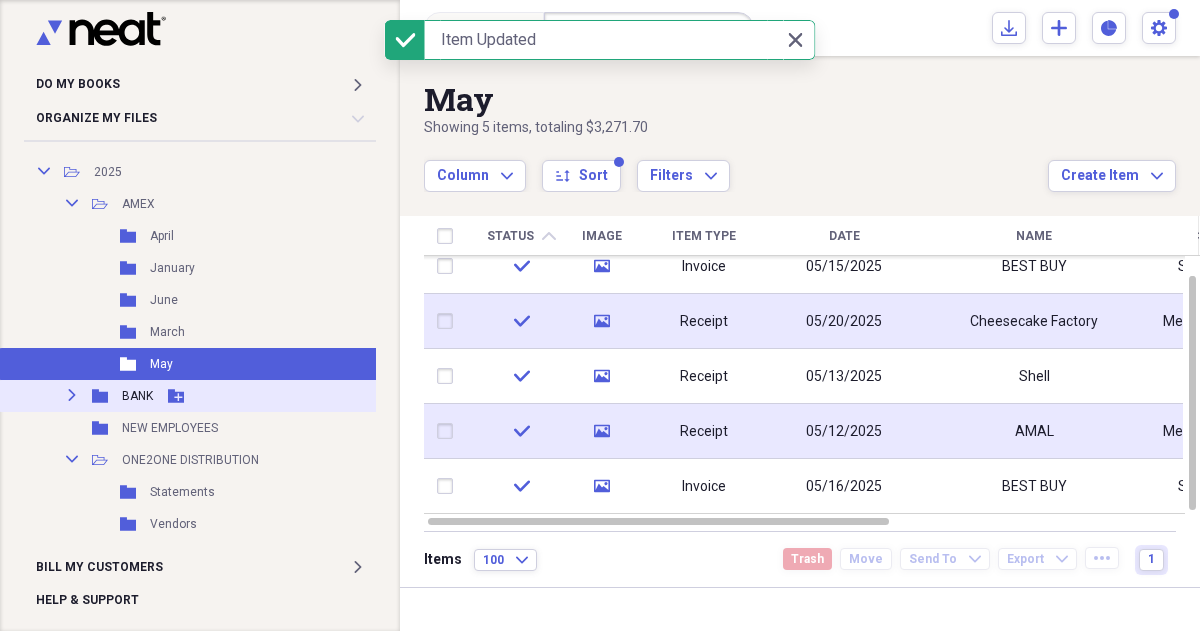 click 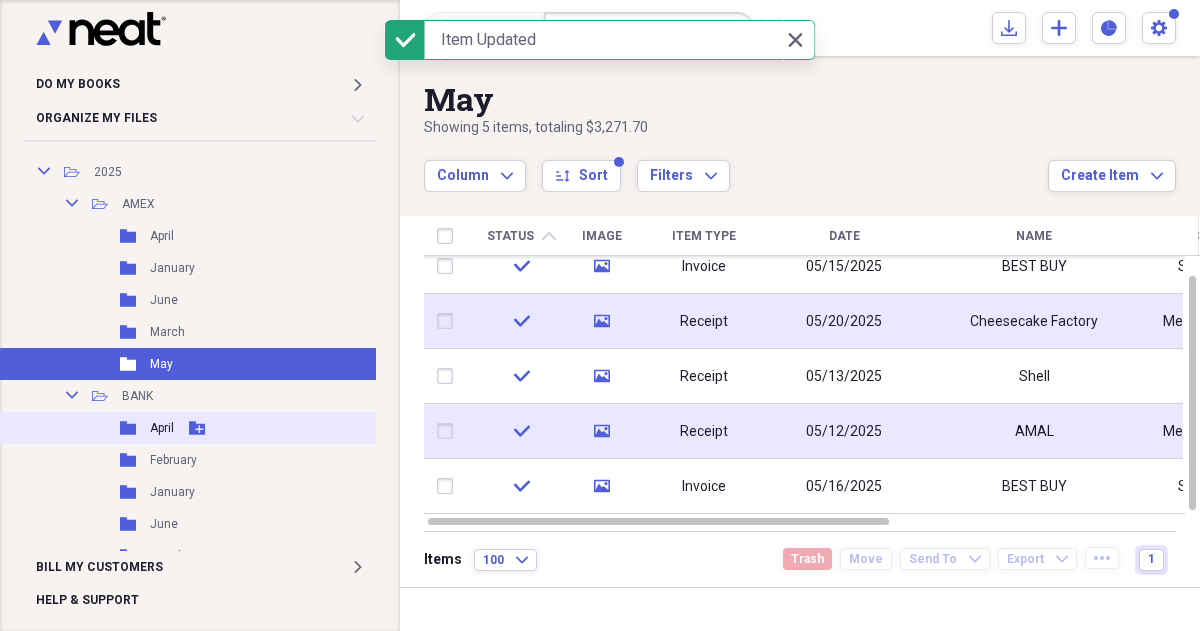 click on "Folder April Add Folder" at bounding box center [223, 428] 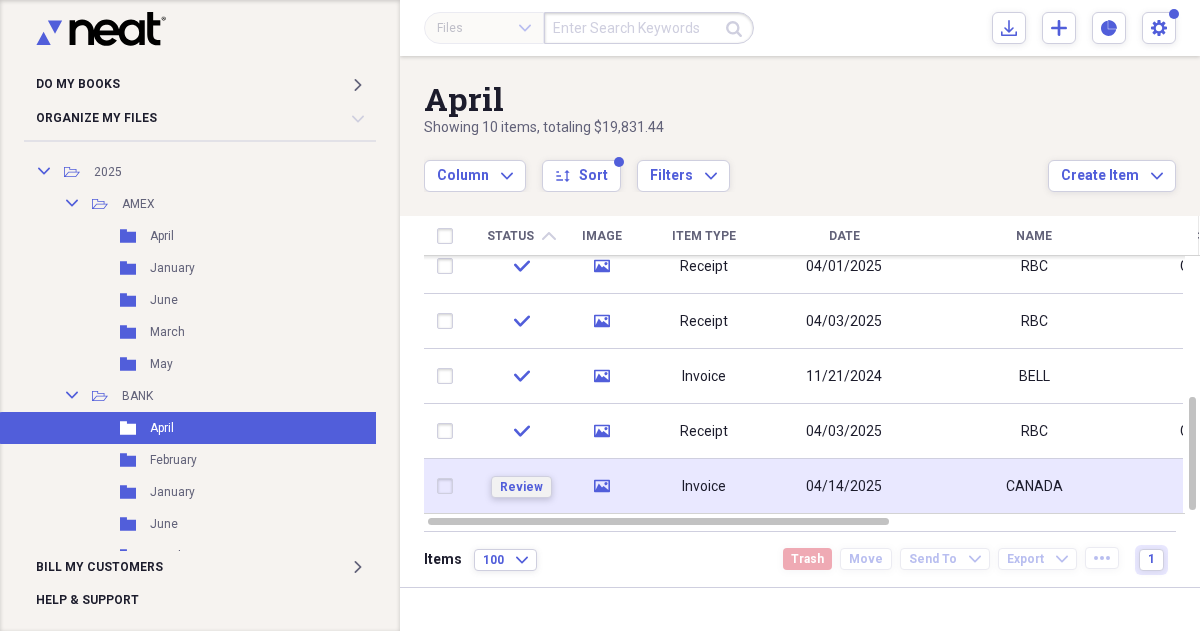 click on "Review" at bounding box center [521, 487] 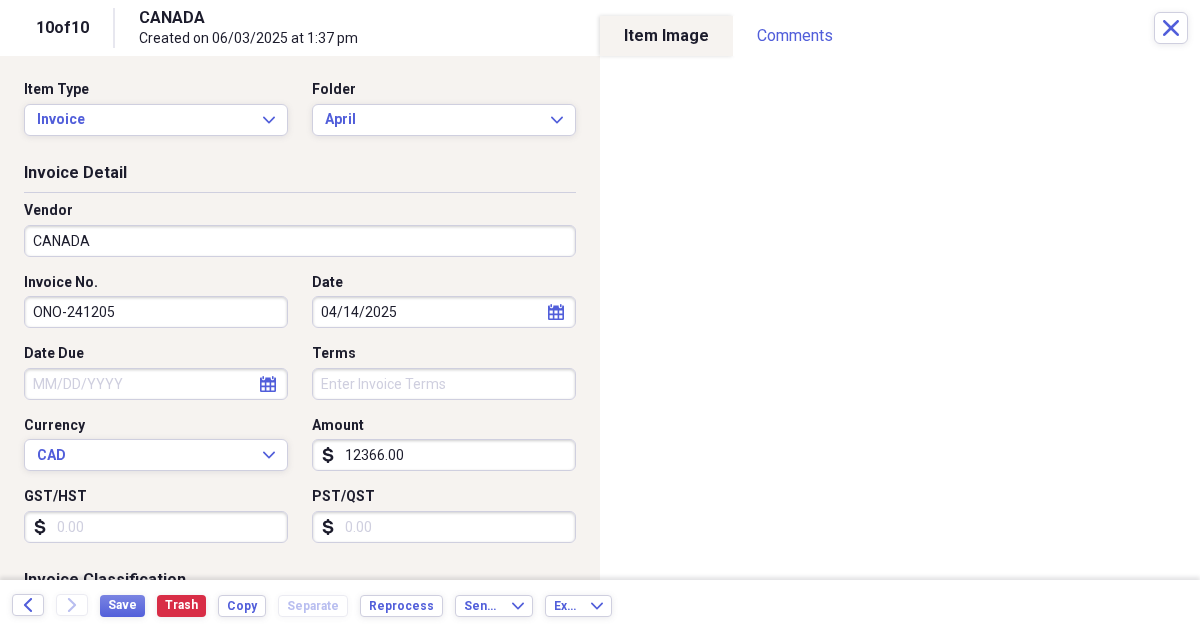 click on "CANADA" at bounding box center [300, 241] 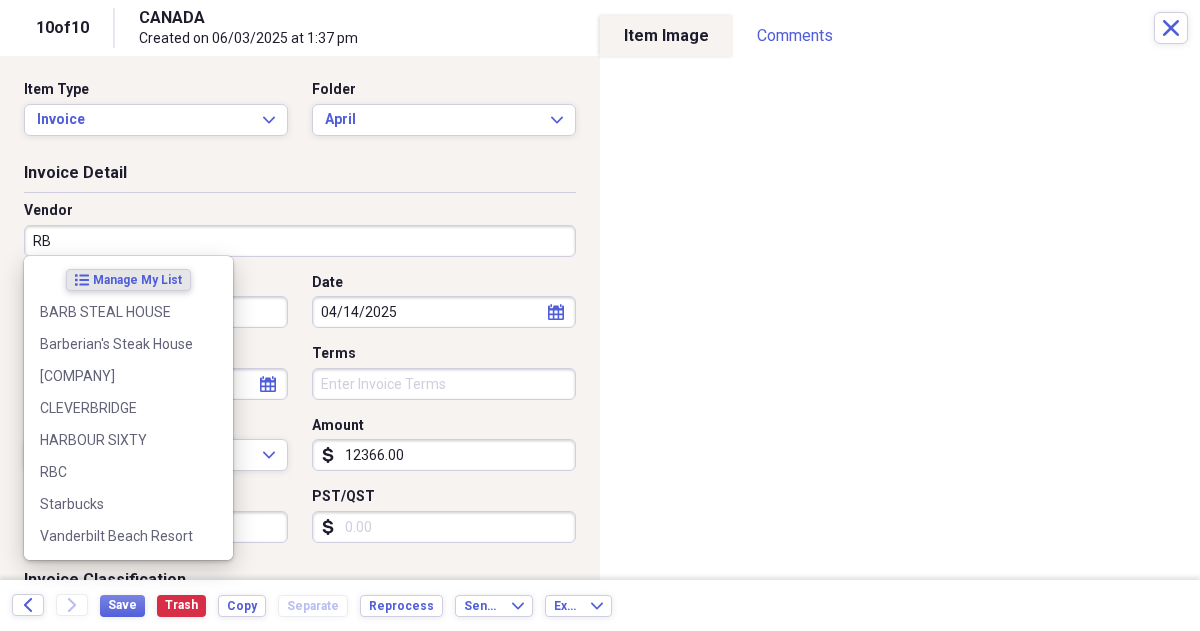 type on "RBC" 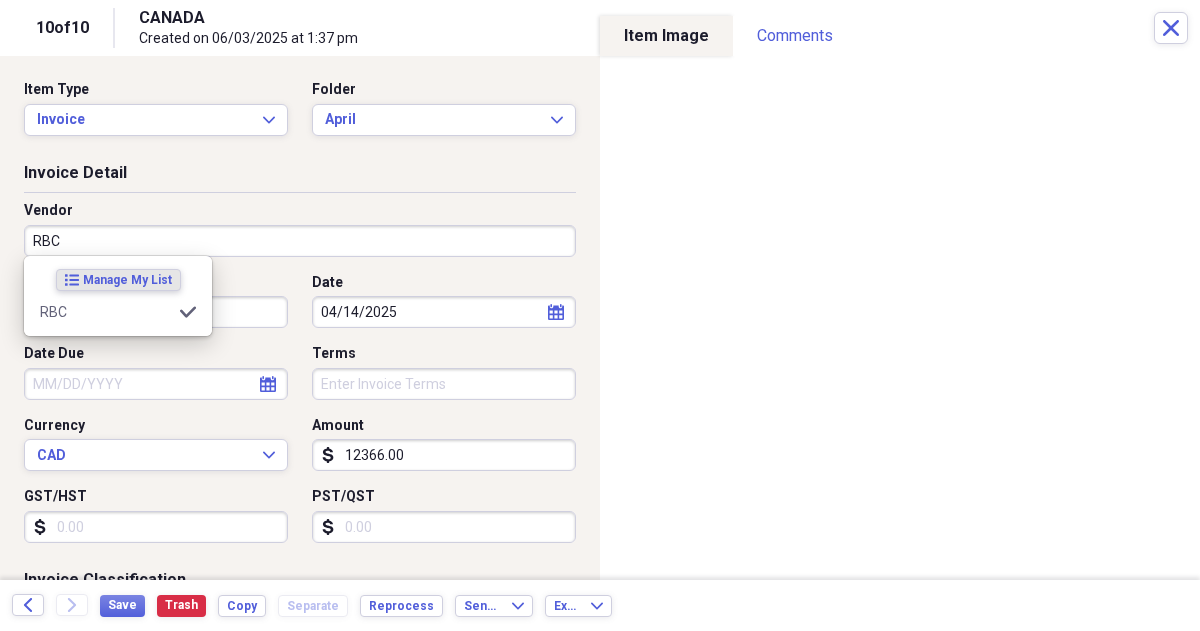 type on "Money" 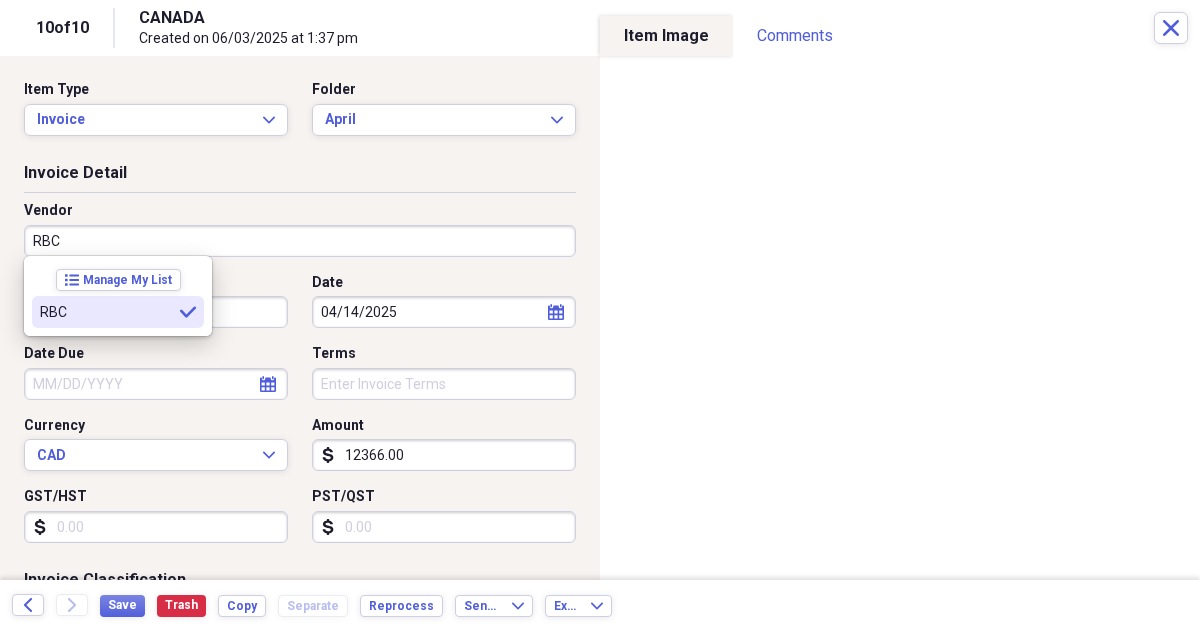 type on "RBC" 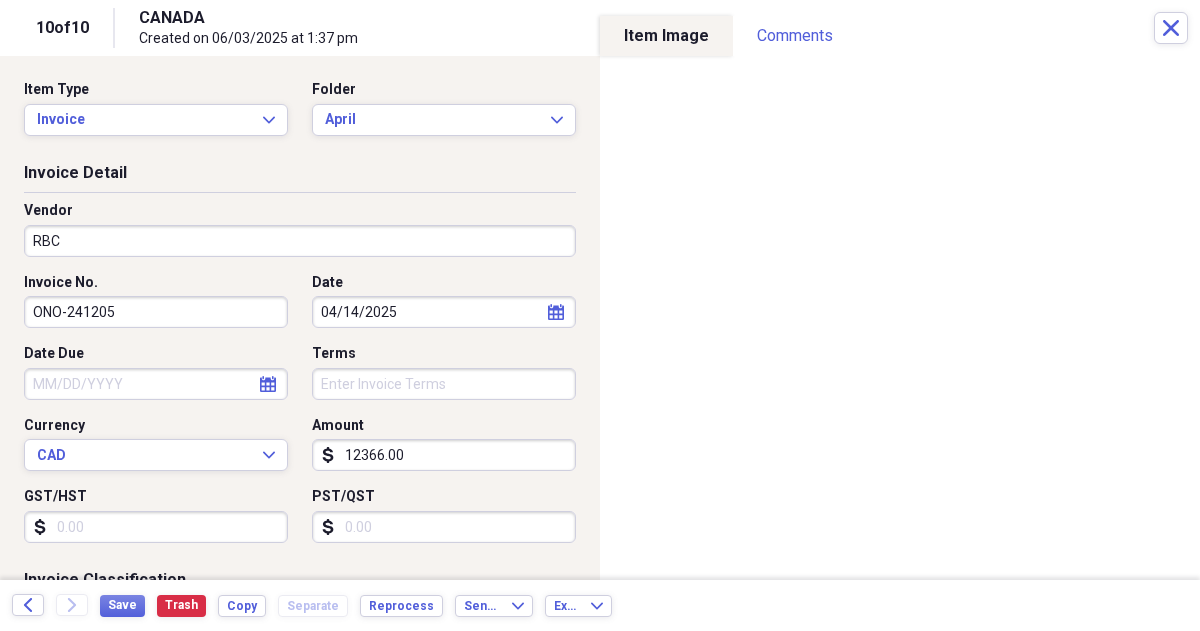 click on "12366.00" at bounding box center [444, 455] 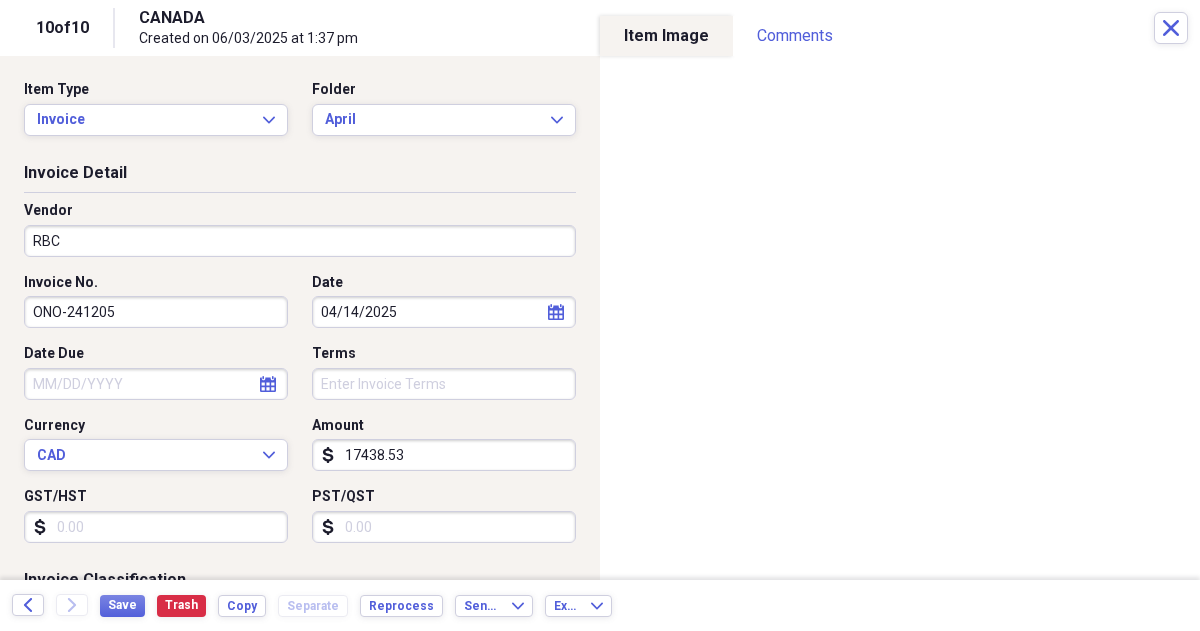 type on "17438.53" 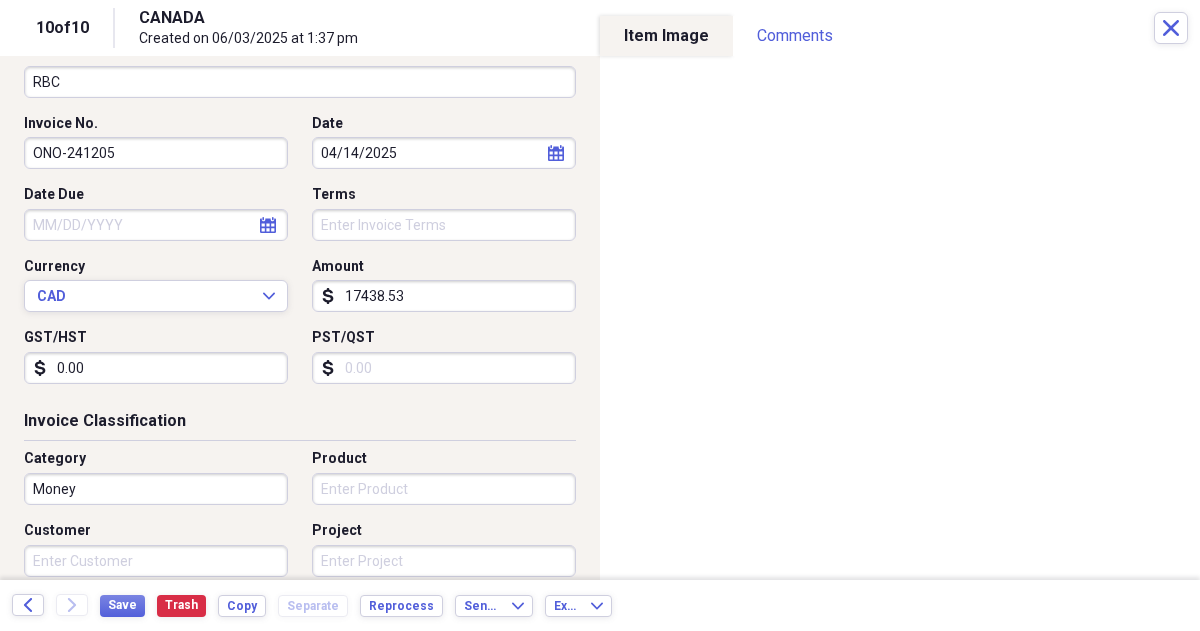 scroll, scrollTop: 166, scrollLeft: 0, axis: vertical 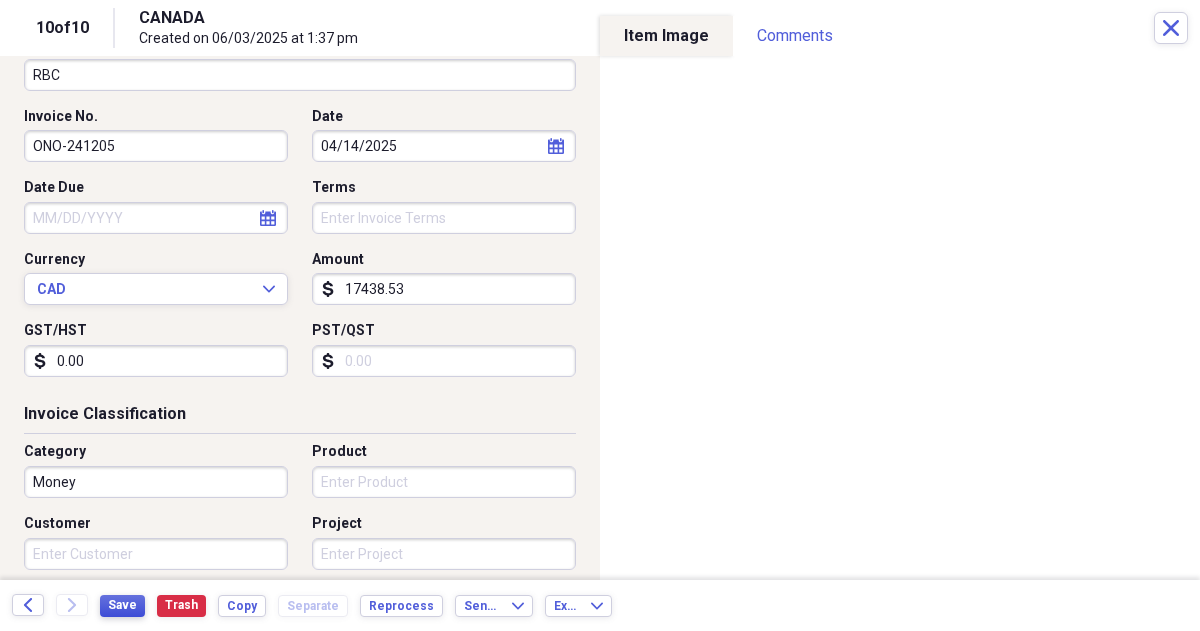 type on "0.00" 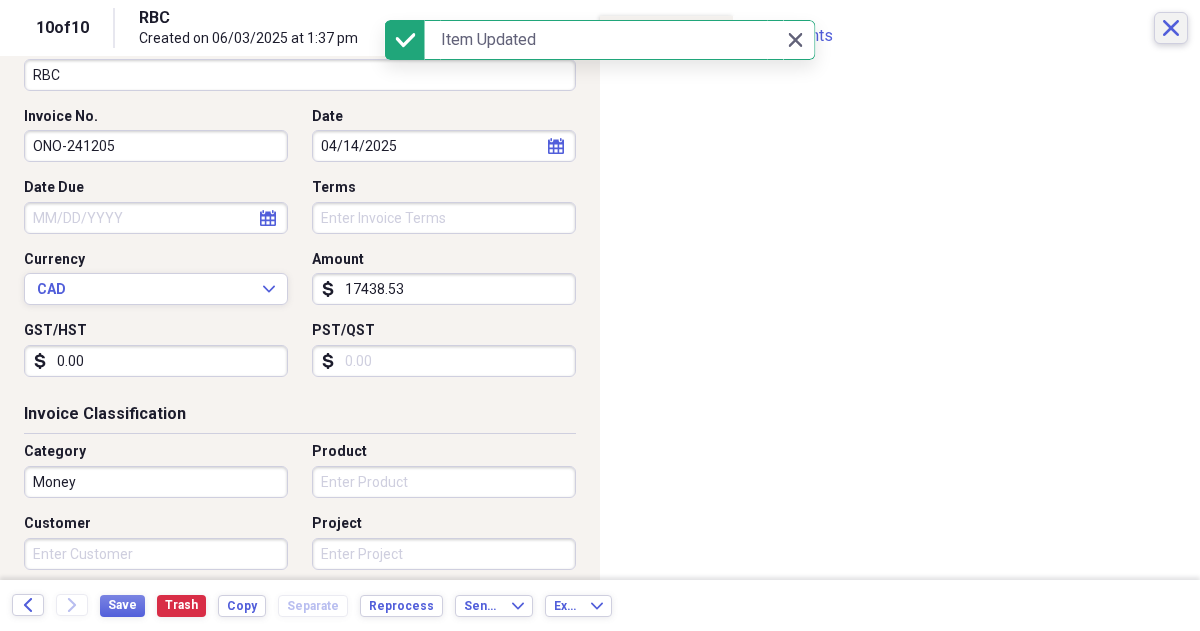 click on "Close" 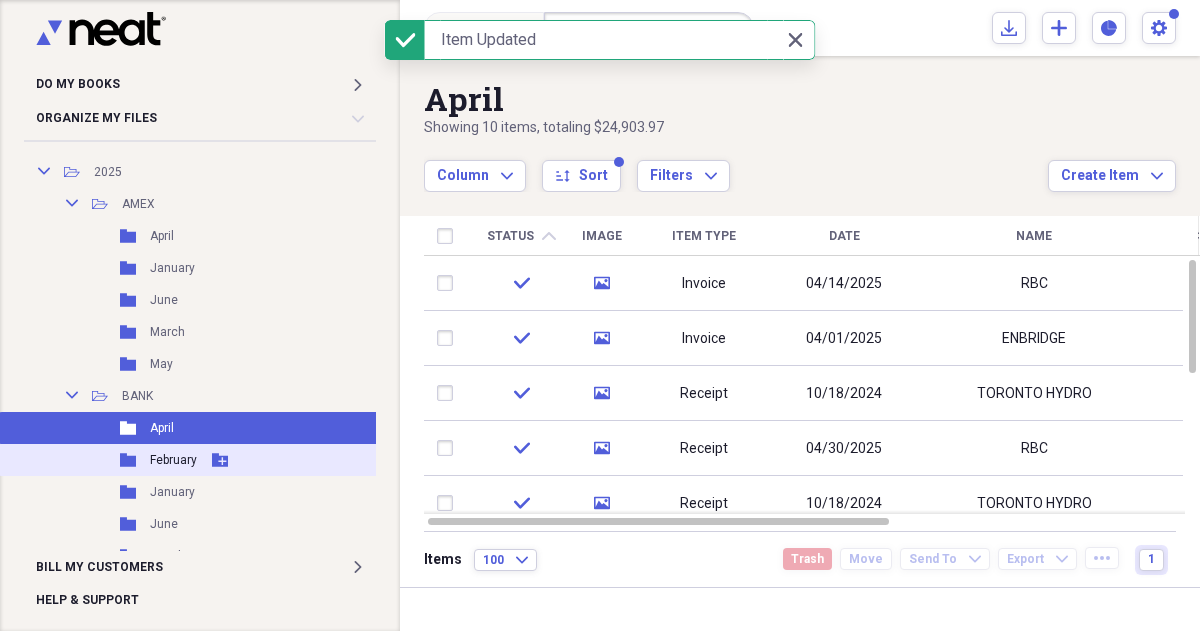 click on "Folder February Add Folder" at bounding box center (223, 460) 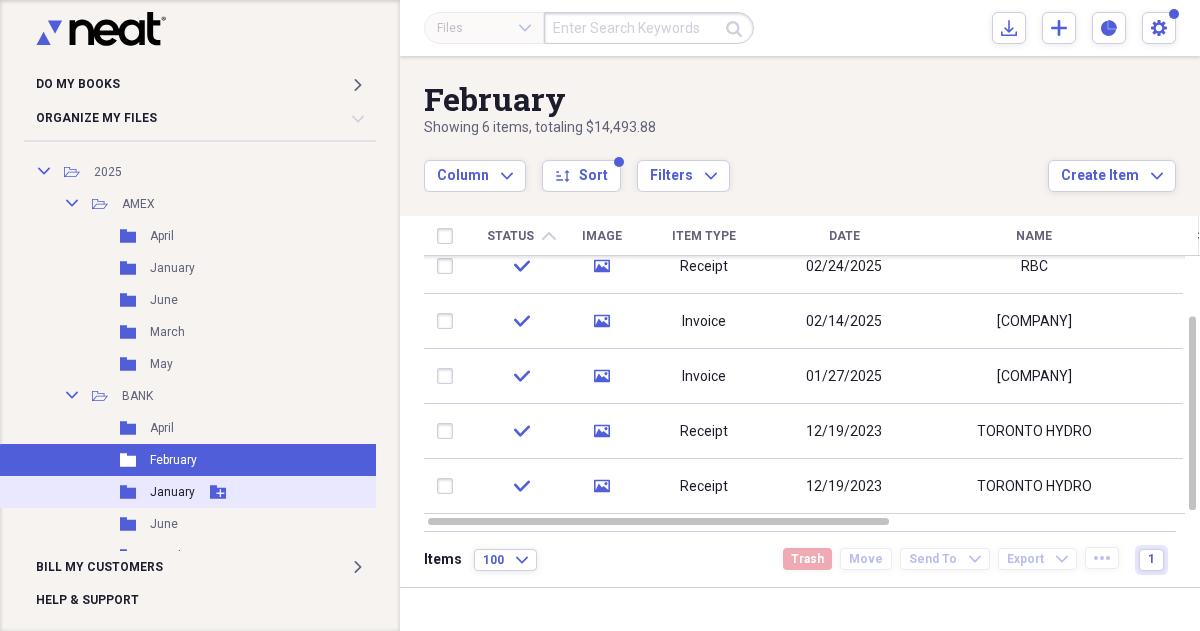 click on "January" at bounding box center [172, 492] 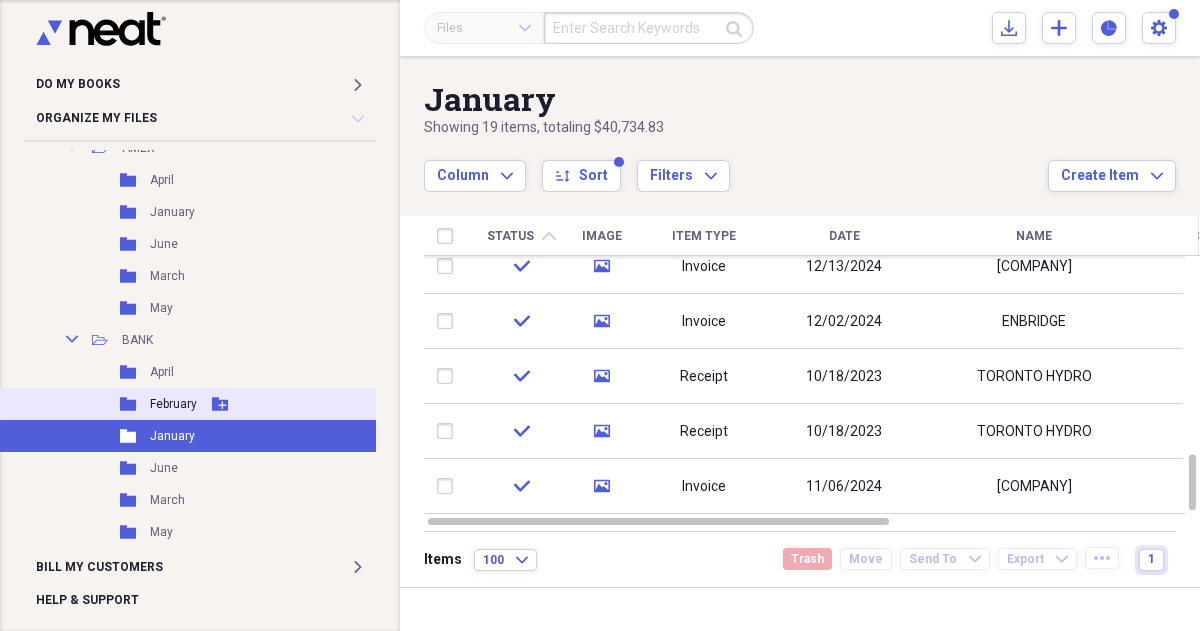 scroll, scrollTop: 499, scrollLeft: 0, axis: vertical 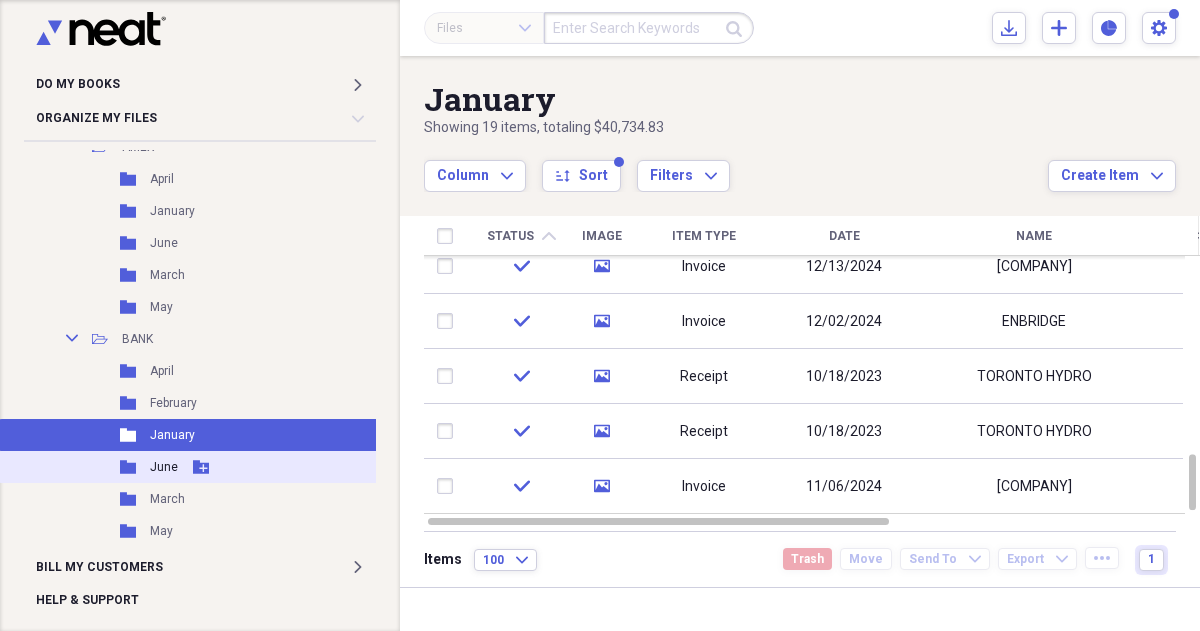 click on "June" at bounding box center [164, 467] 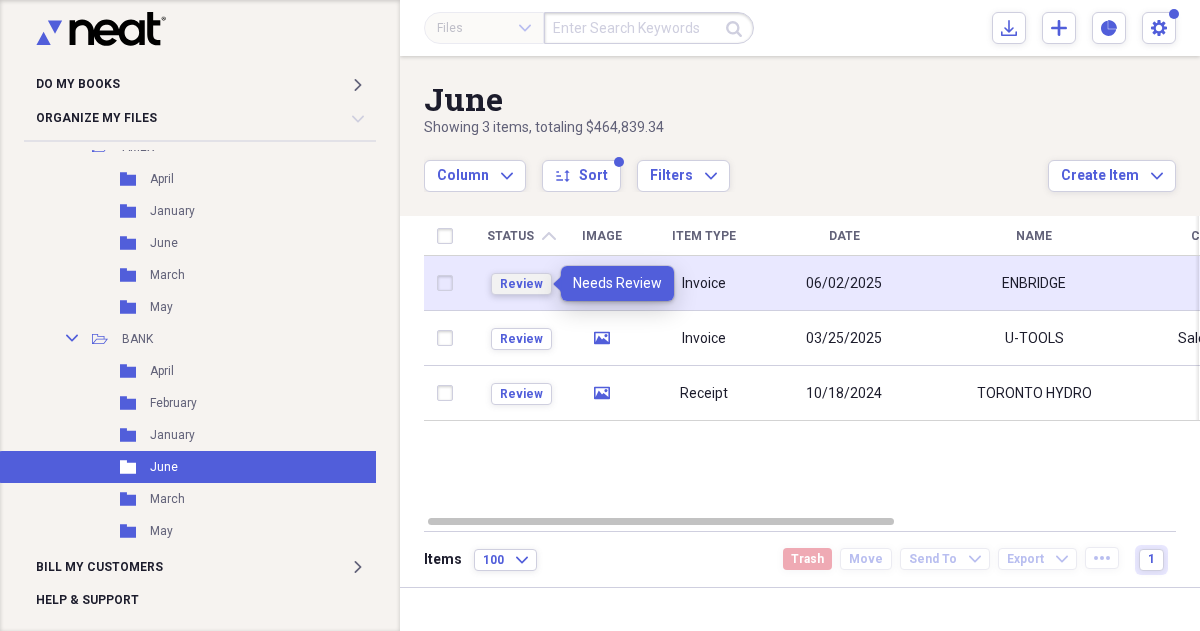 click on "Review" at bounding box center [521, 284] 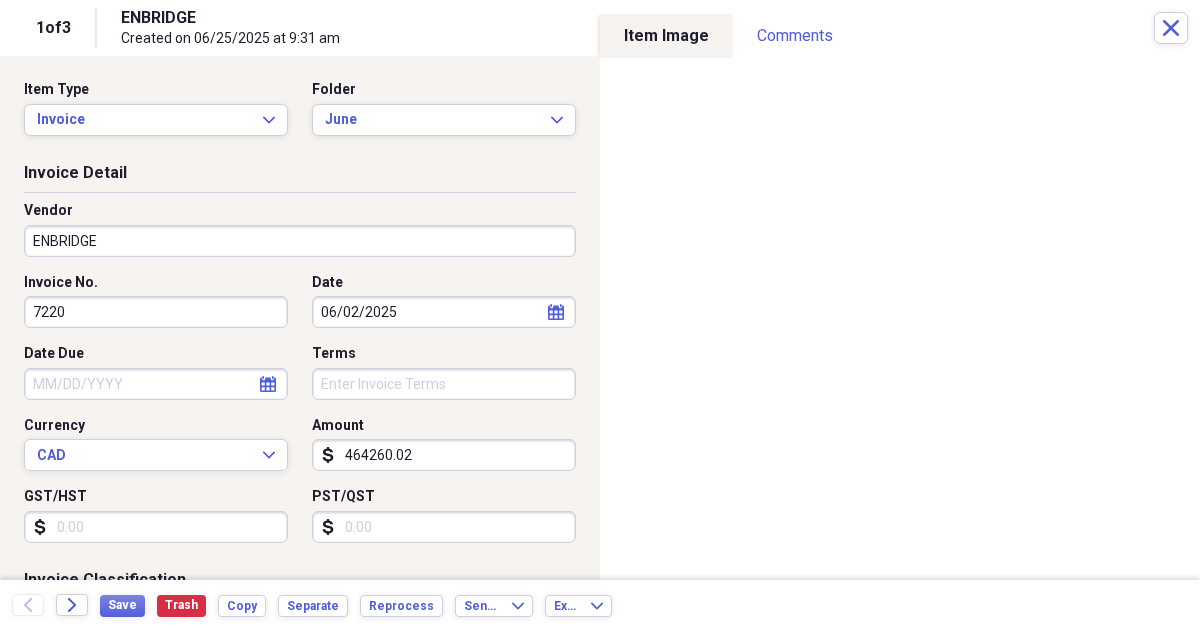 click on "464260.02" at bounding box center (444, 455) 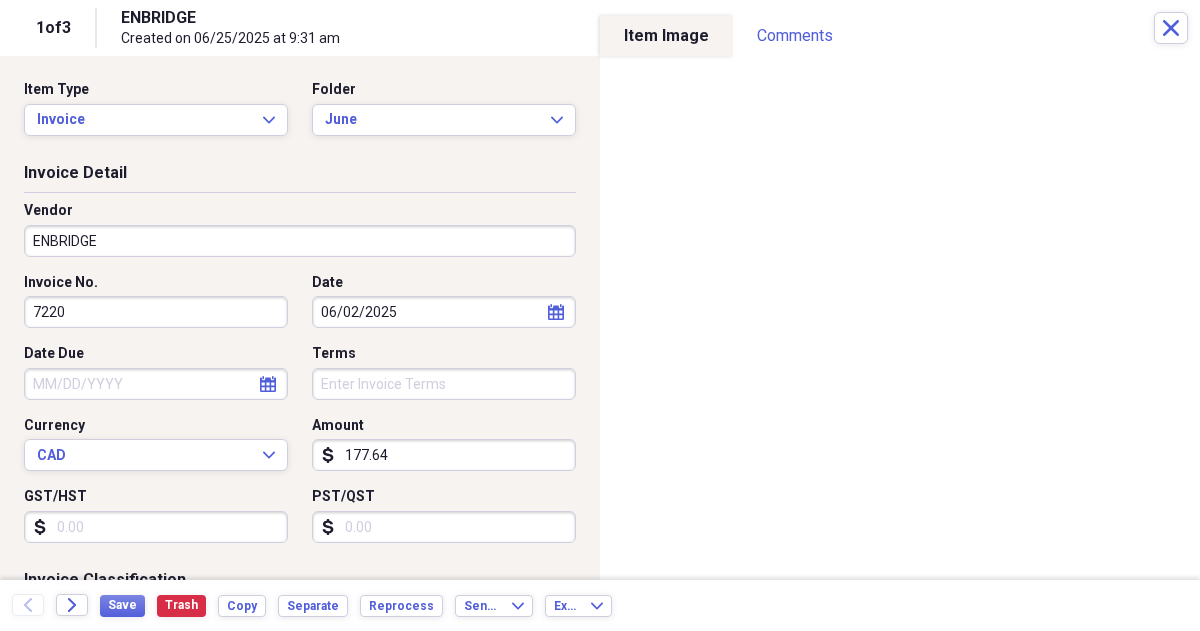 type on "177.64" 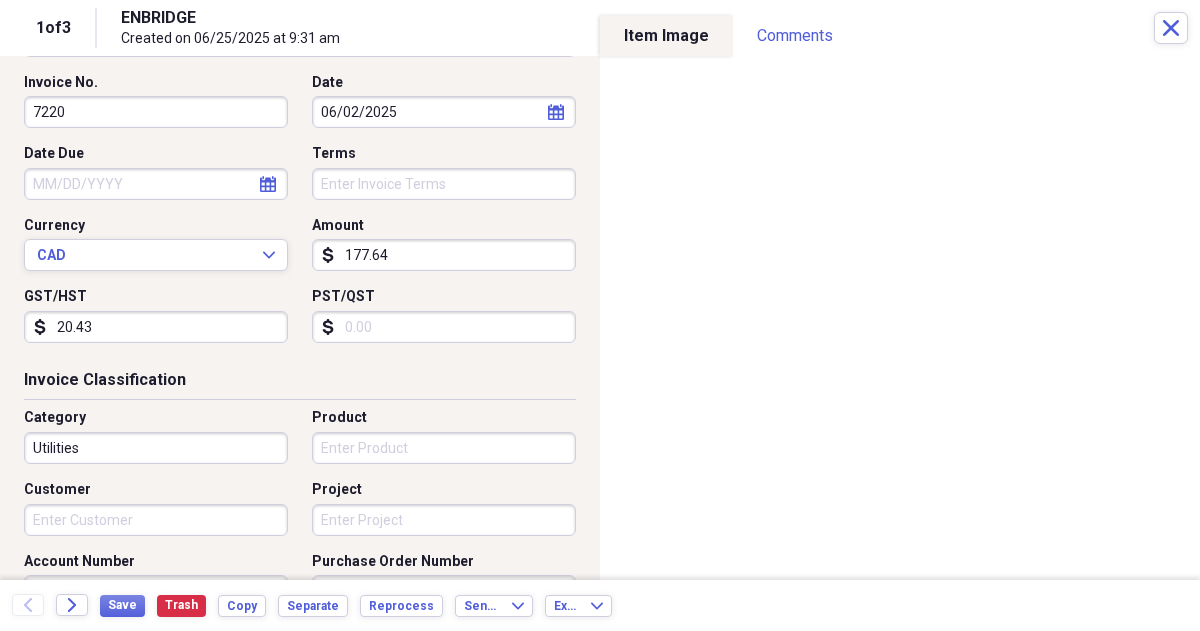 scroll, scrollTop: 206, scrollLeft: 0, axis: vertical 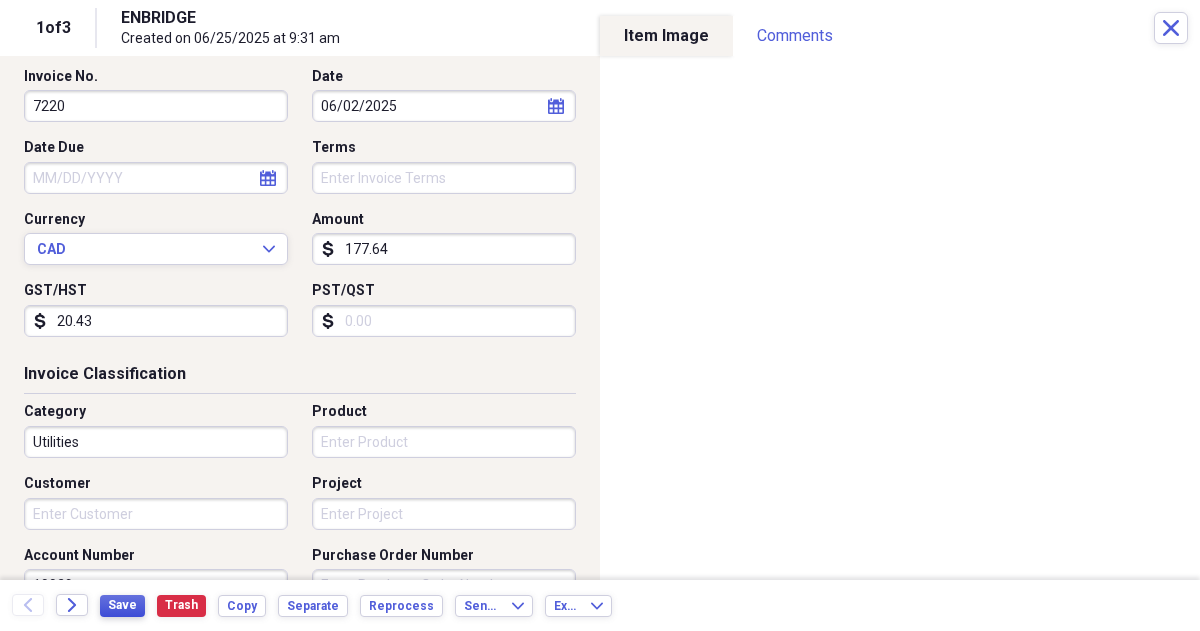 type on "20.43" 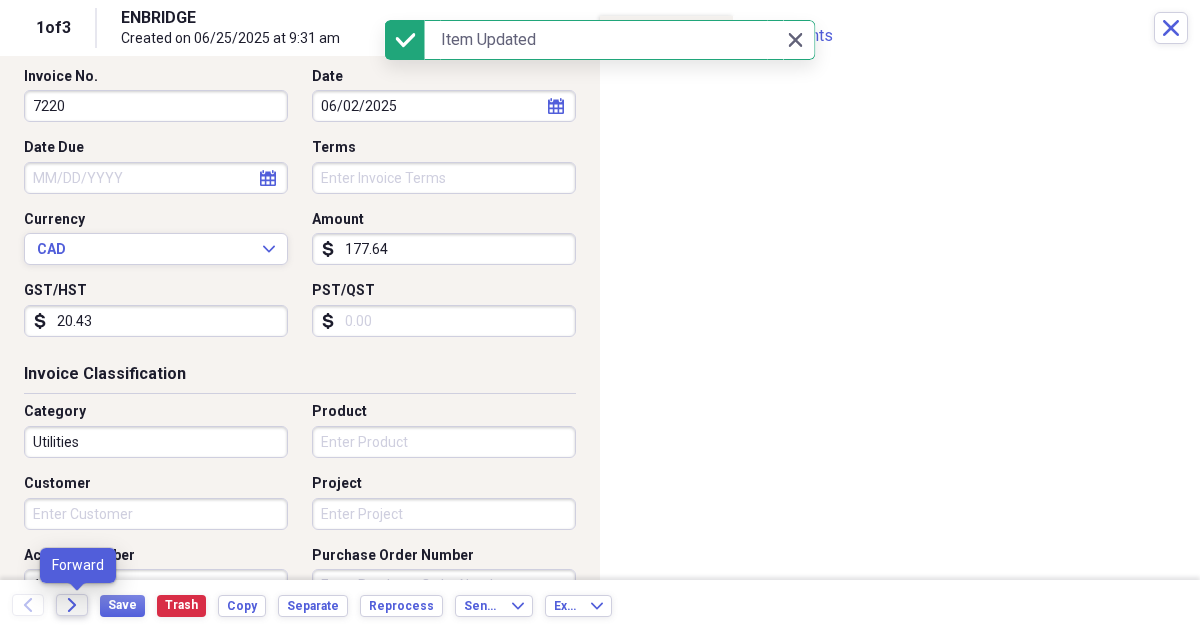 click on "Forward" 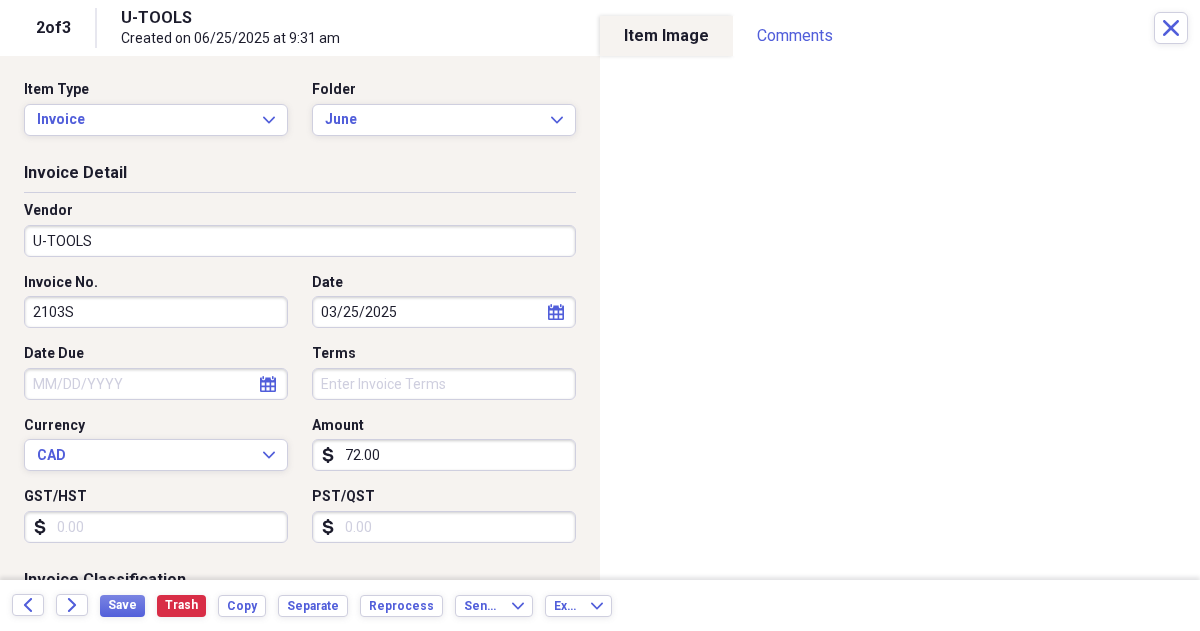 click on "72.00" at bounding box center [444, 455] 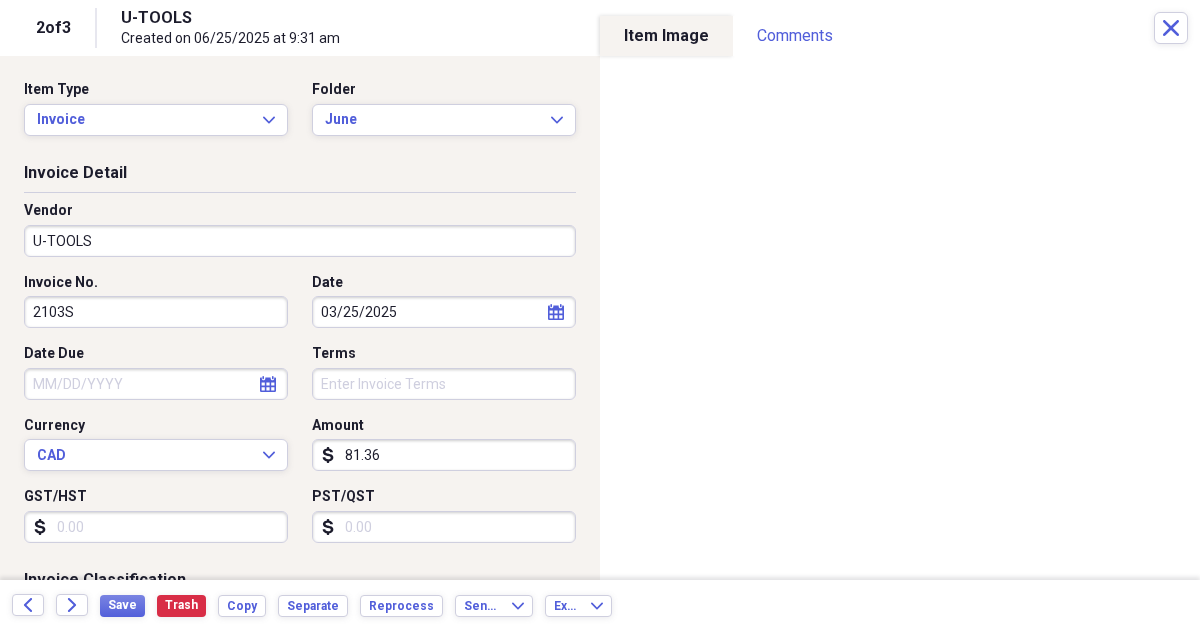 type on "81.36" 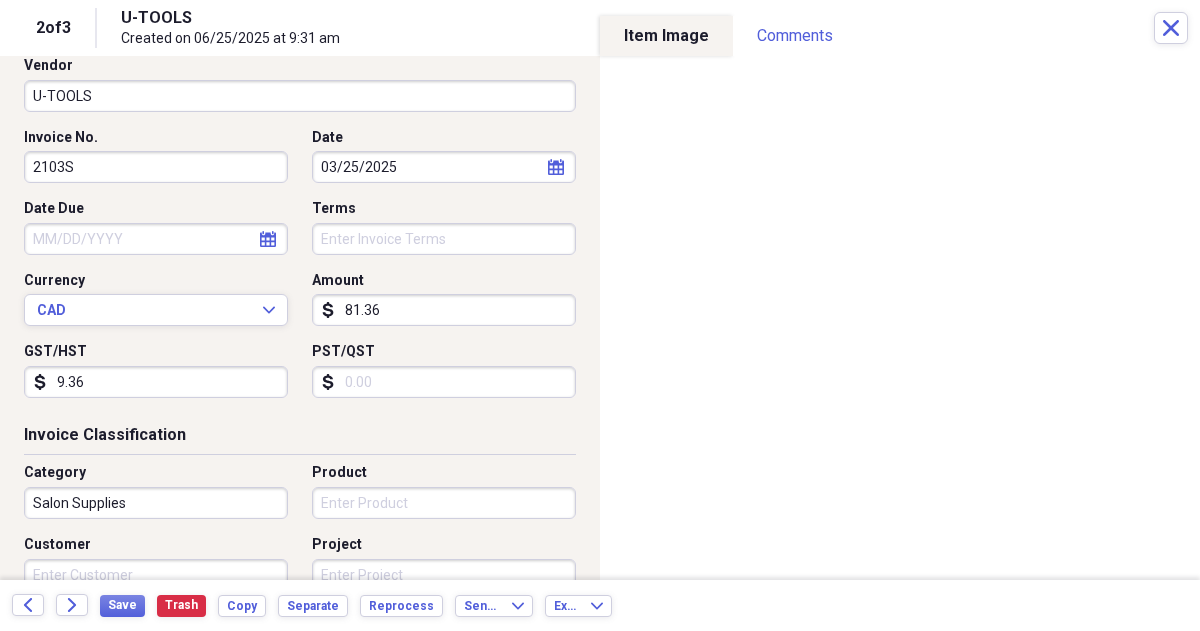 scroll, scrollTop: 146, scrollLeft: 0, axis: vertical 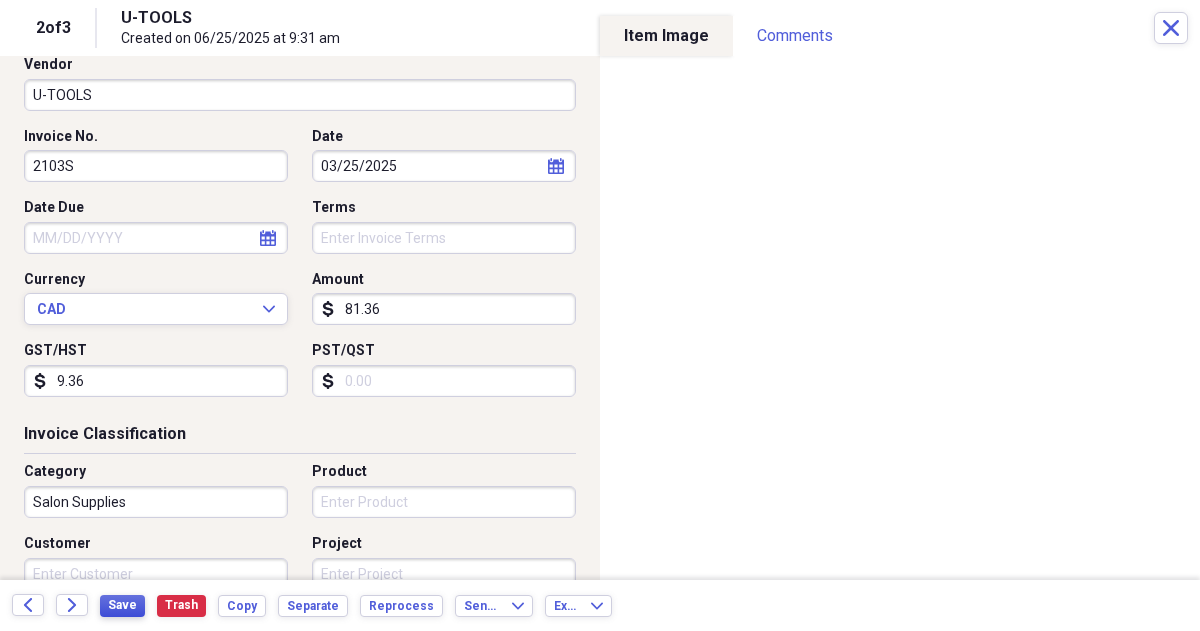 type on "9.36" 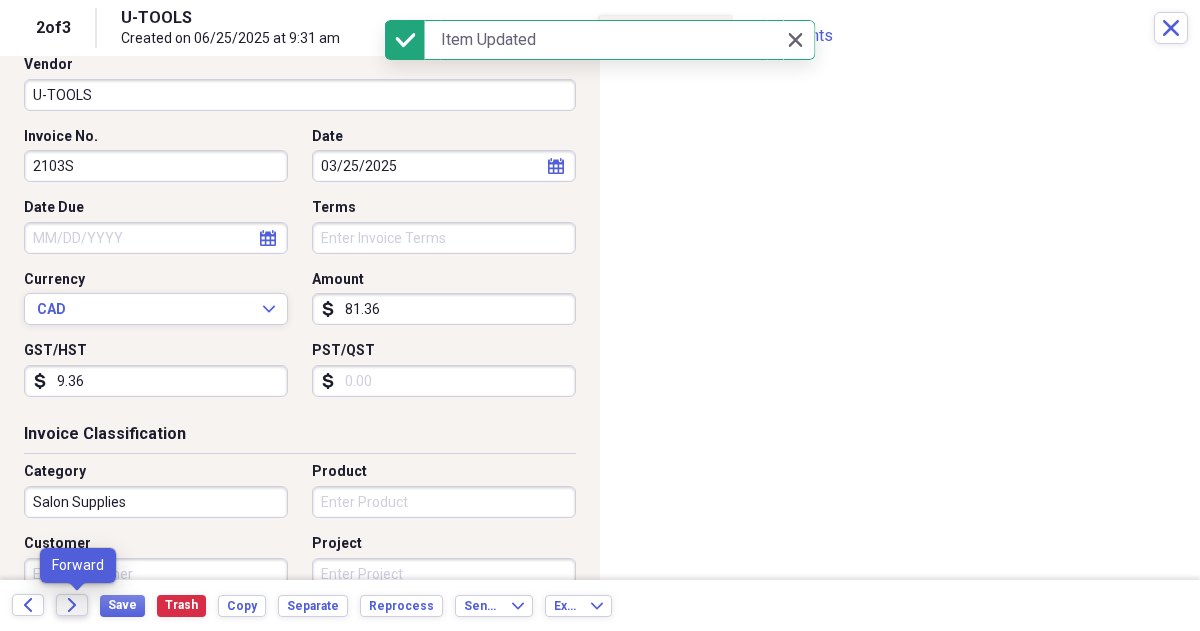 click 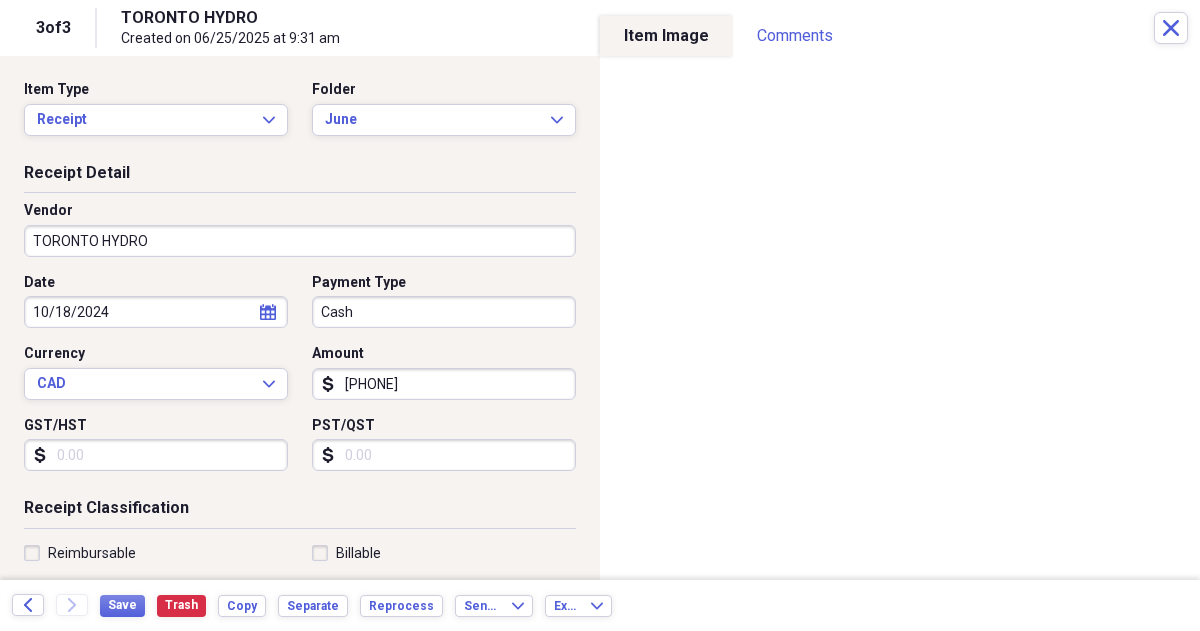 click on "GST/HST" at bounding box center (156, 455) 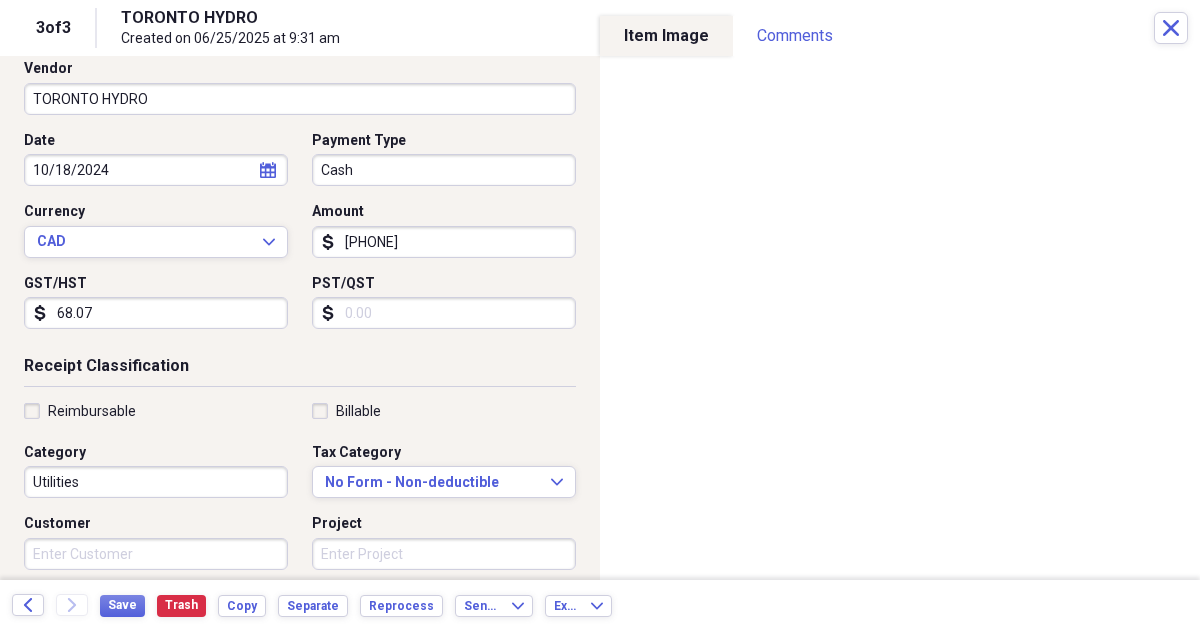 scroll, scrollTop: 146, scrollLeft: 0, axis: vertical 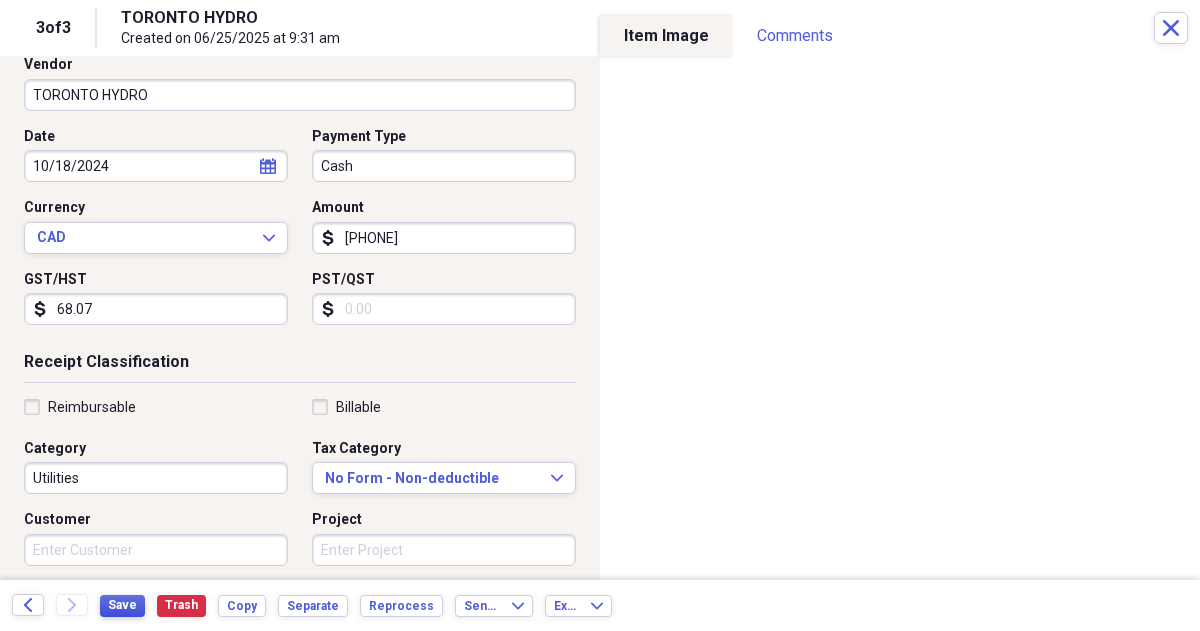 type on "68.07" 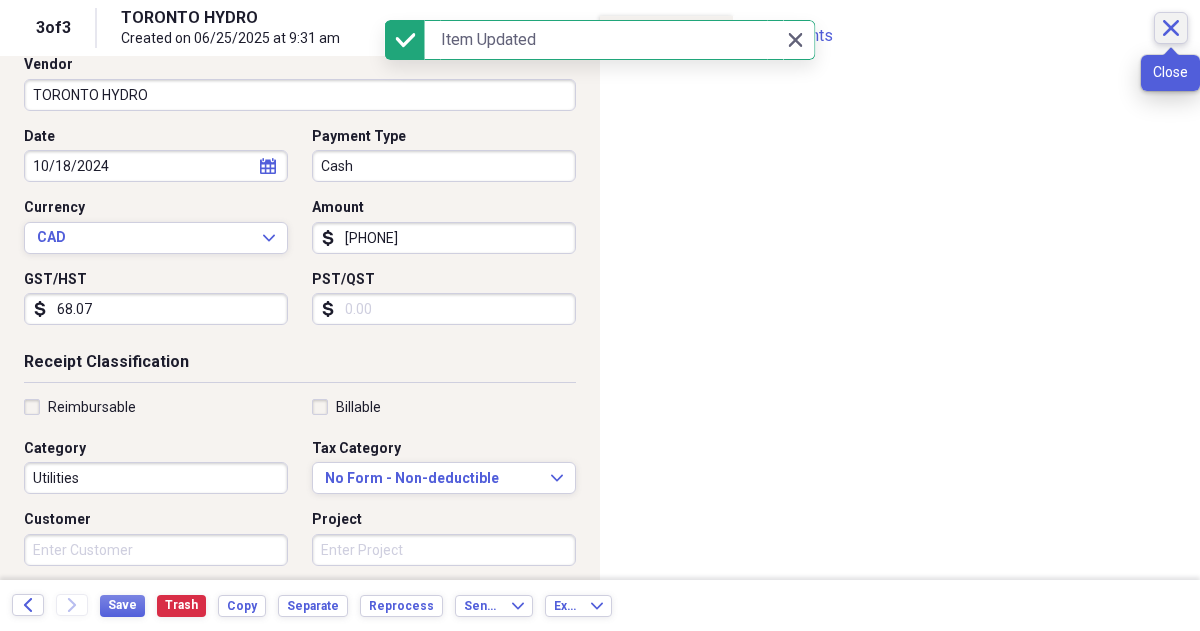 click 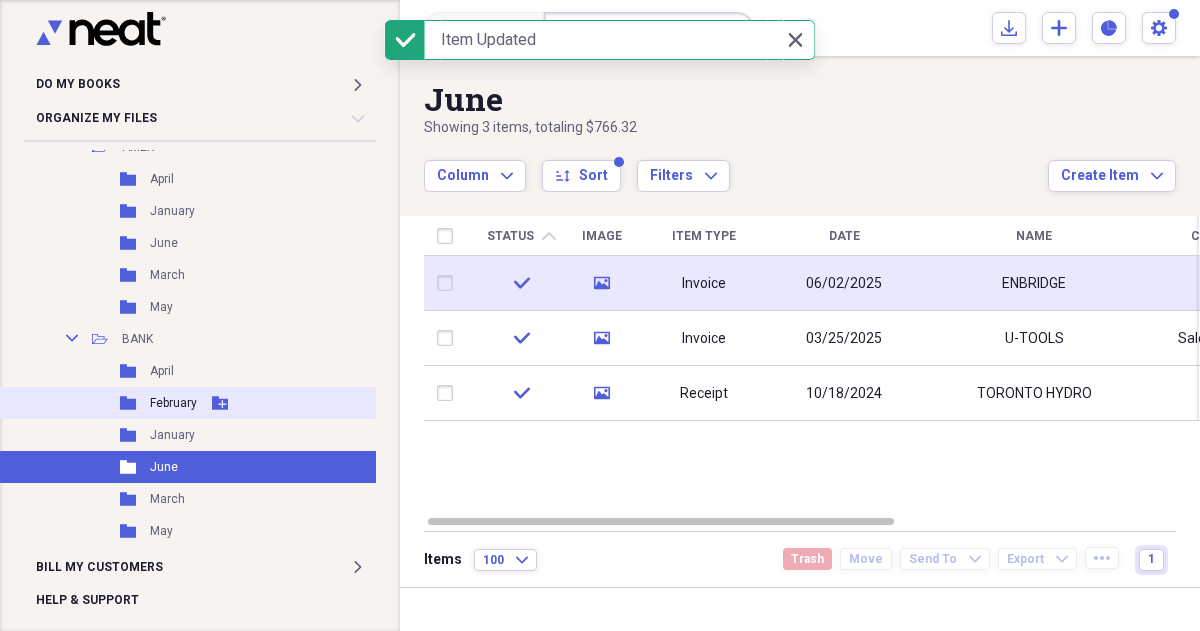 scroll, scrollTop: 553, scrollLeft: 0, axis: vertical 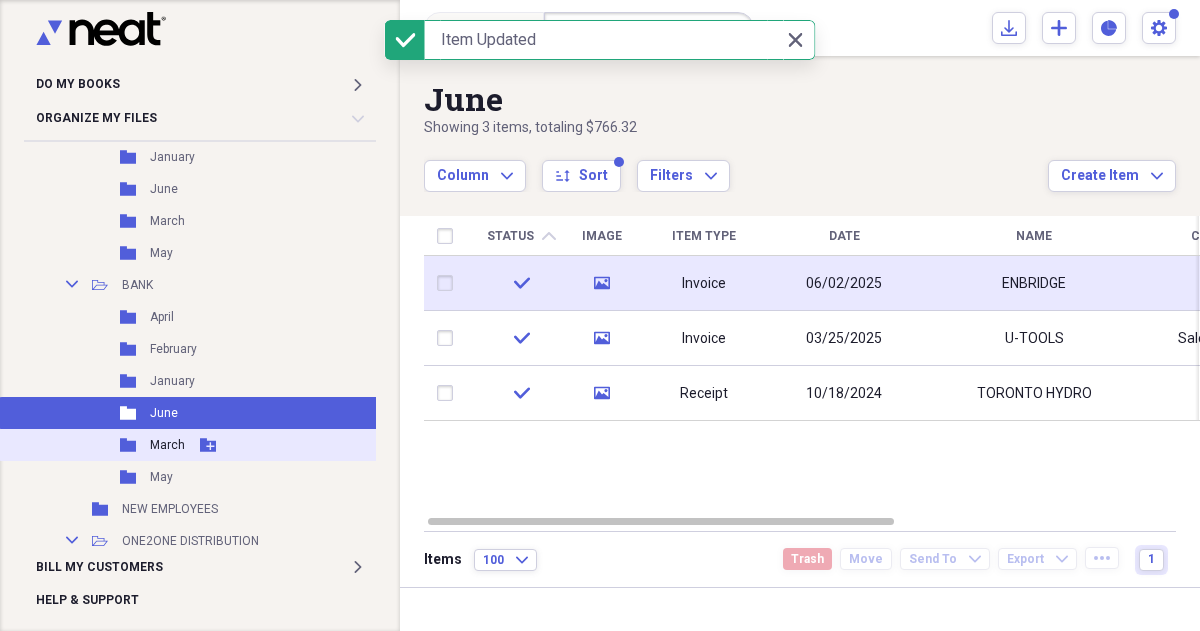 click on "Folder March Add Folder" at bounding box center (223, 445) 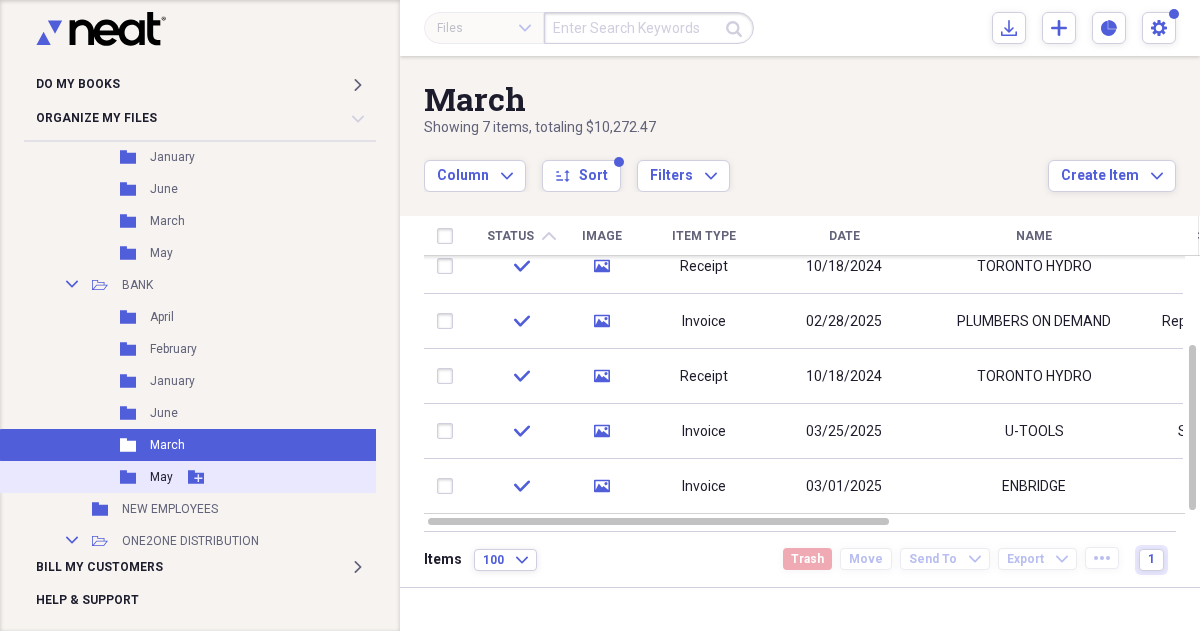 click on "May" at bounding box center (161, 477) 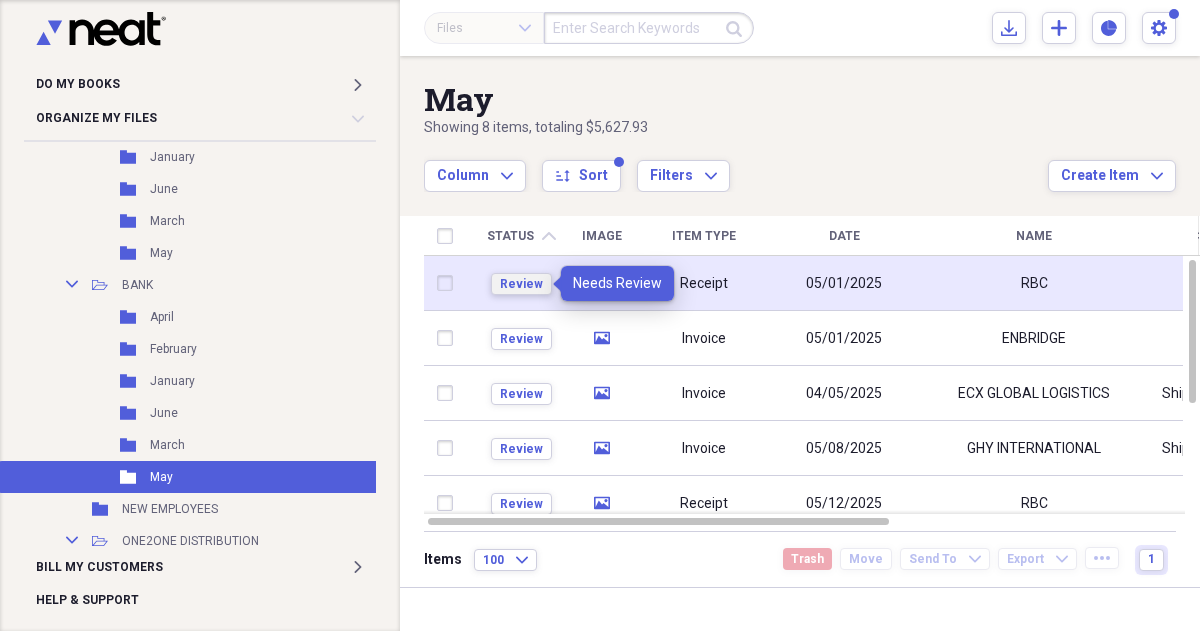 click on "Review" at bounding box center [521, 284] 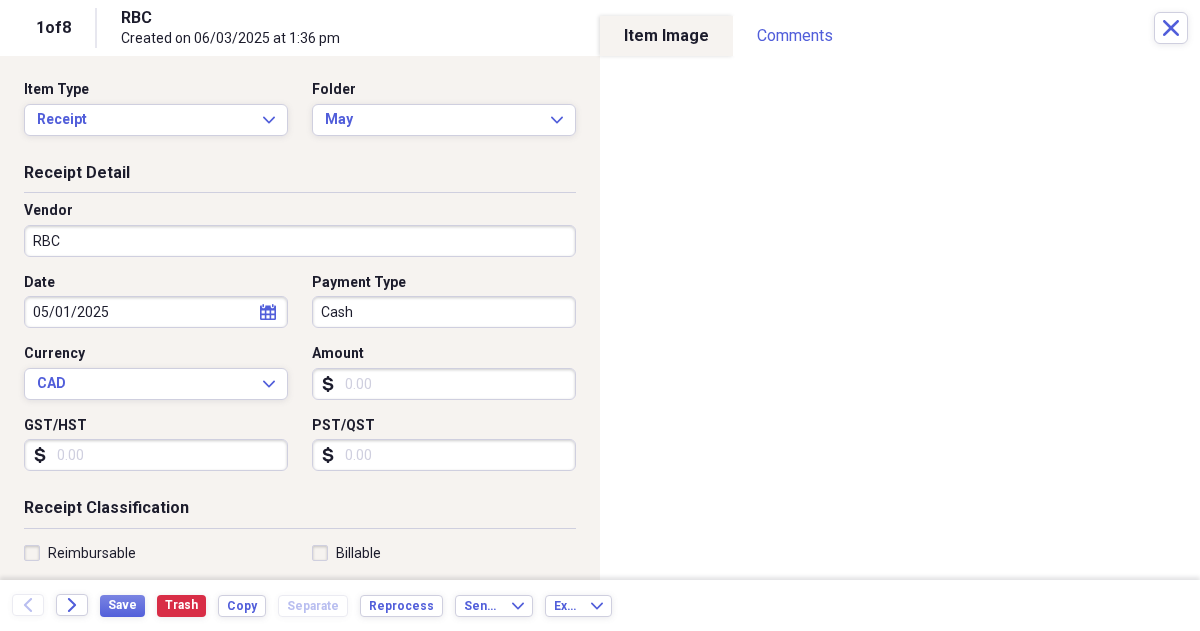 click on "Amount" at bounding box center [444, 384] 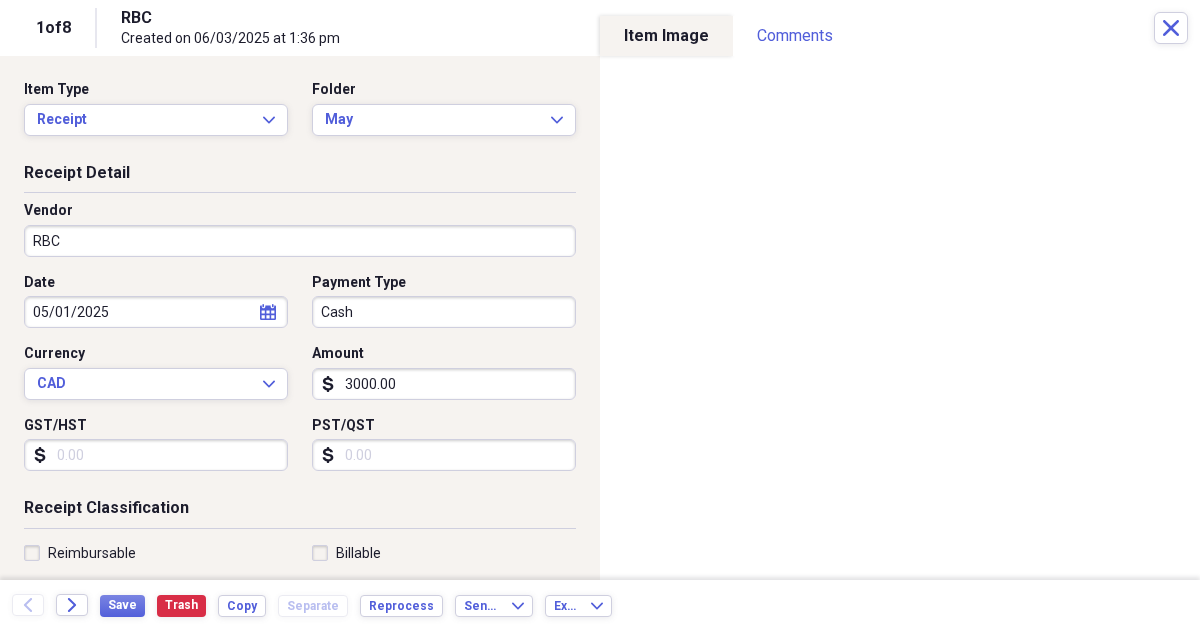 type on "3000.00" 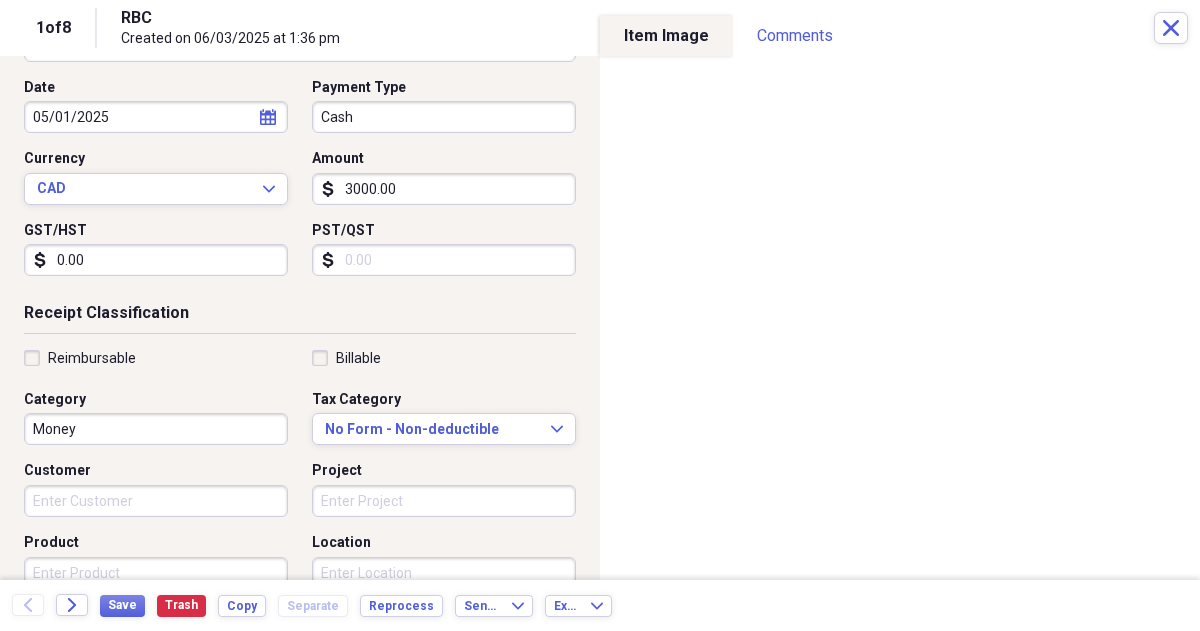 scroll, scrollTop: 196, scrollLeft: 0, axis: vertical 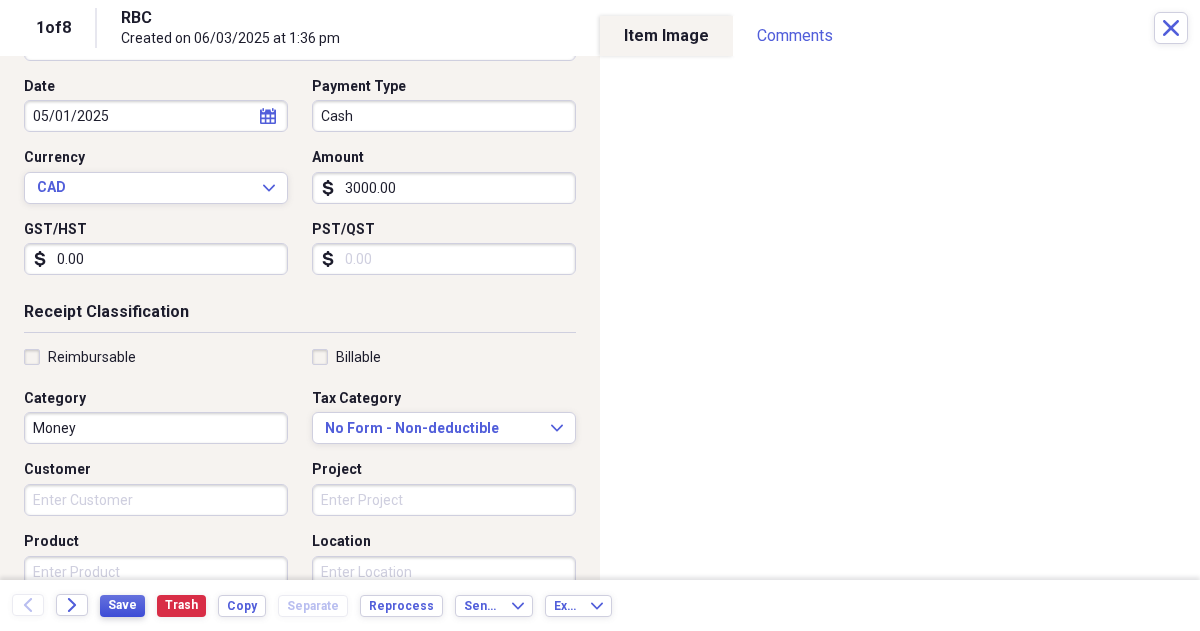 type on "0.00" 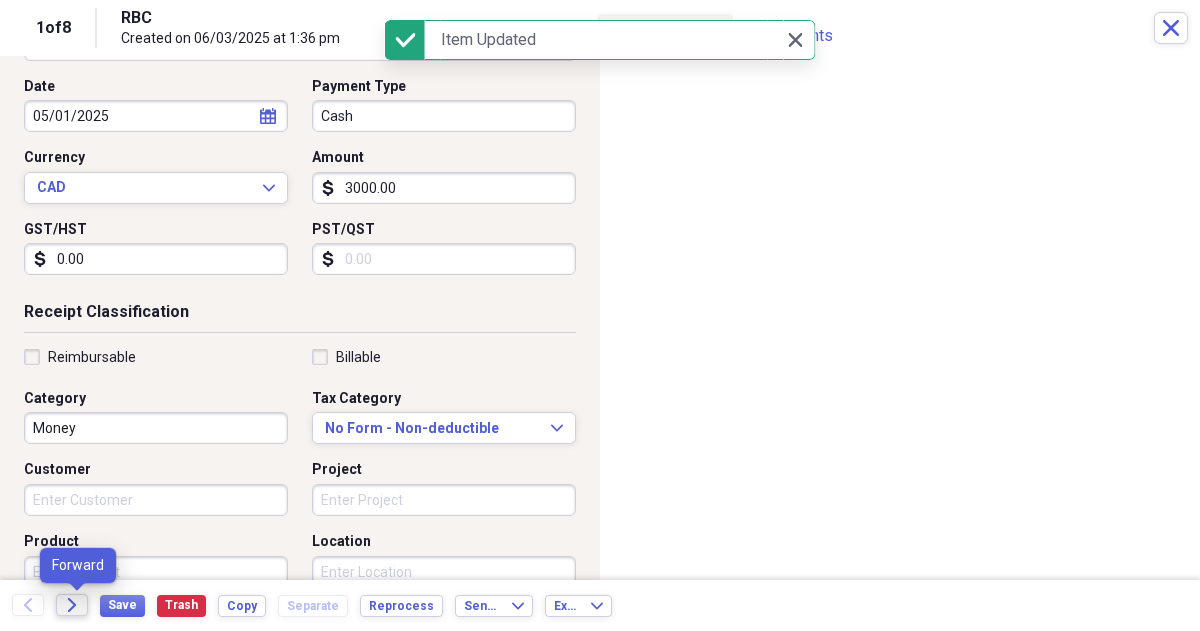 click on "Forward" at bounding box center [72, 605] 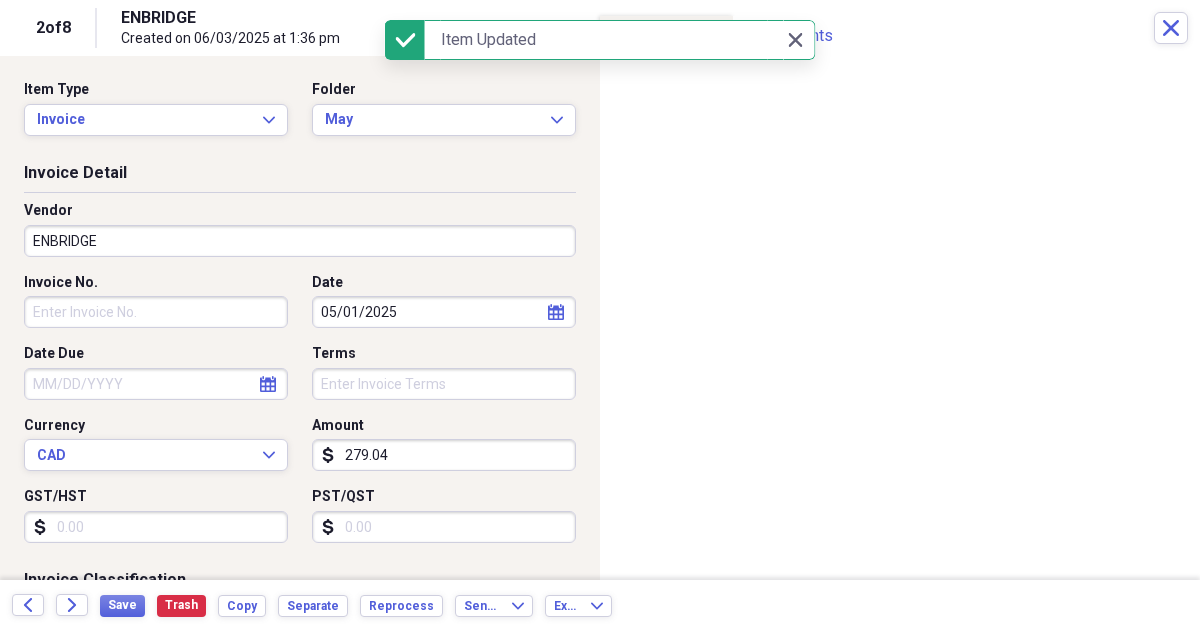 click on "279.04" at bounding box center [444, 455] 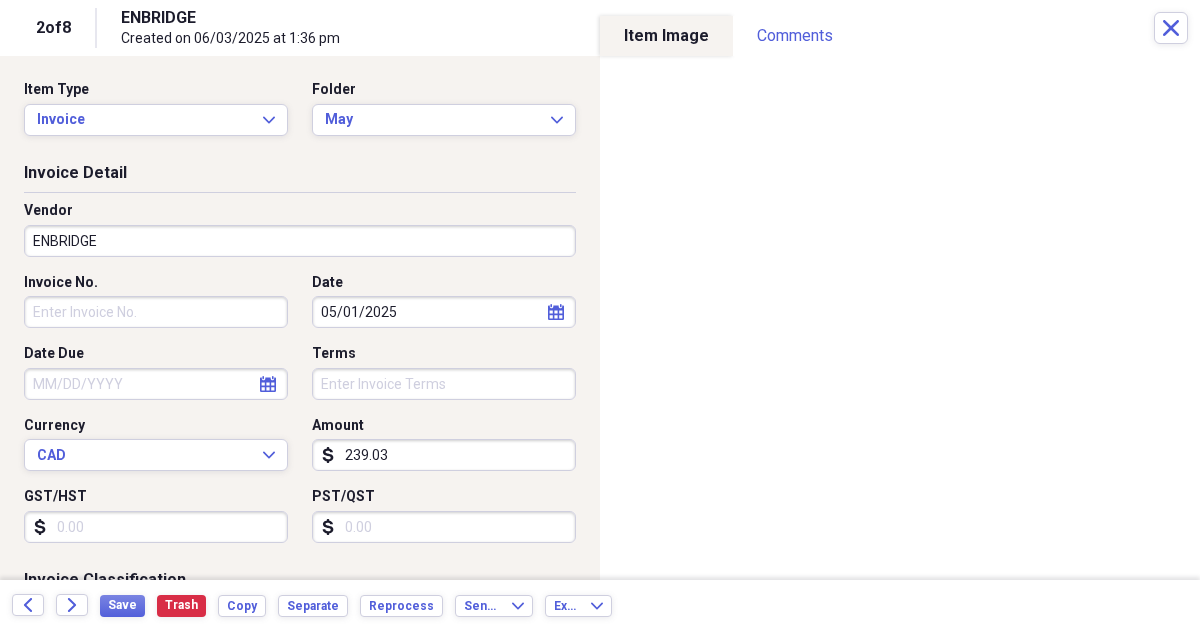 type on "239.03" 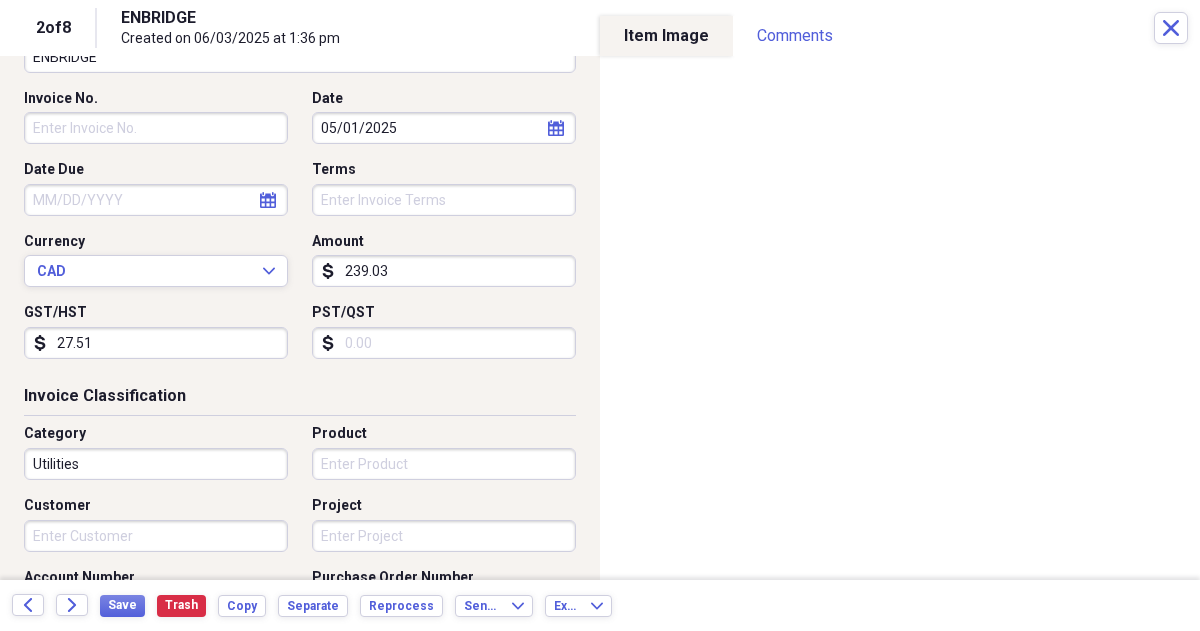scroll, scrollTop: 200, scrollLeft: 0, axis: vertical 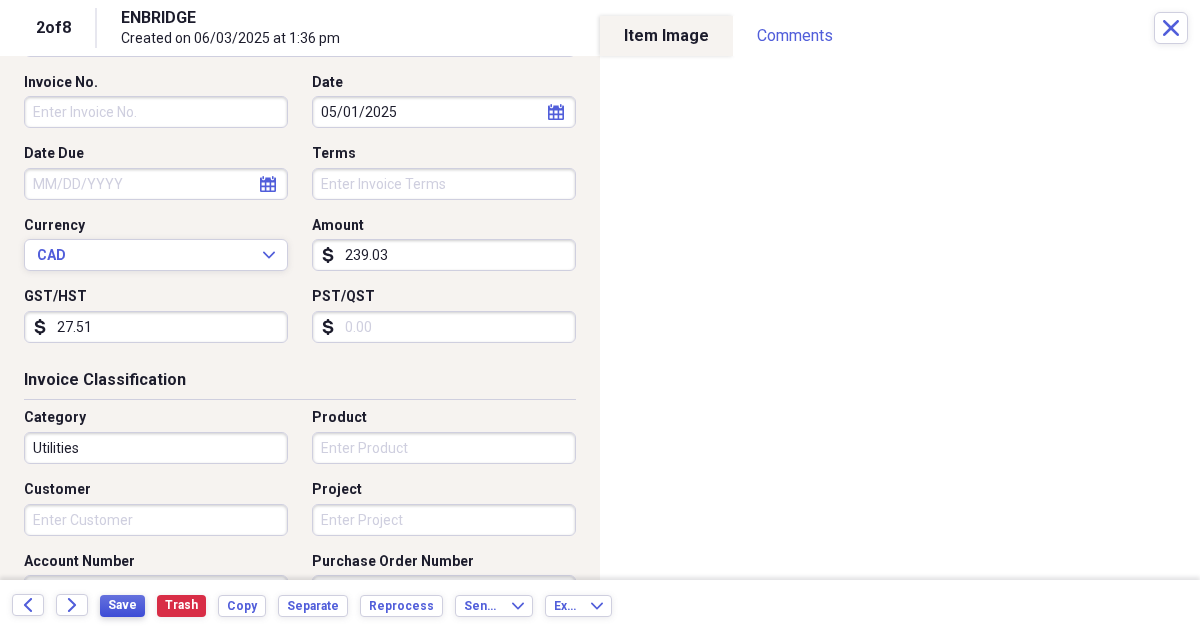 type on "27.51" 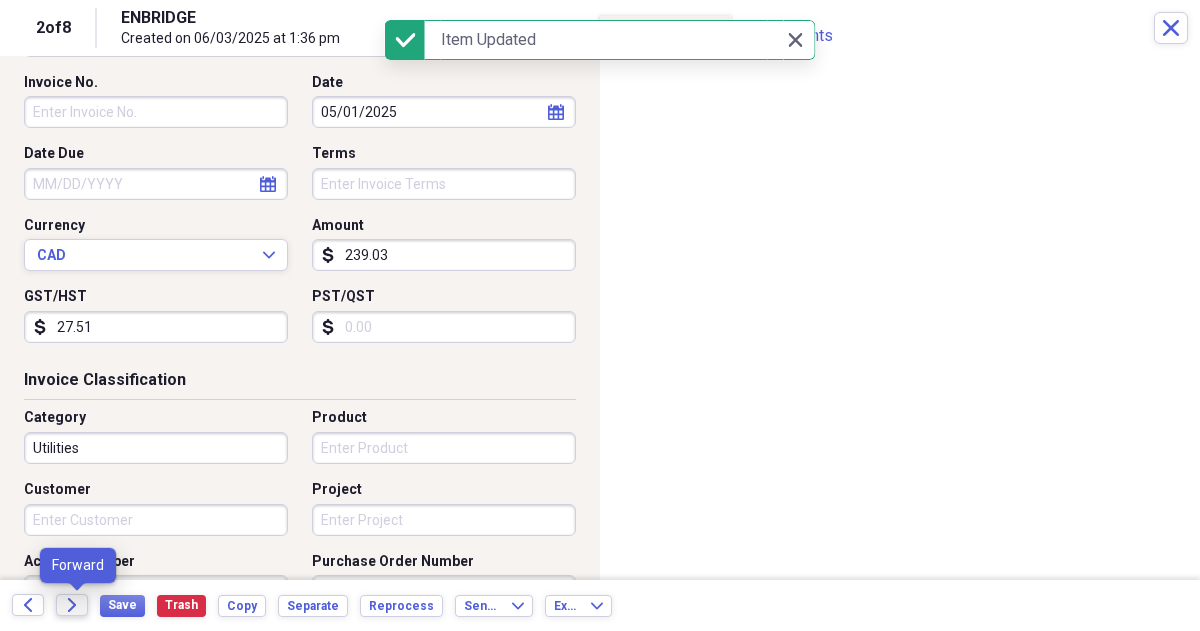 click on "Forward" 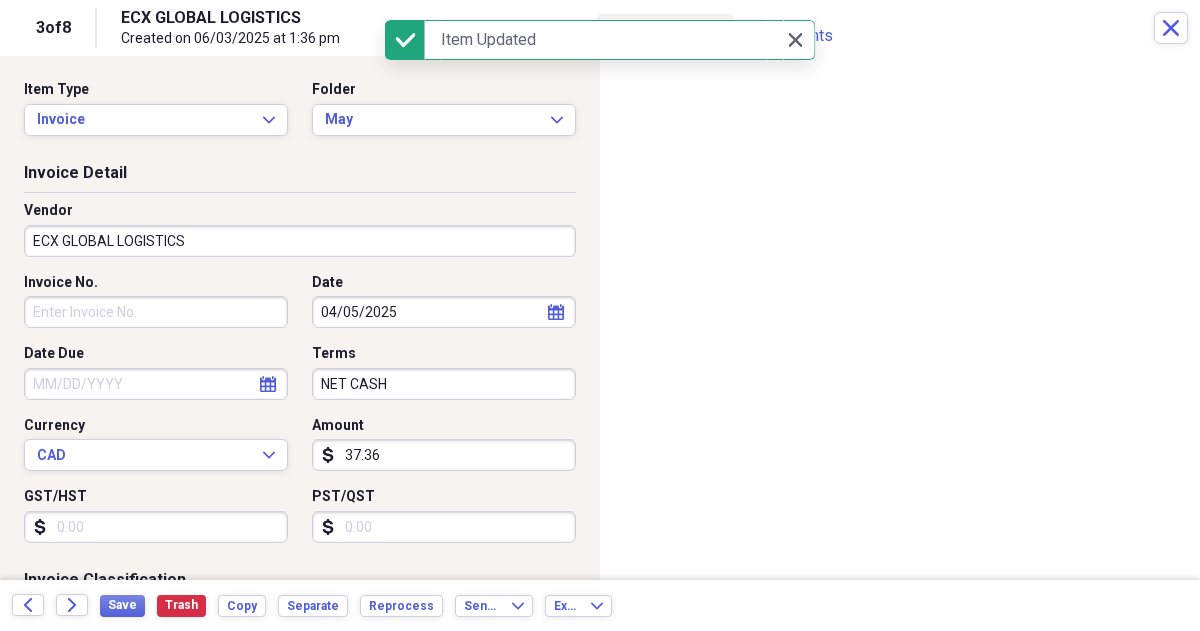 click on "37.36" at bounding box center (444, 455) 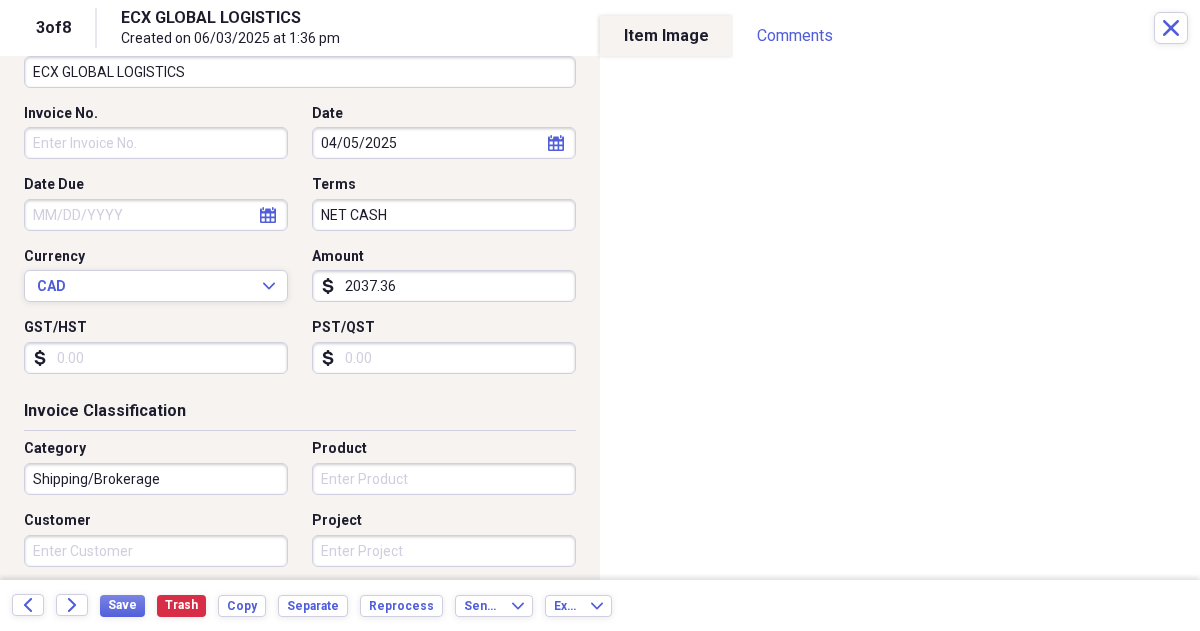 scroll, scrollTop: 170, scrollLeft: 0, axis: vertical 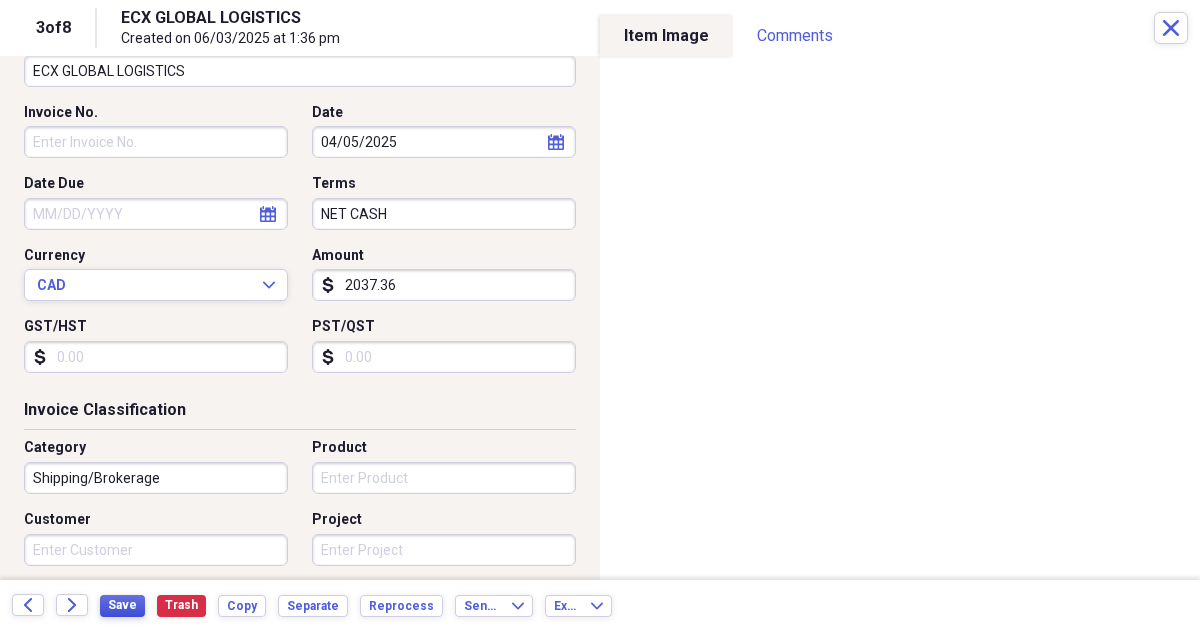 type on "2037.36" 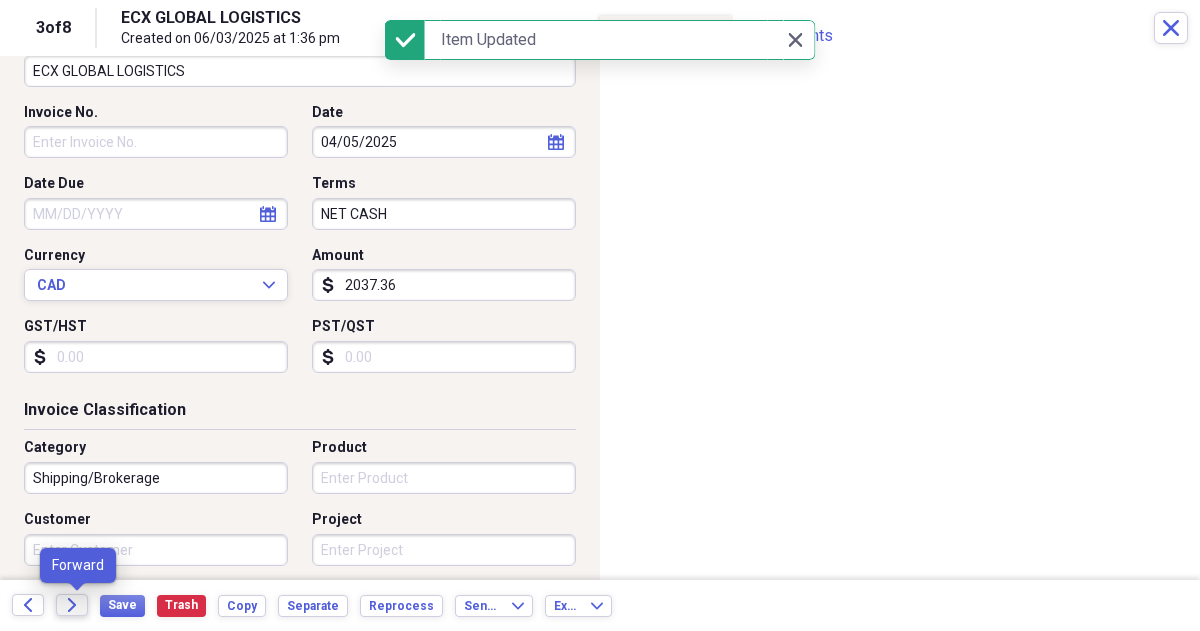 click 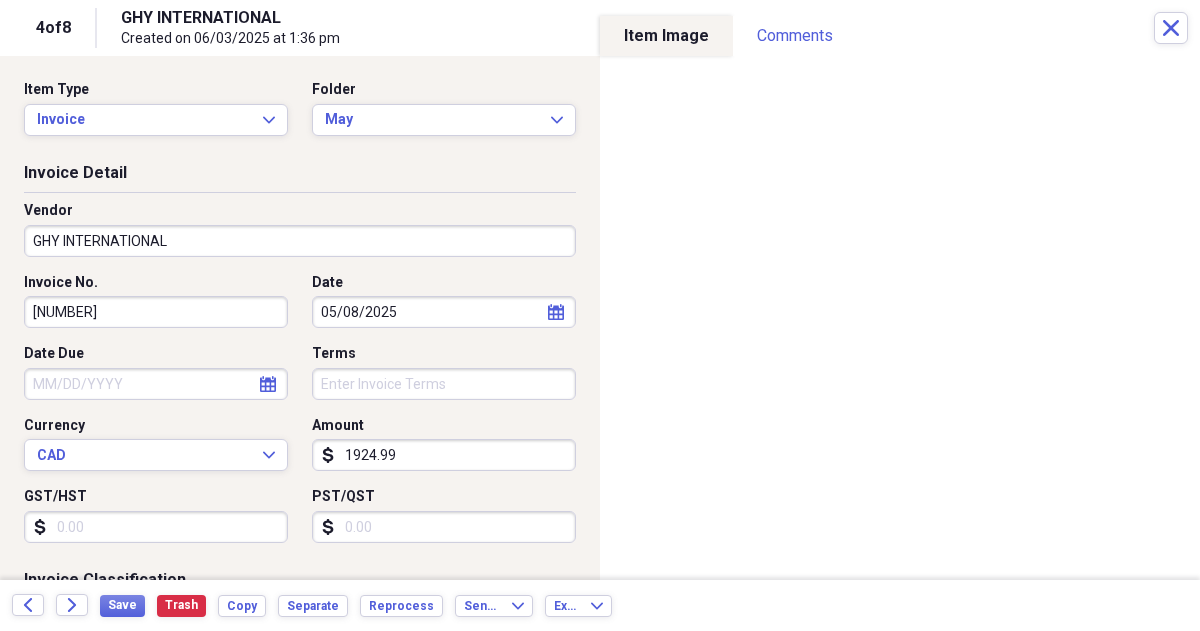 click on "GST/HST" at bounding box center [156, 527] 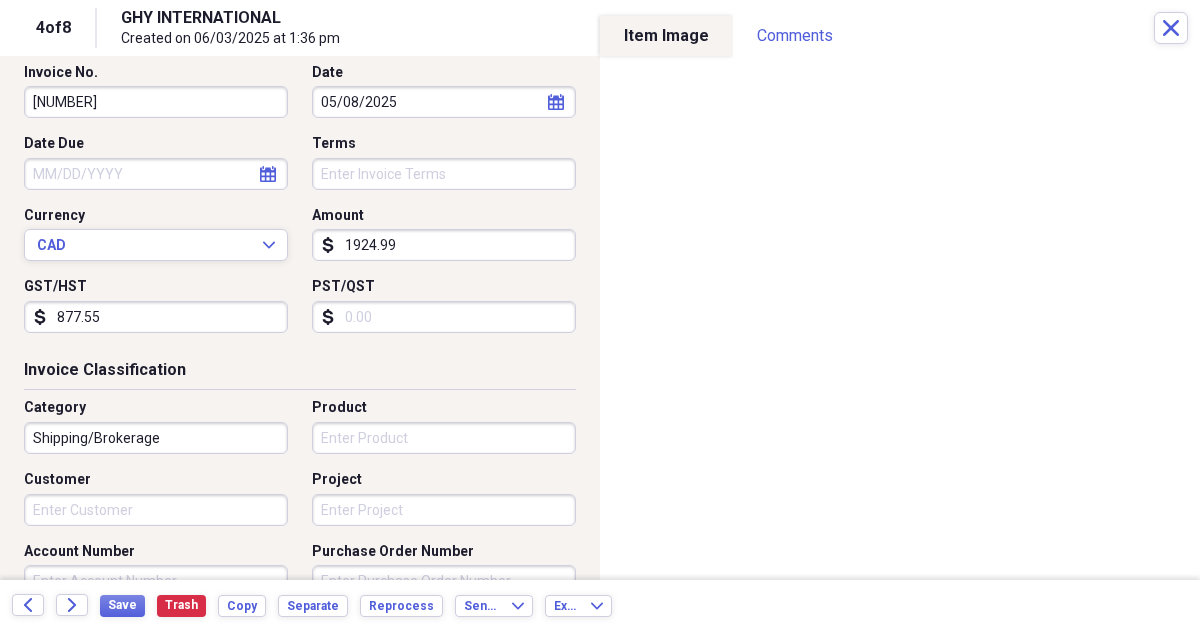 scroll, scrollTop: 213, scrollLeft: 0, axis: vertical 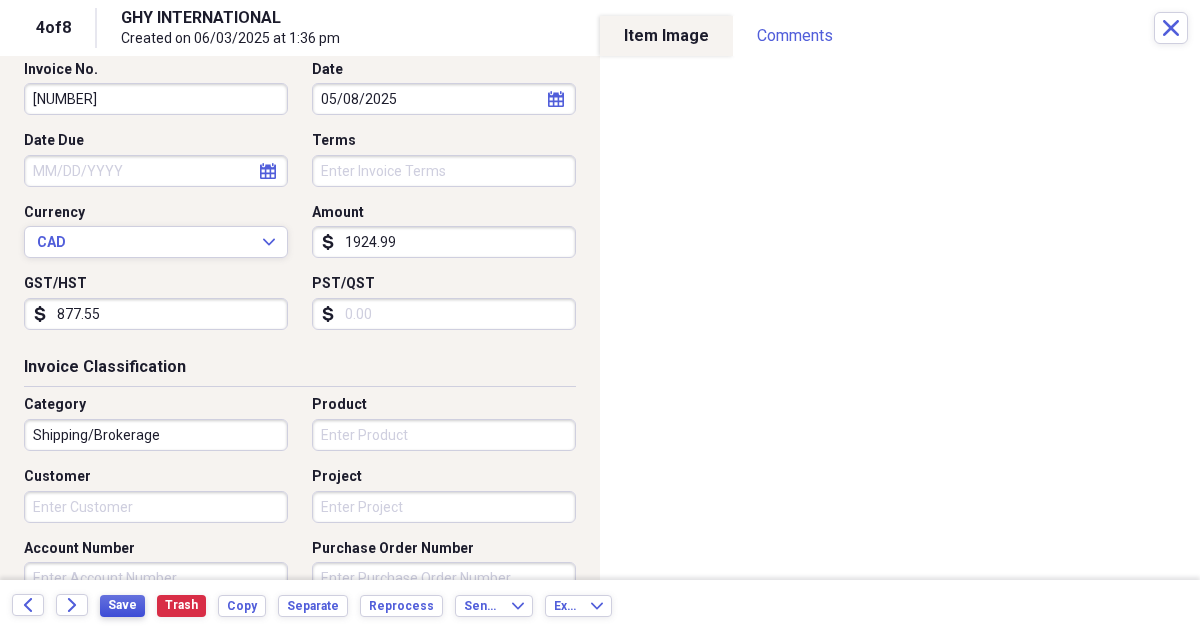 type on "877.55" 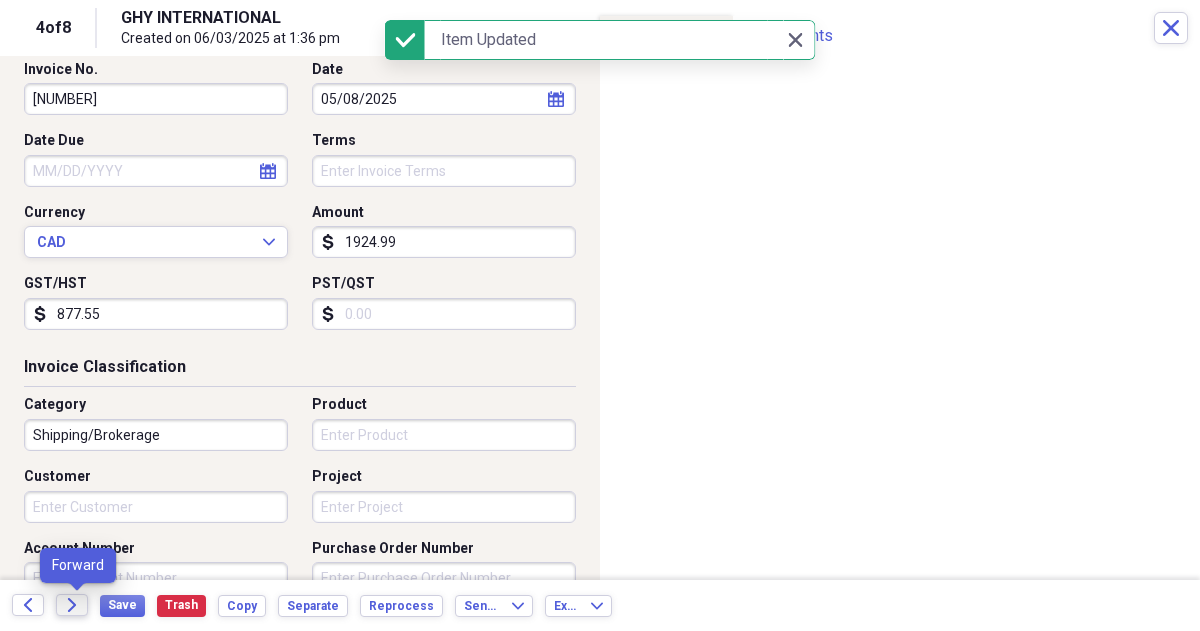 click on "Forward" at bounding box center [72, 605] 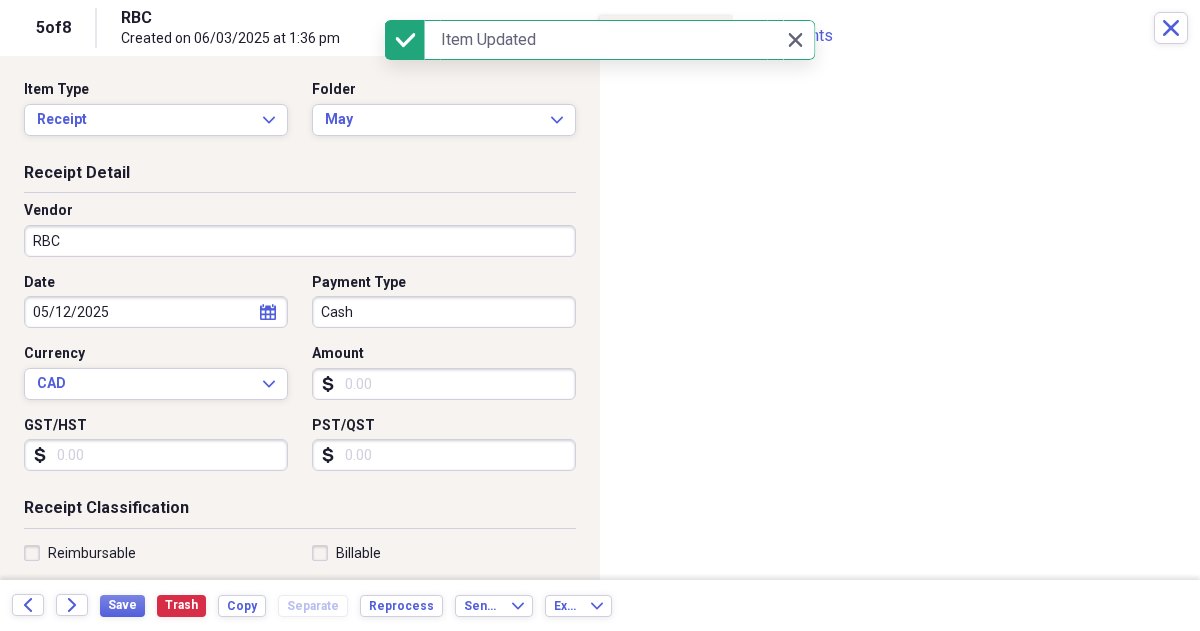 click on "Amount" at bounding box center (444, 384) 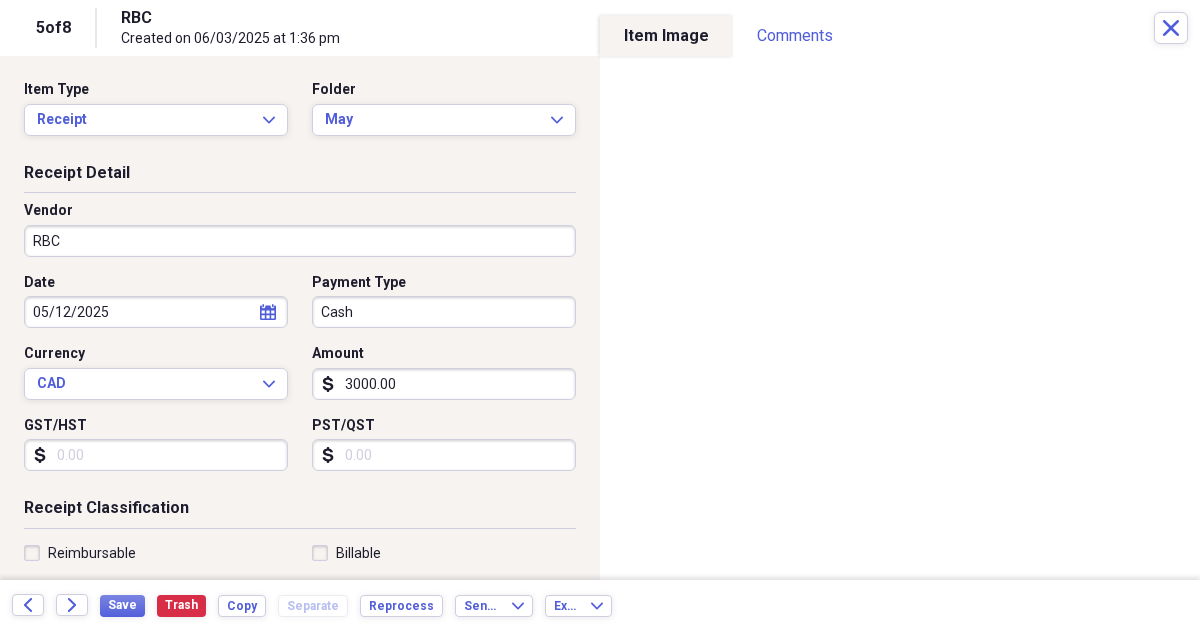 scroll, scrollTop: 143, scrollLeft: 0, axis: vertical 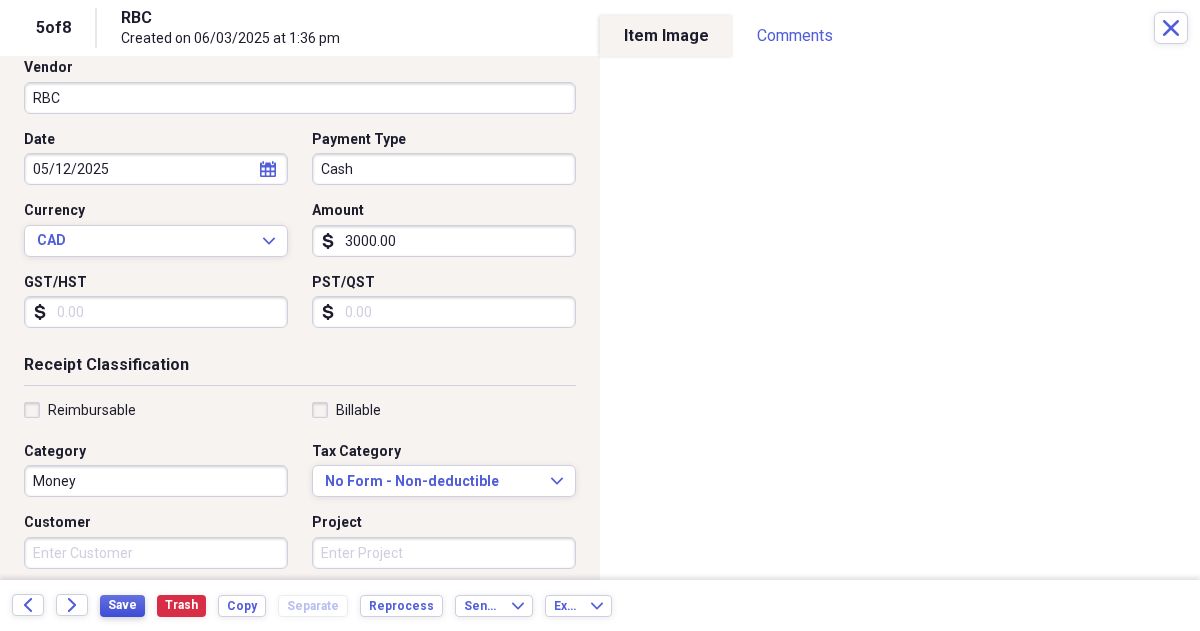 type on "3000.00" 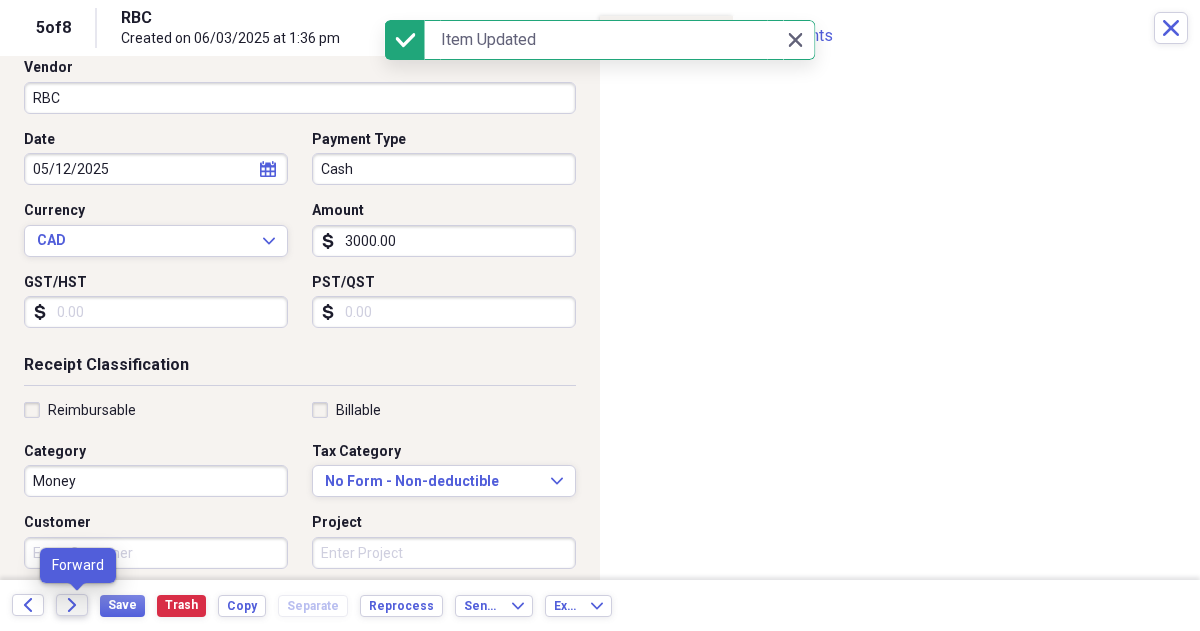 drag, startPoint x: 48, startPoint y: 604, endPoint x: 65, endPoint y: 604, distance: 17 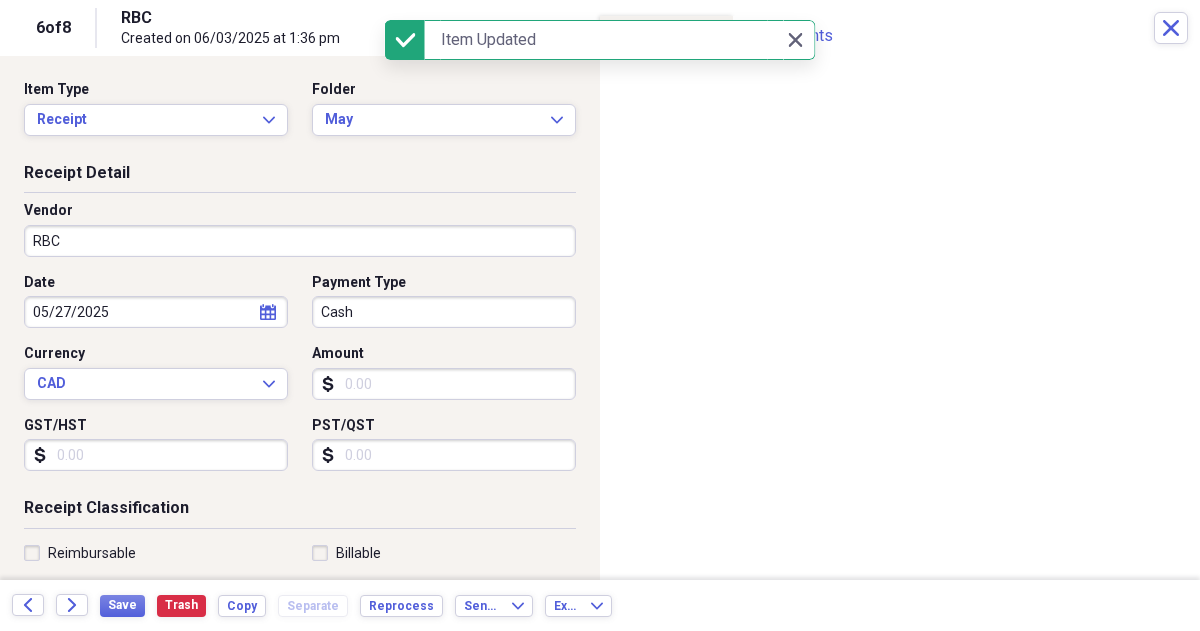 click on "Amount" at bounding box center [444, 384] 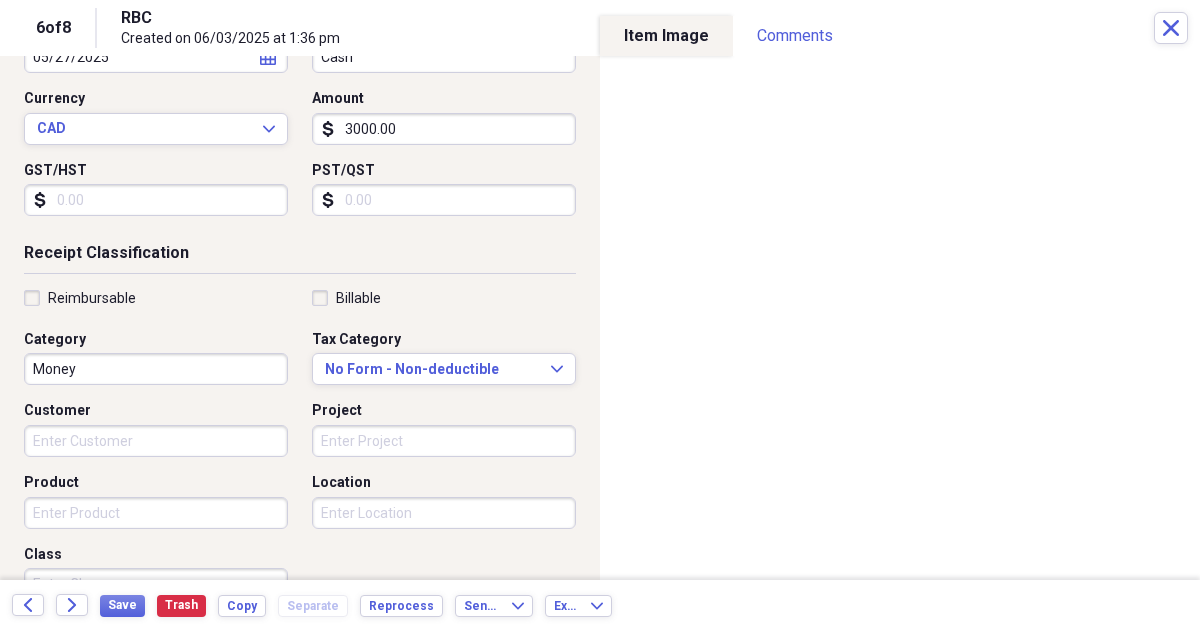 scroll, scrollTop: 256, scrollLeft: 0, axis: vertical 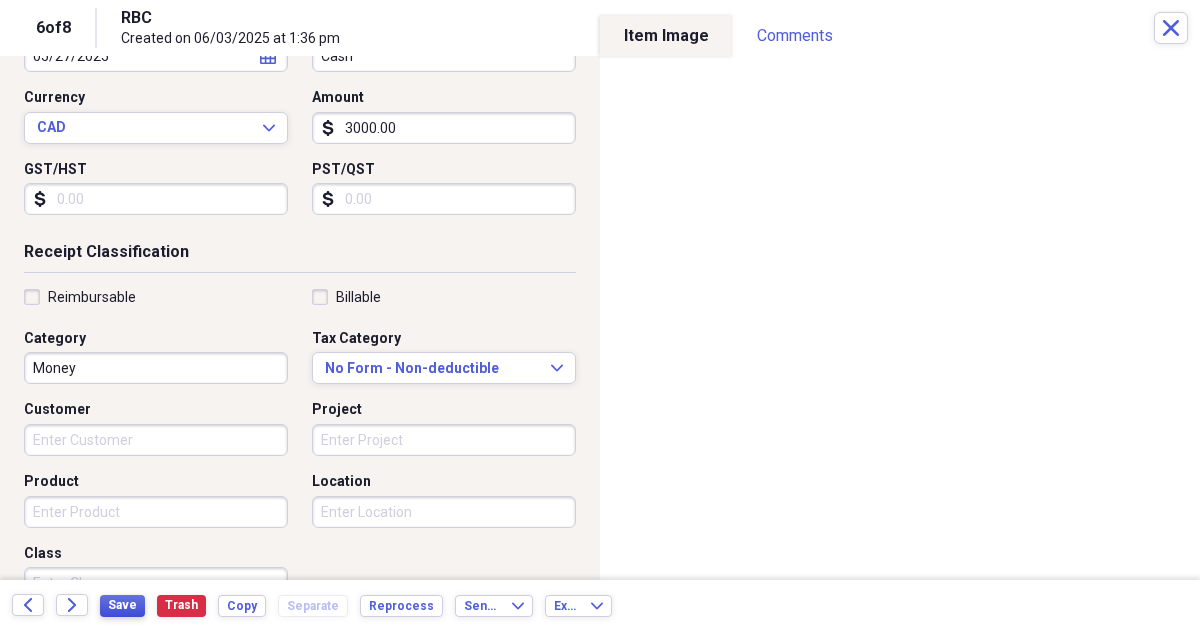 type on "3000.00" 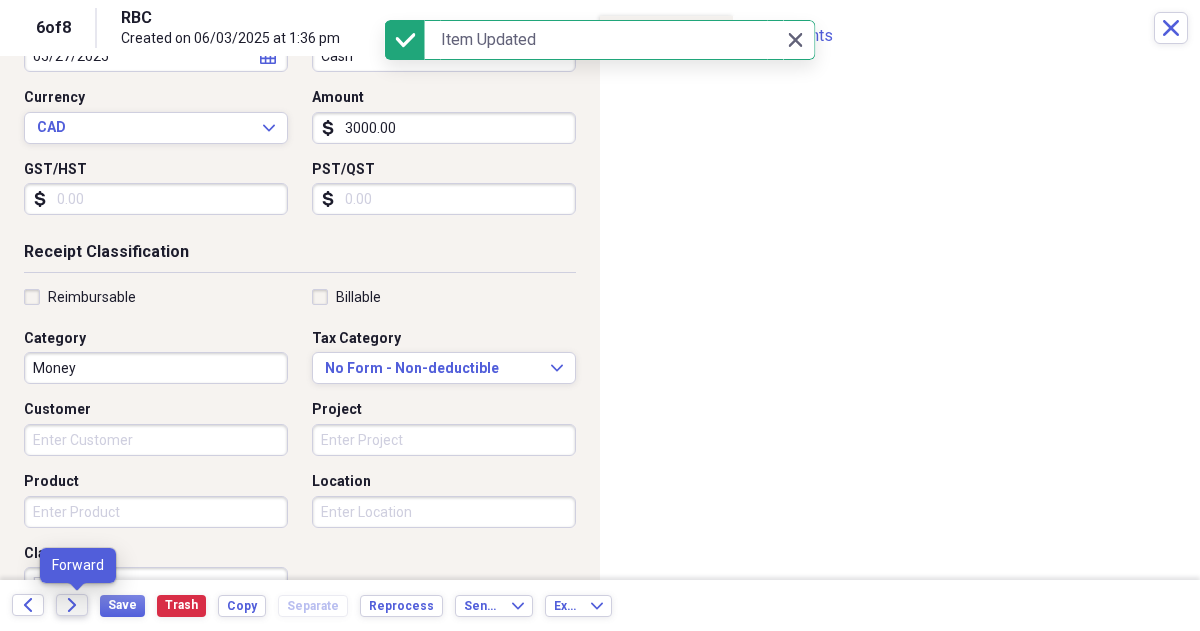 click on "Forward" 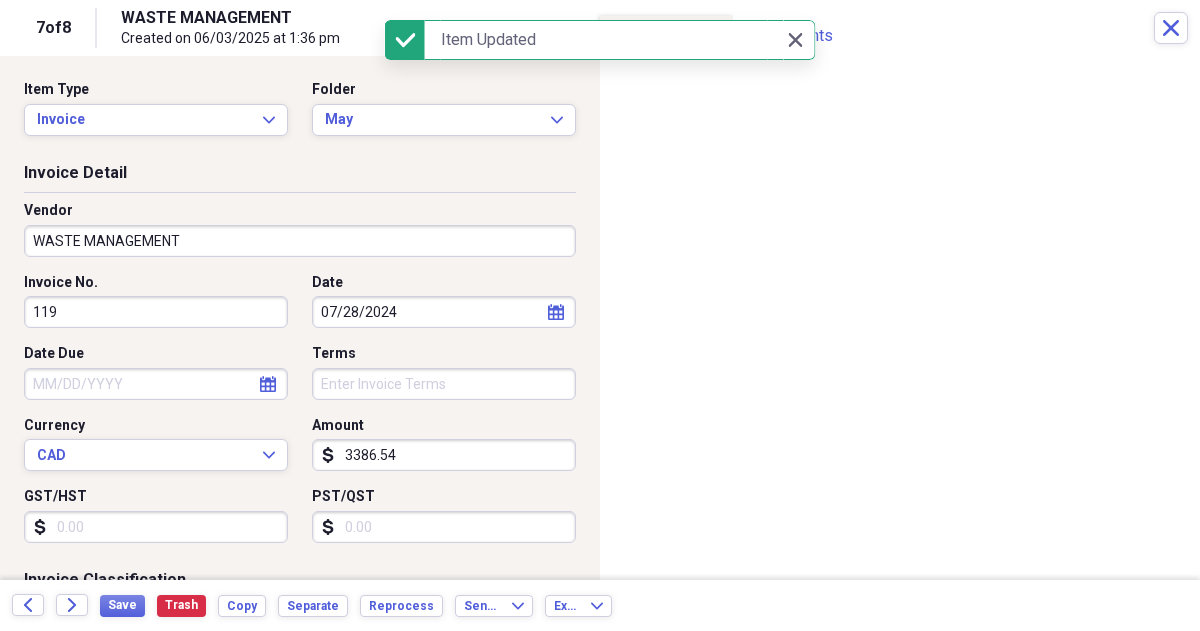 click on "Vendor [COMPANY]" at bounding box center (300, 229) 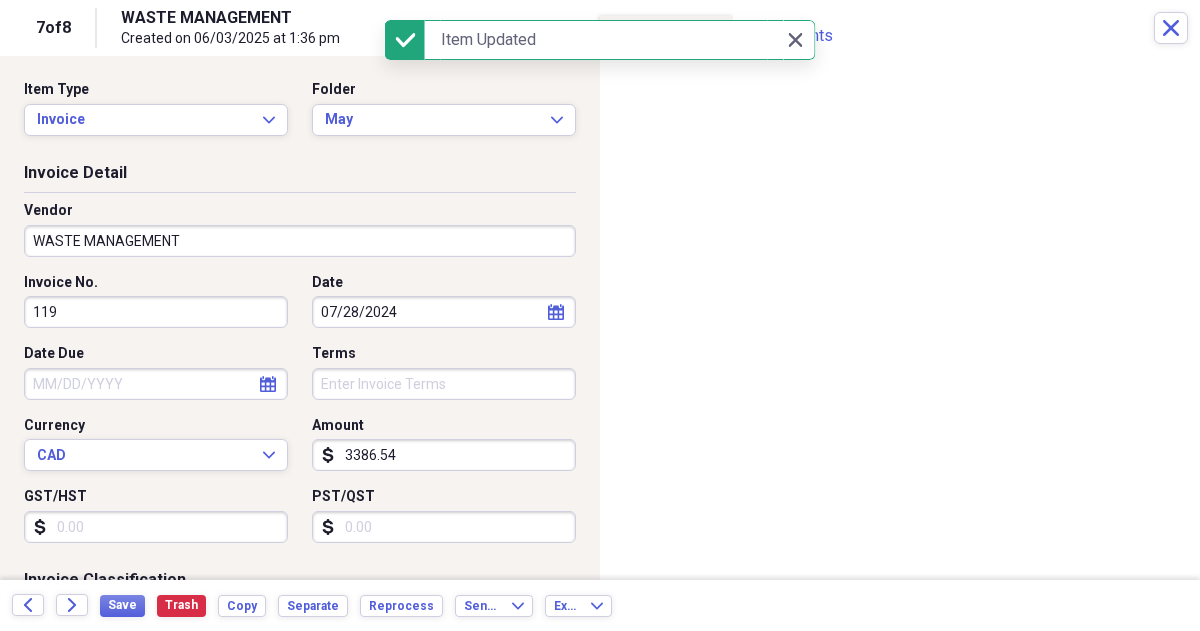 click on "WASTE MANAGEMENT" at bounding box center (300, 241) 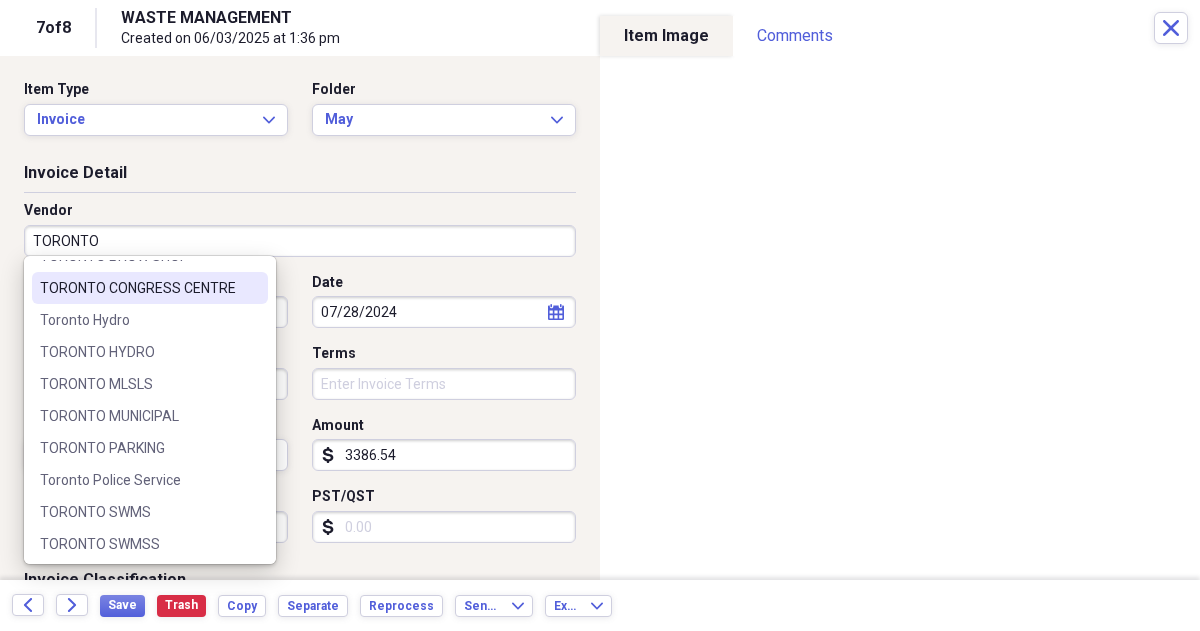 scroll, scrollTop: 188, scrollLeft: 0, axis: vertical 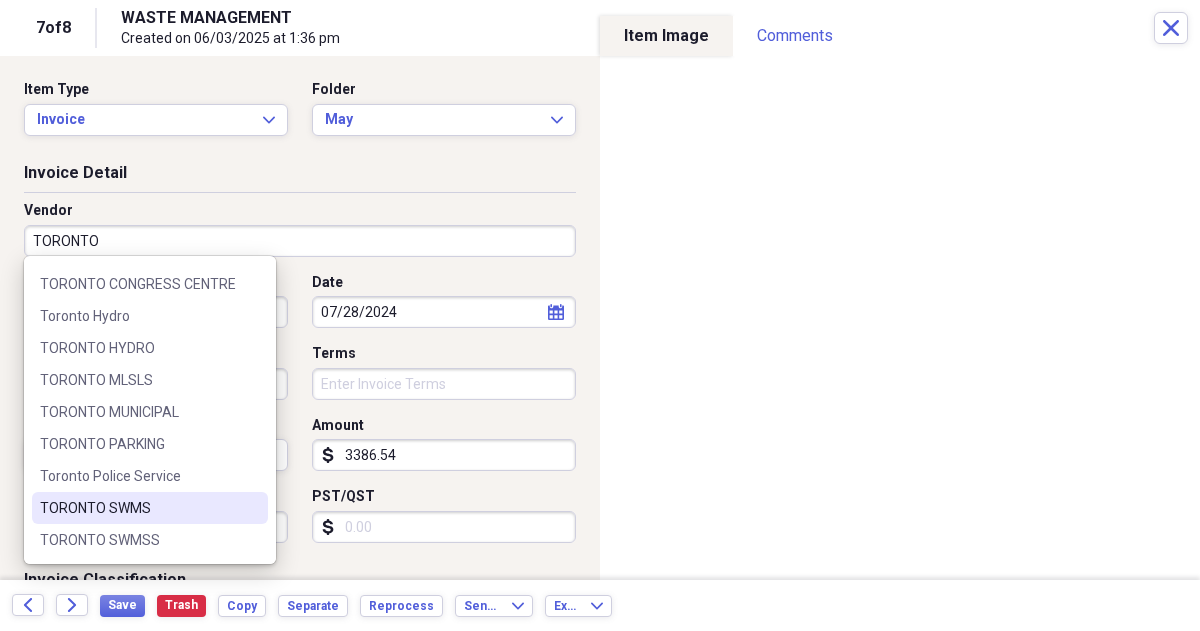 click on "TORONTO SWMS" at bounding box center [138, 508] 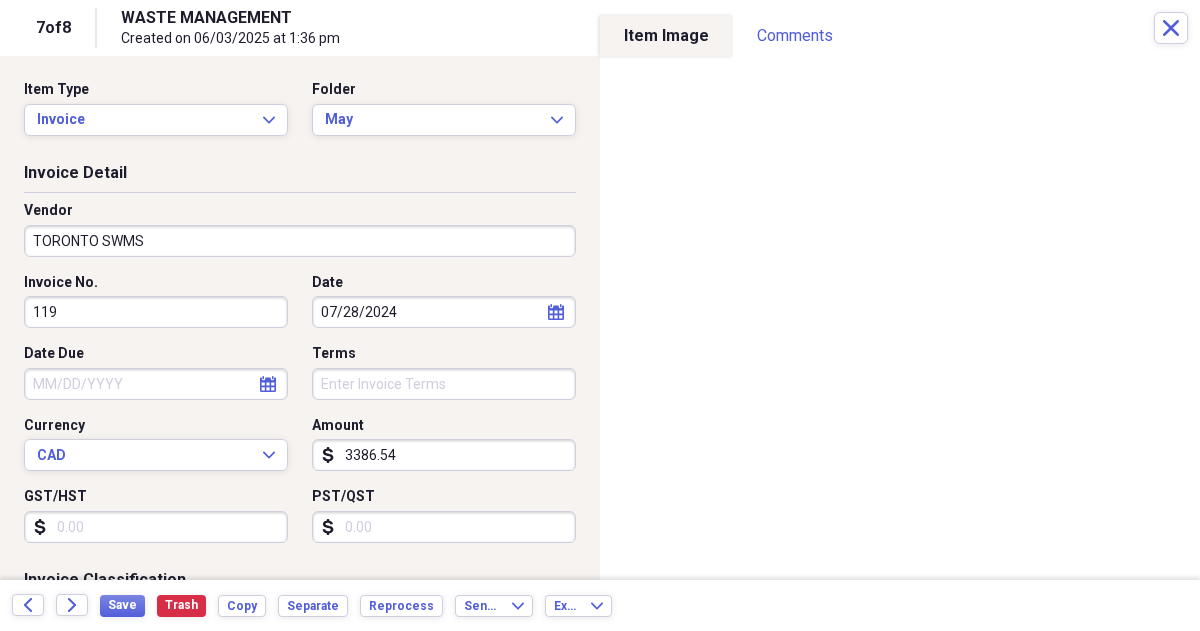 type on "Utilities" 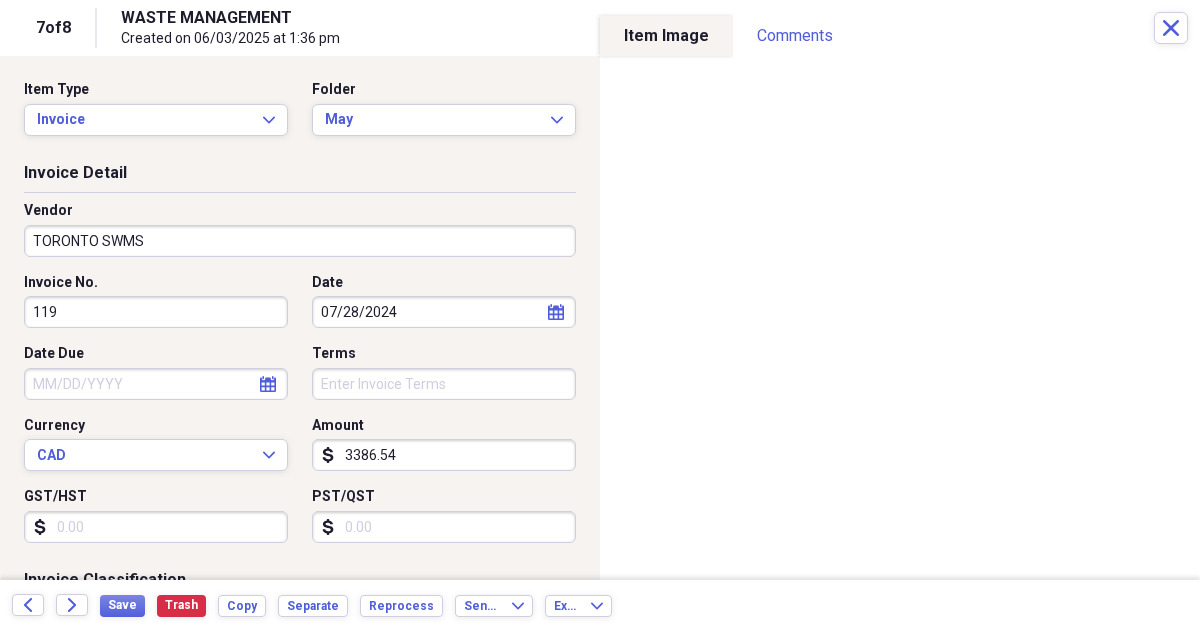 click on "3386.54" at bounding box center [444, 455] 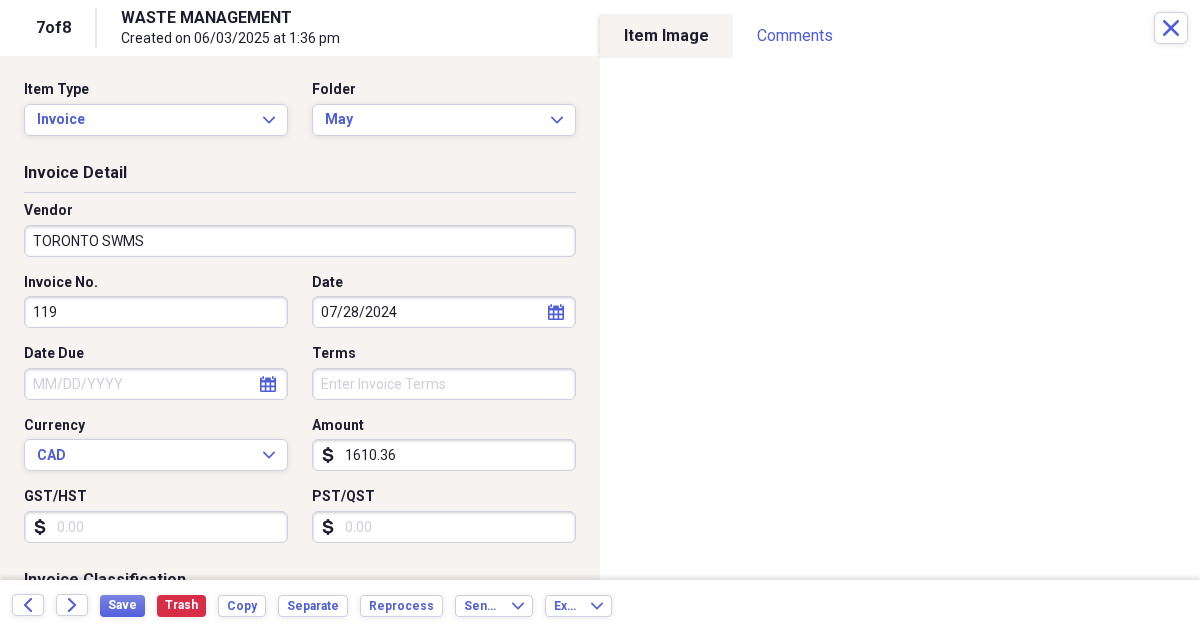 type on "1610.36" 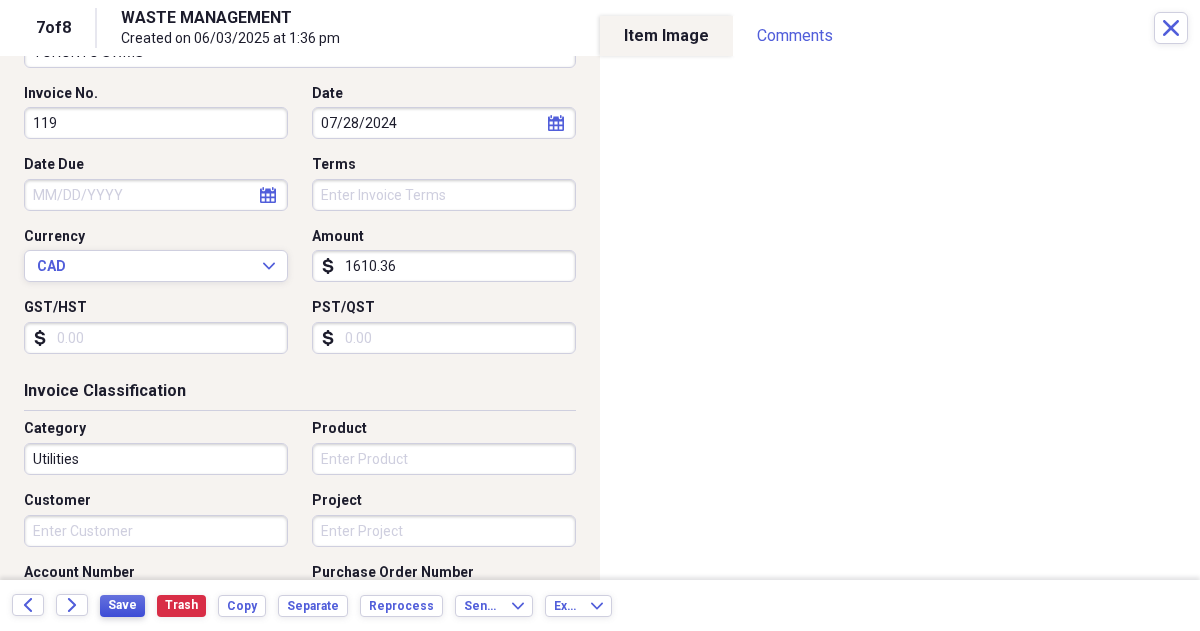click on "Save" at bounding box center [122, 605] 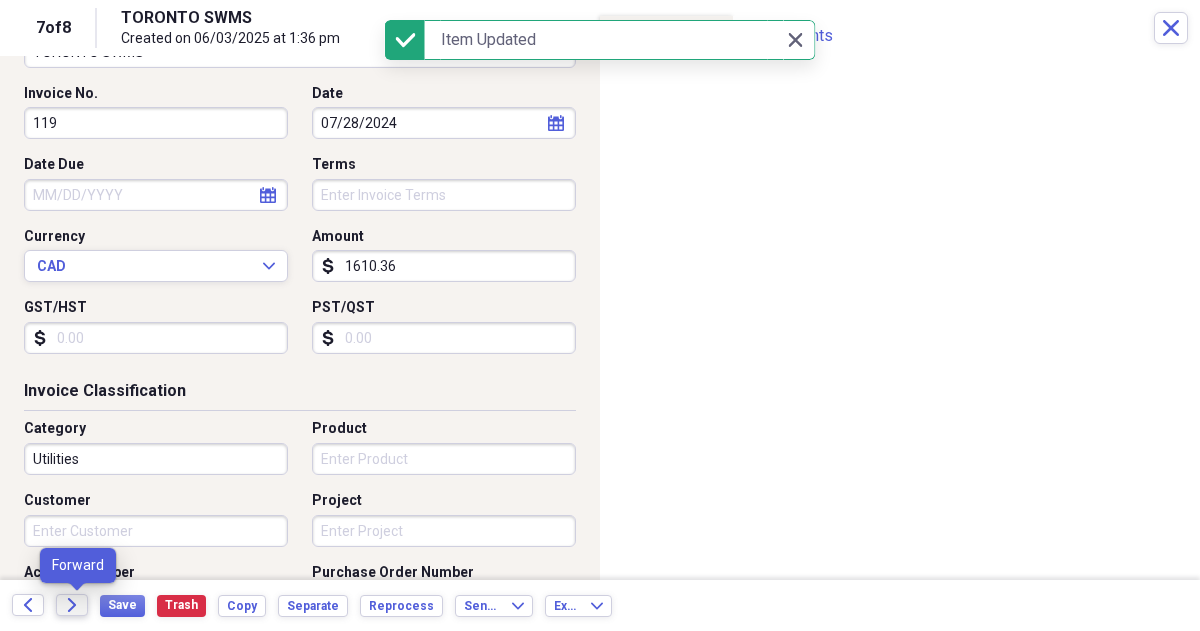 click on "Forward" 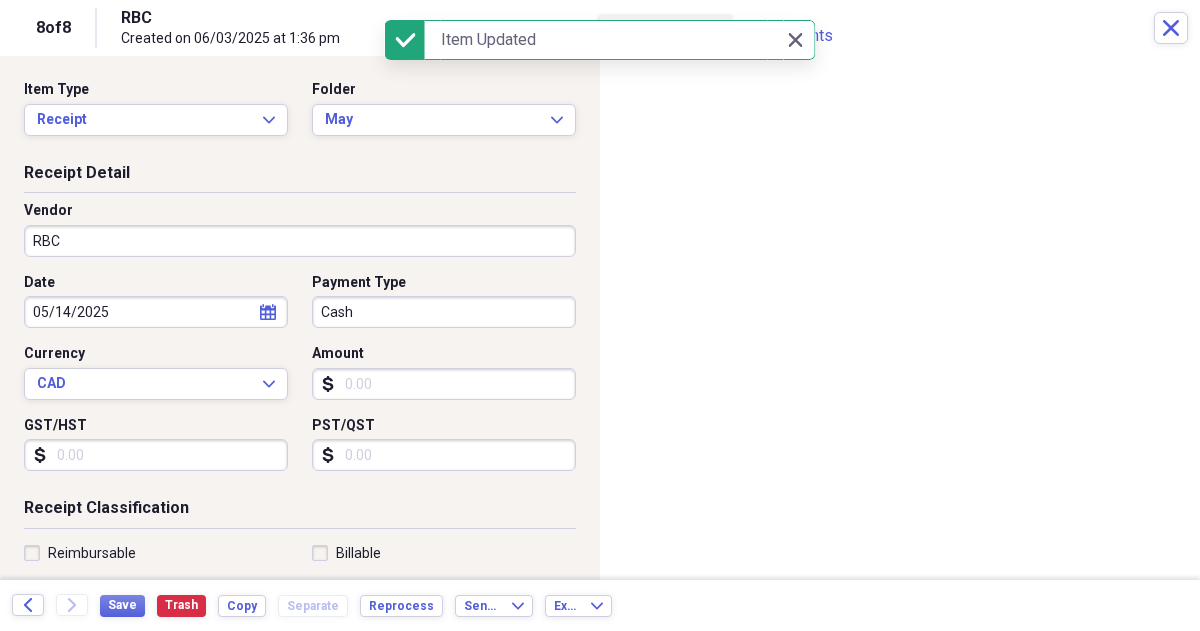 click on "Amount" at bounding box center (444, 384) 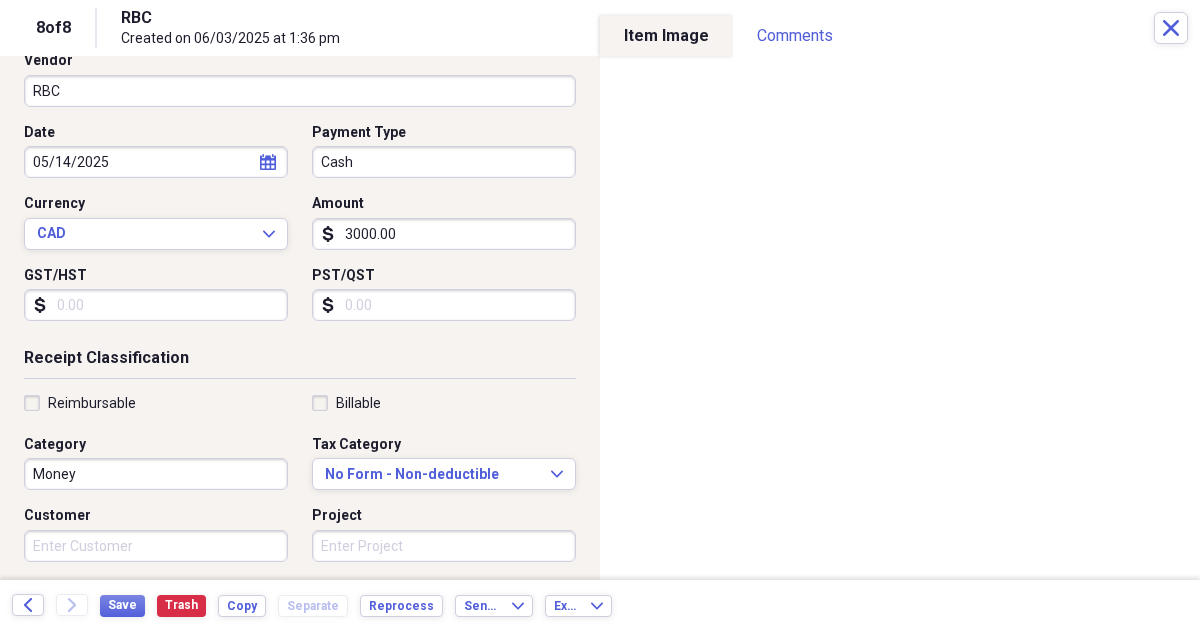 scroll, scrollTop: 152, scrollLeft: 0, axis: vertical 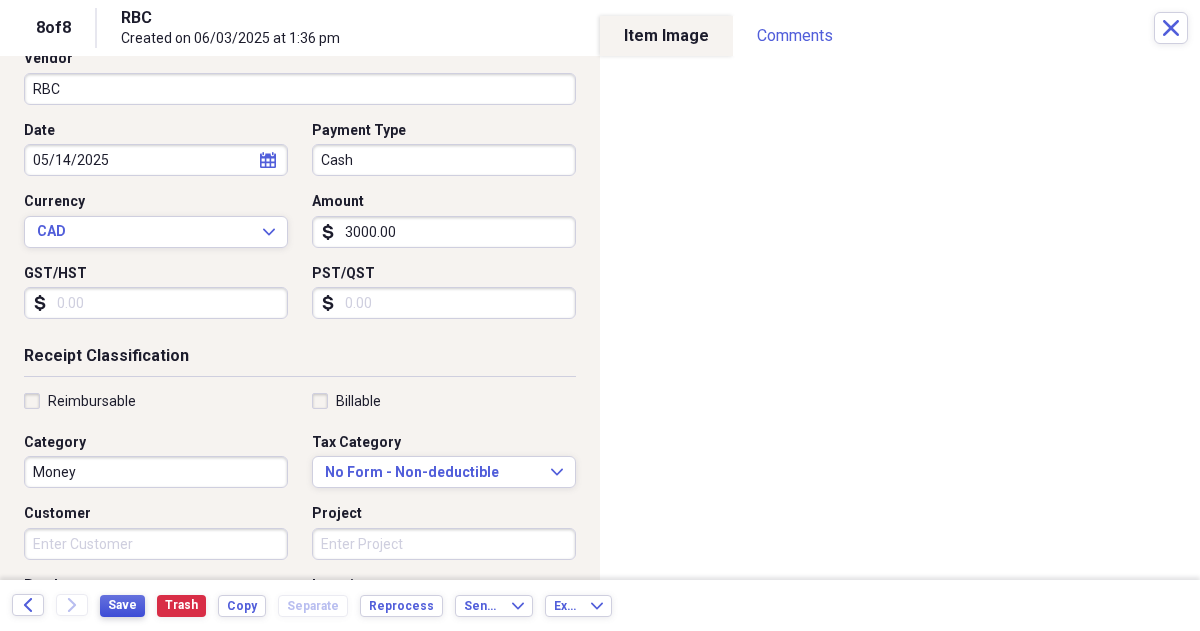 type on "3000.00" 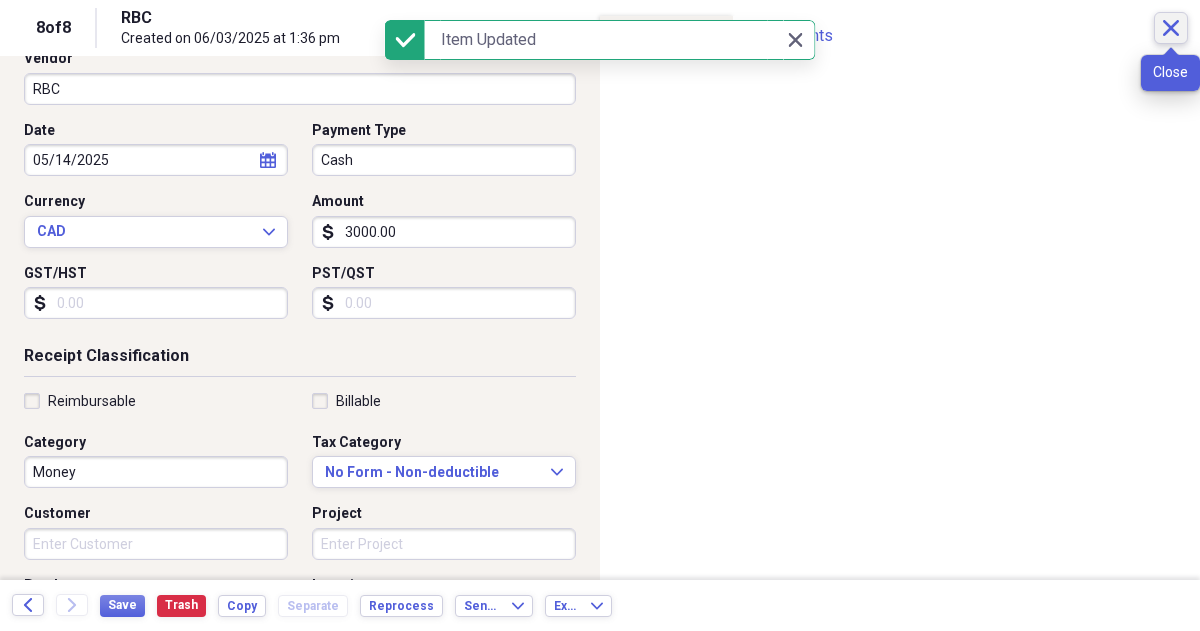 click on "Close" at bounding box center (1171, 28) 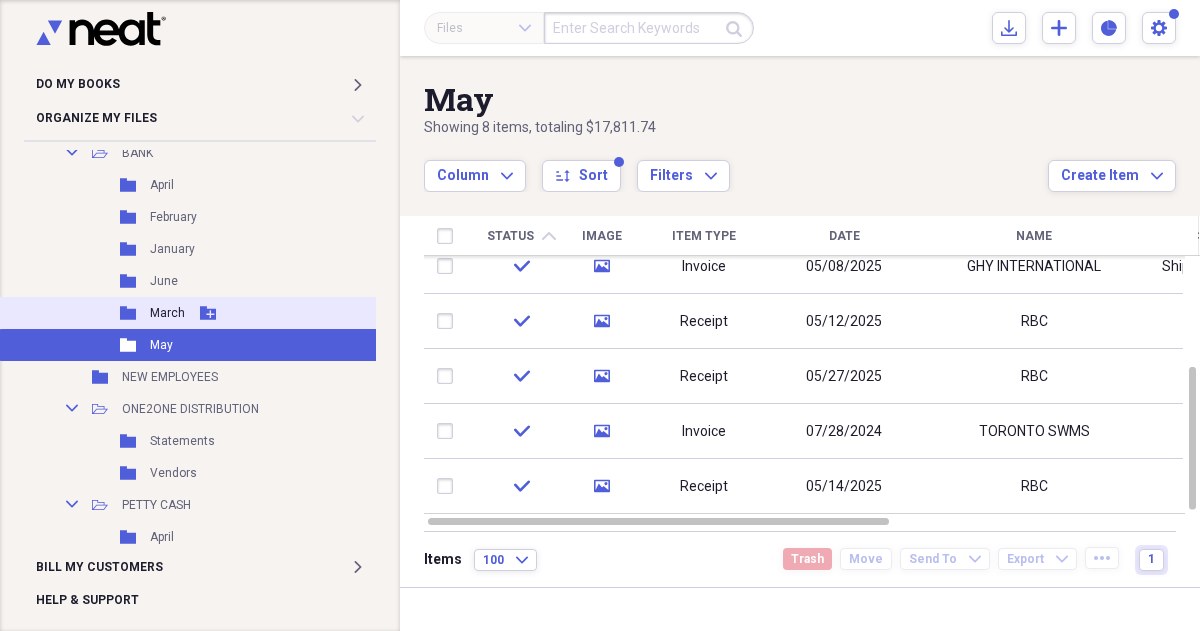 scroll, scrollTop: 691, scrollLeft: 0, axis: vertical 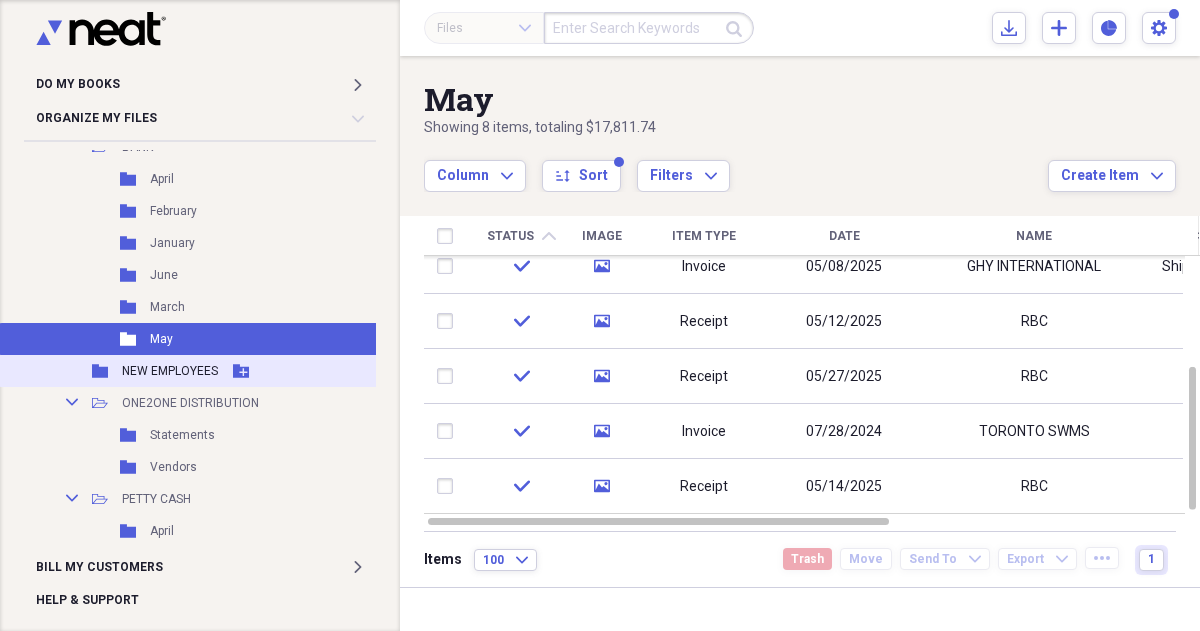click on "Folder NEW EMPLOYEES Add Folder" at bounding box center (223, 371) 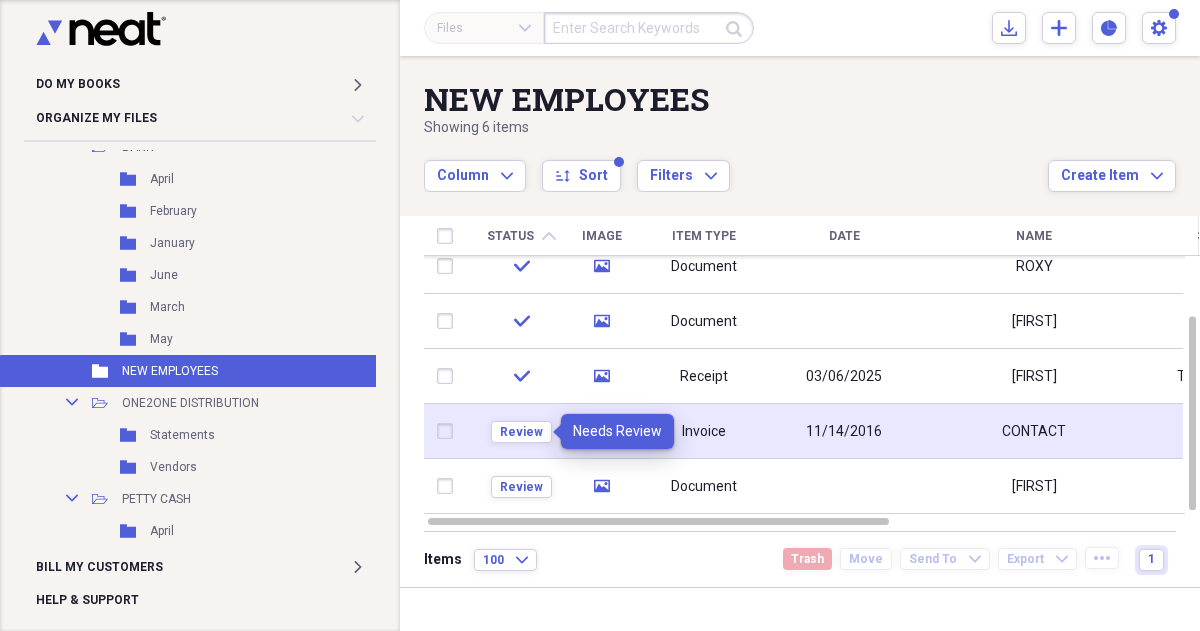 click on "Review" at bounding box center (521, 431) 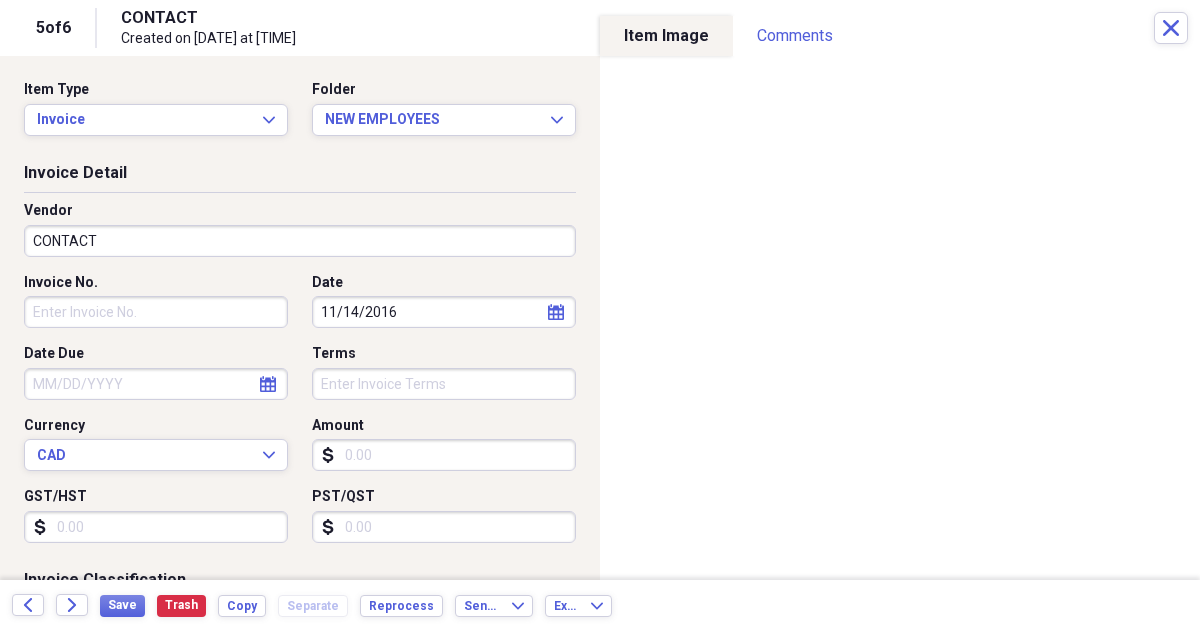 click on "CONTACT" at bounding box center [300, 241] 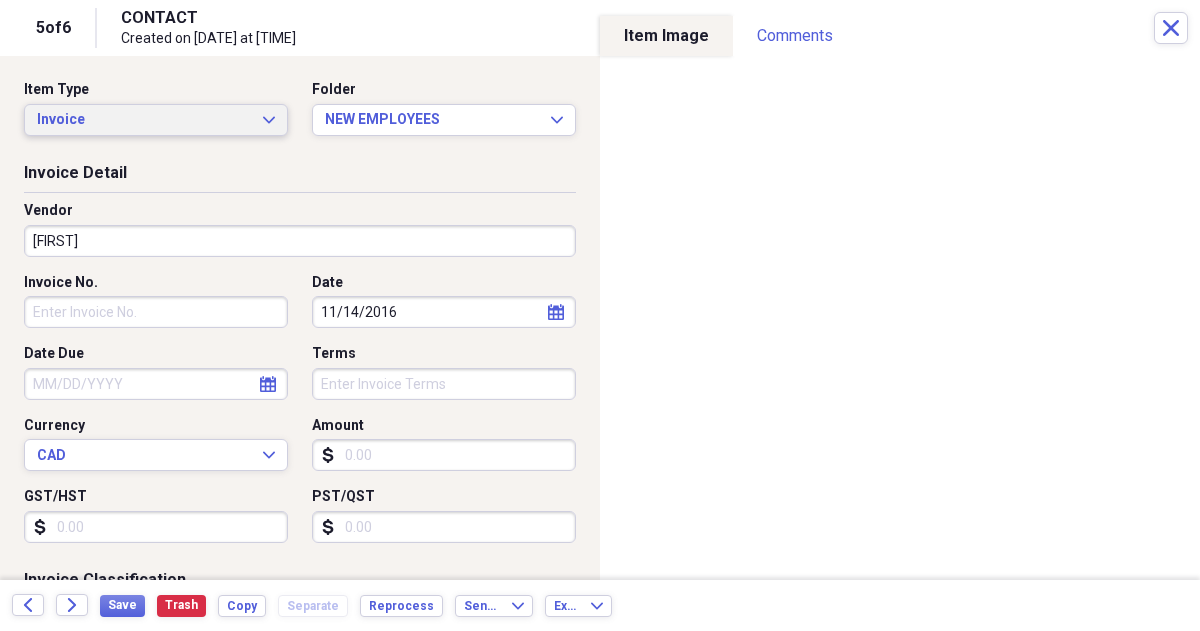 type on "[FIRST]" 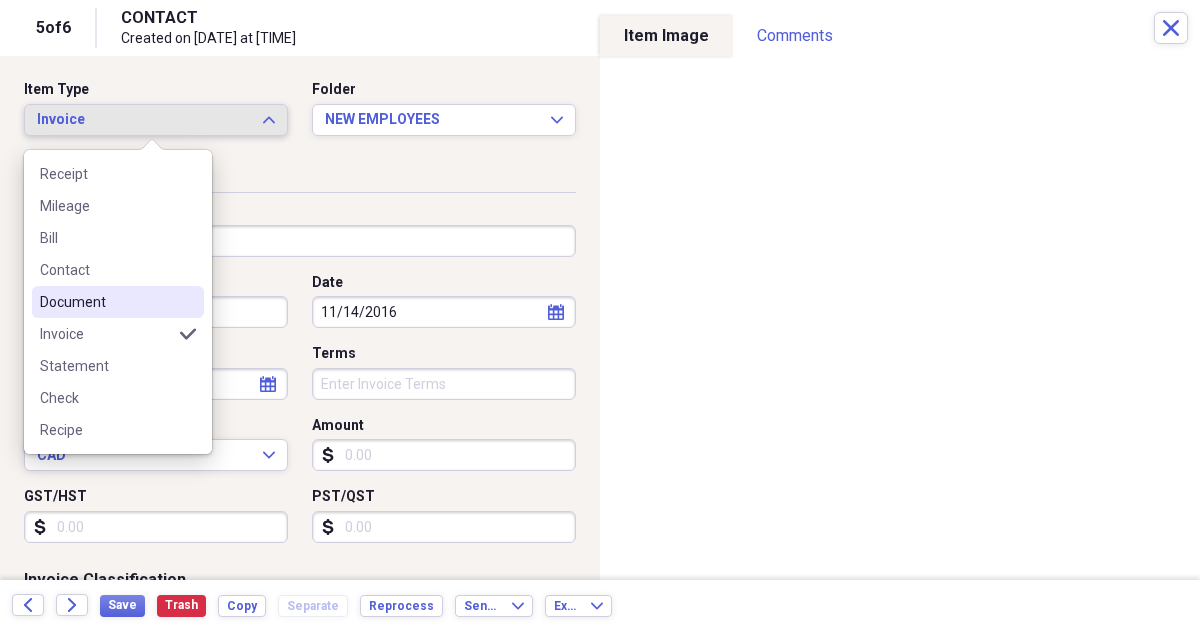 click on "Document" at bounding box center (118, 302) 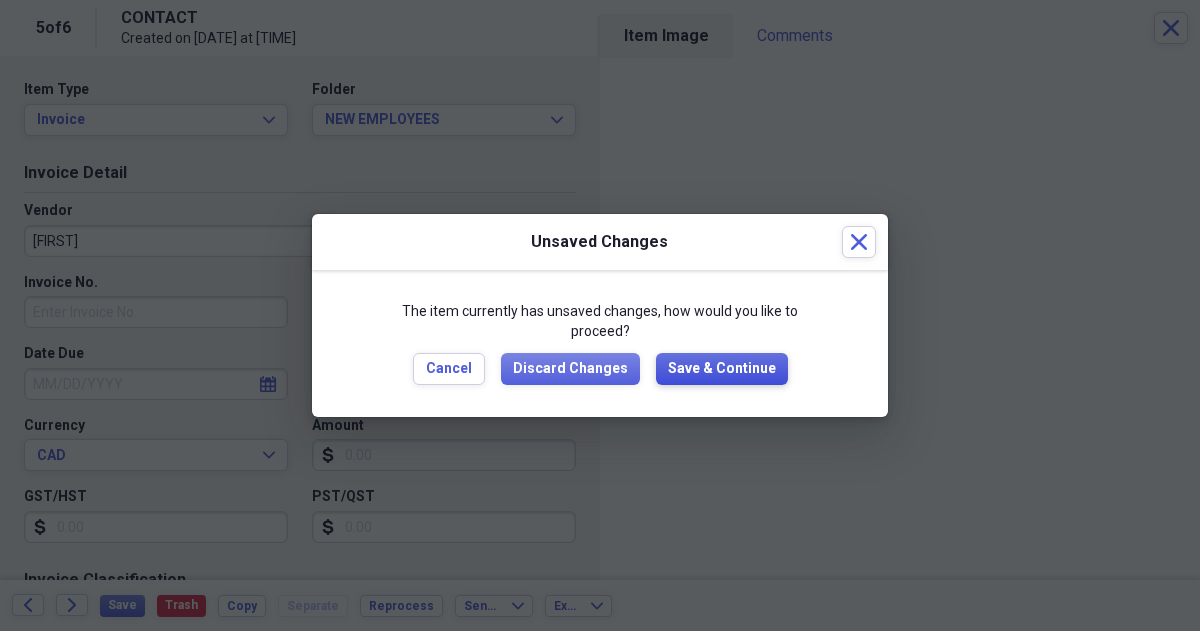 click on "Save & Continue" at bounding box center [722, 369] 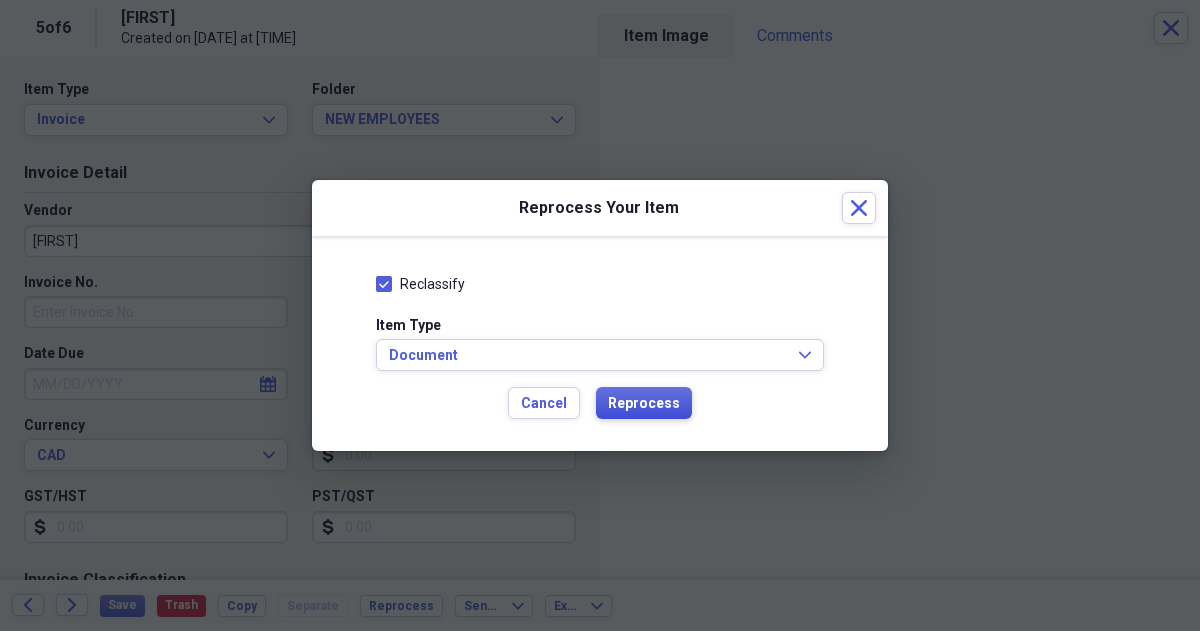 click on "Reprocess" at bounding box center (644, 403) 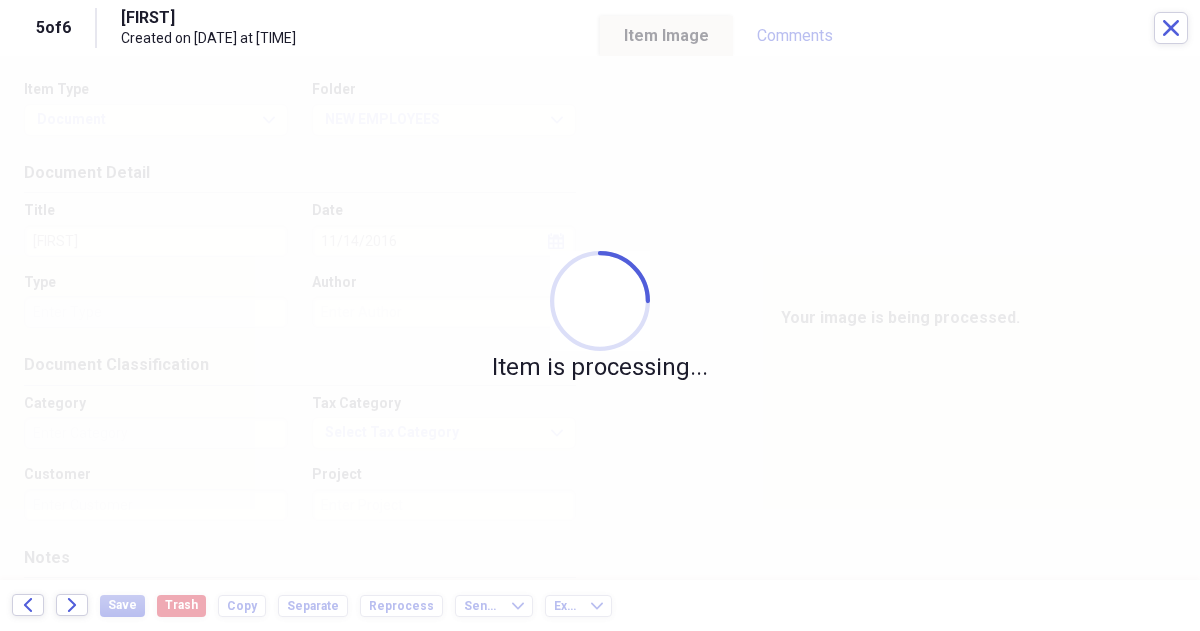 type on "Sports" 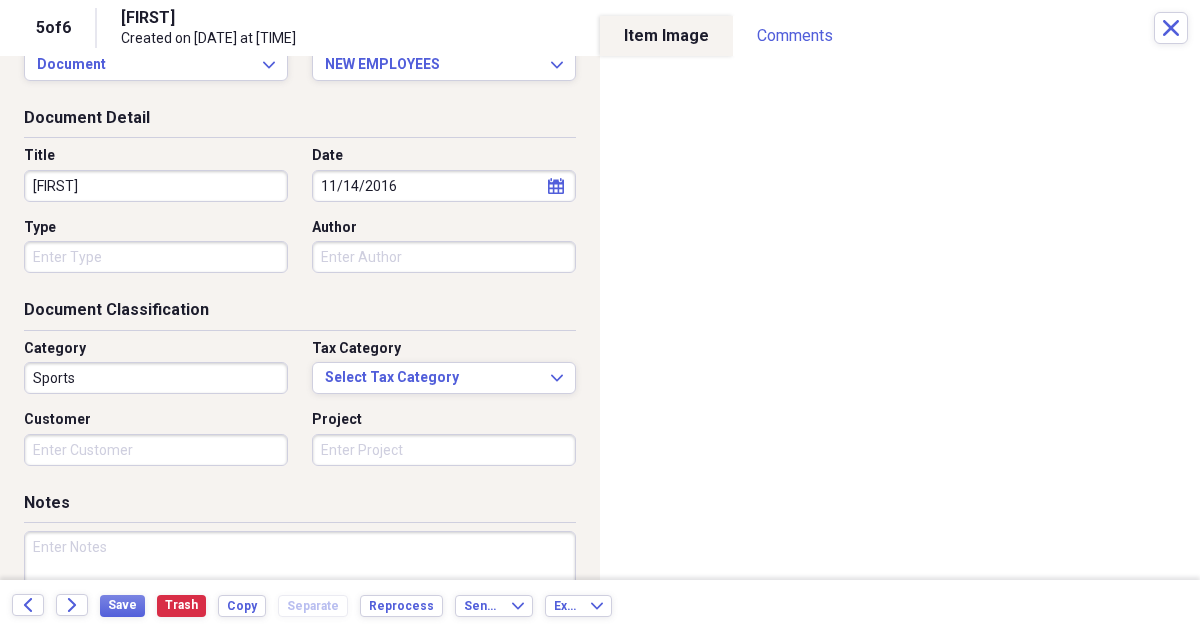 scroll, scrollTop: 56, scrollLeft: 0, axis: vertical 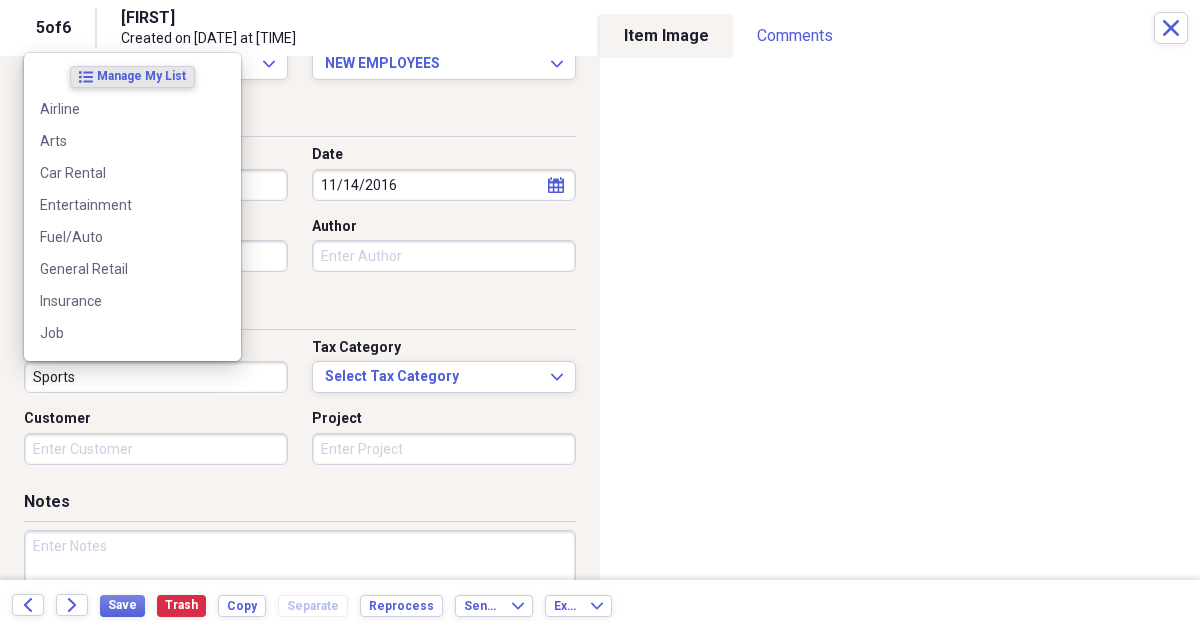 click on "Sports" at bounding box center [156, 377] 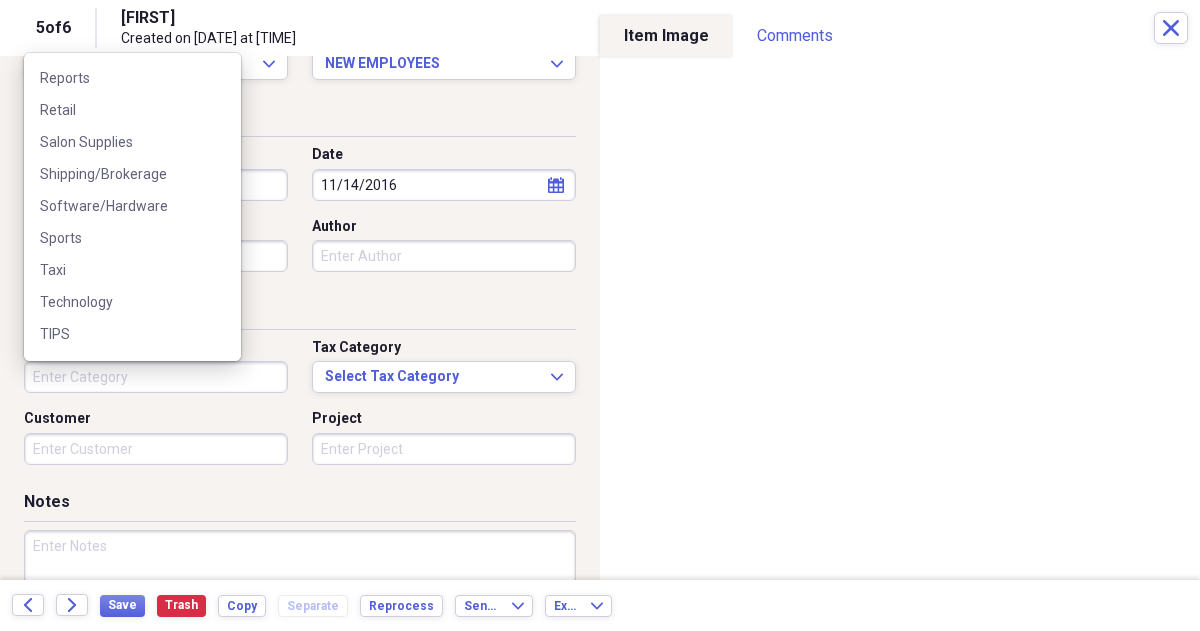 scroll, scrollTop: 0, scrollLeft: 0, axis: both 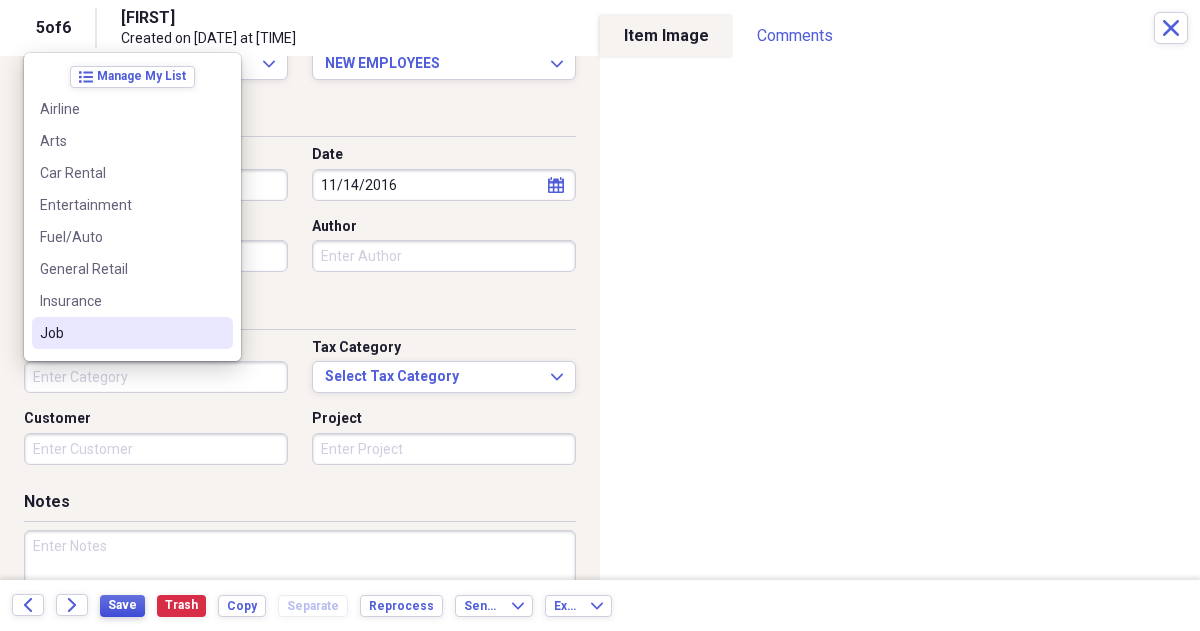 type 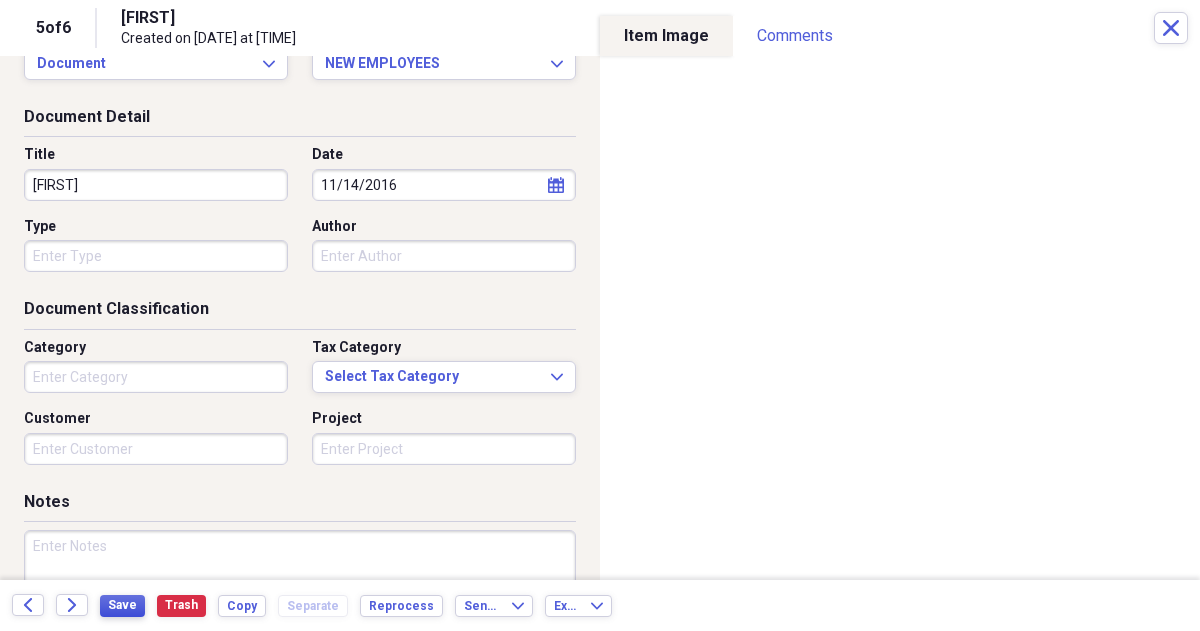 click on "Save" at bounding box center [122, 605] 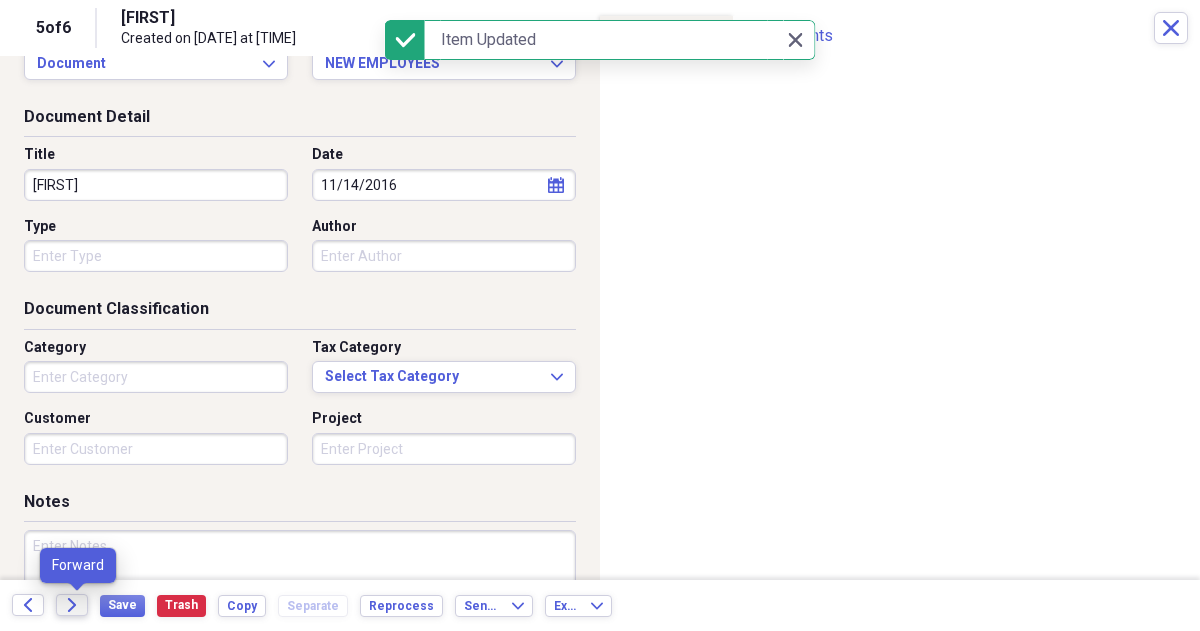 click on "Forward" 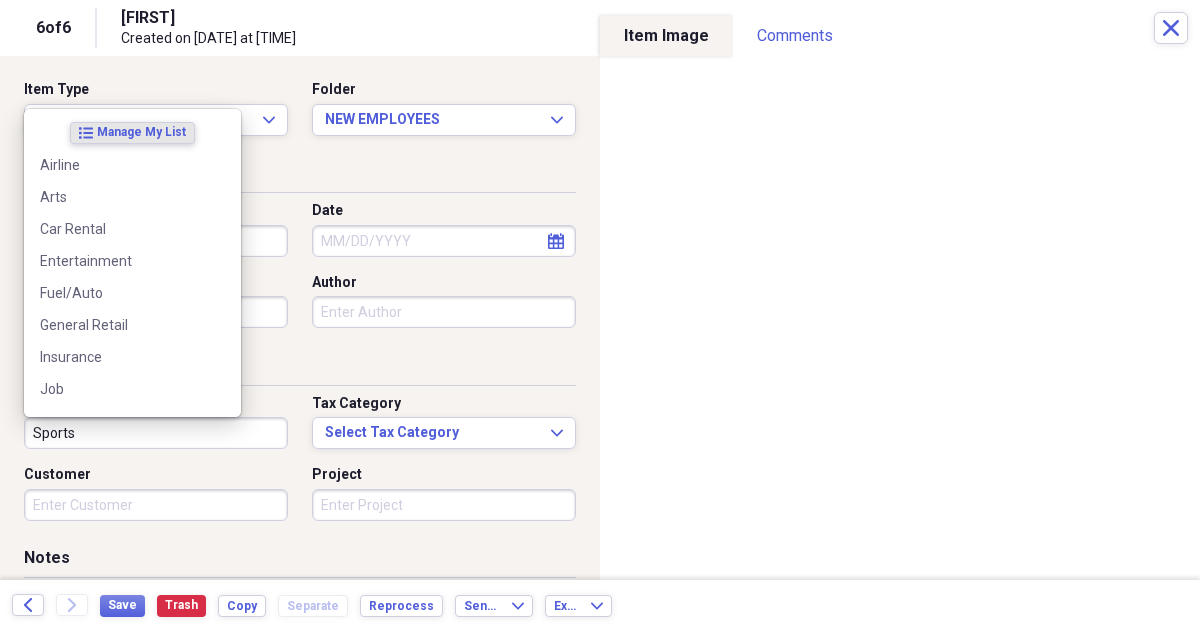 click on "Sports" at bounding box center (156, 433) 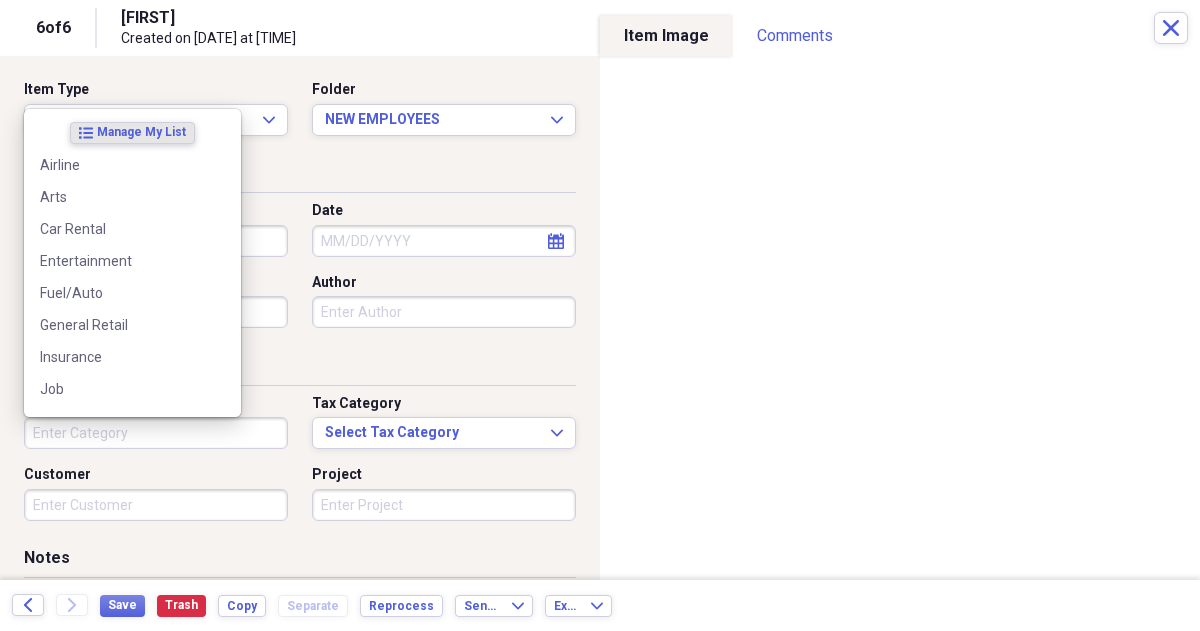 type 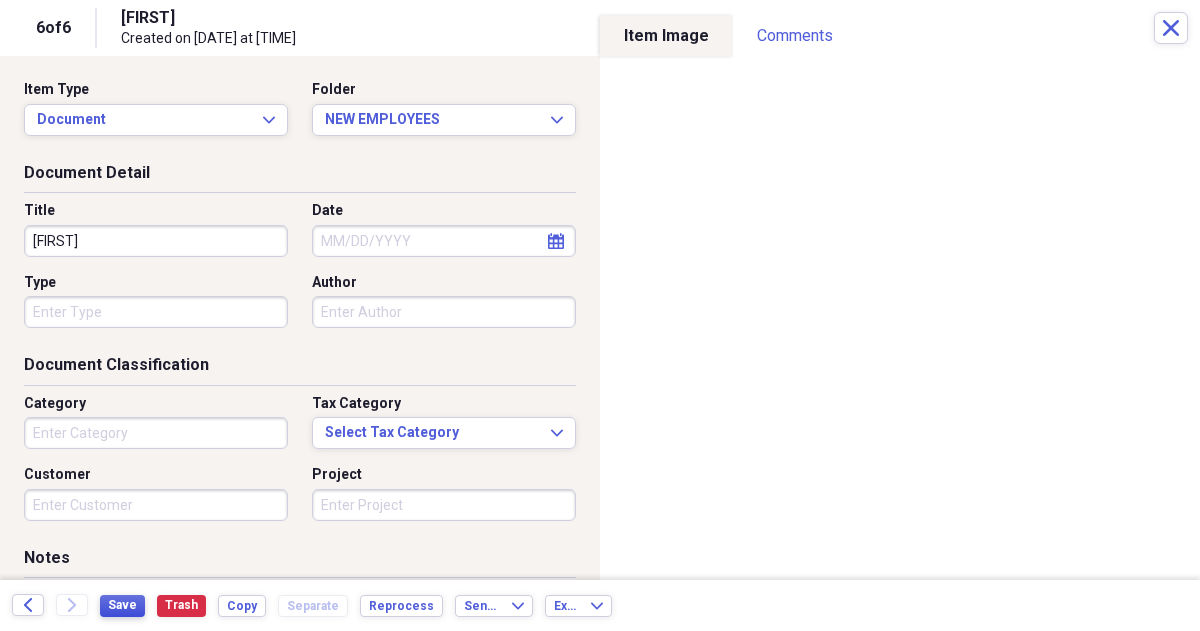 drag, startPoint x: 125, startPoint y: 620, endPoint x: 130, endPoint y: 605, distance: 15.811388 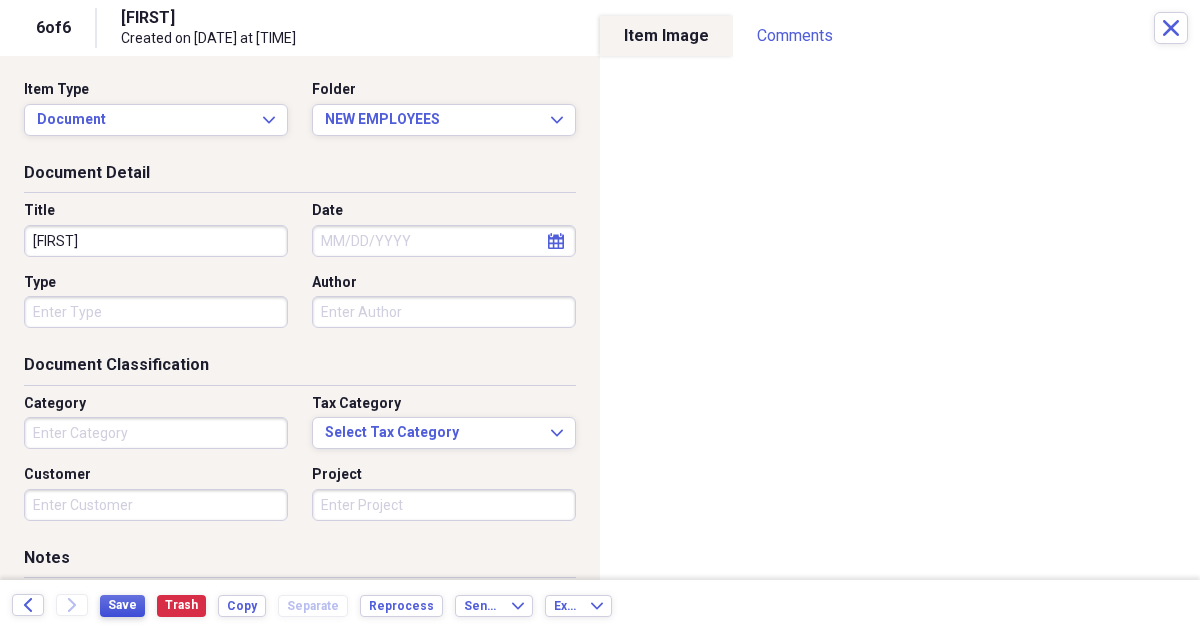 click on "Save" at bounding box center (122, 605) 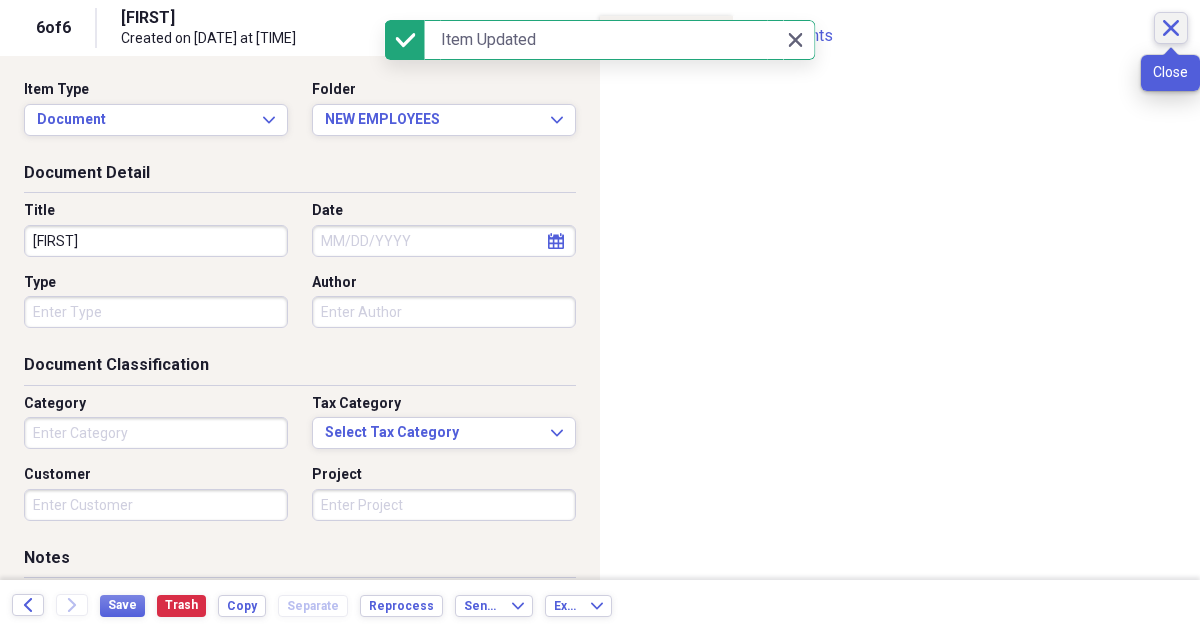 click on "Close" at bounding box center (1171, 28) 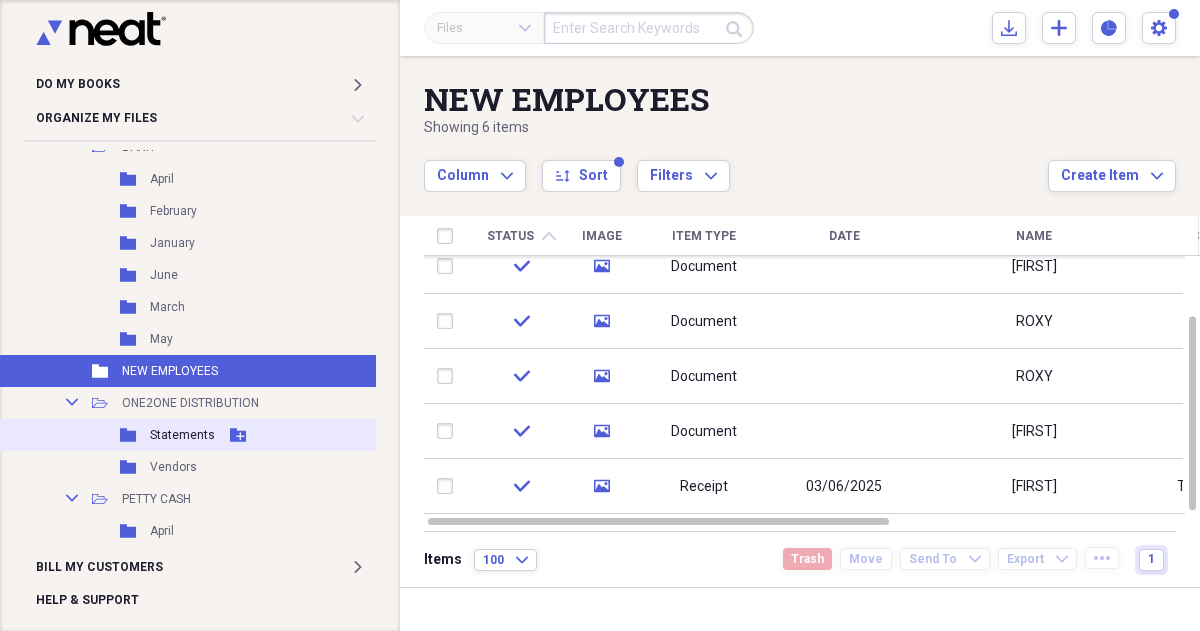 click on "Folder Statements Add Folder" at bounding box center [223, 435] 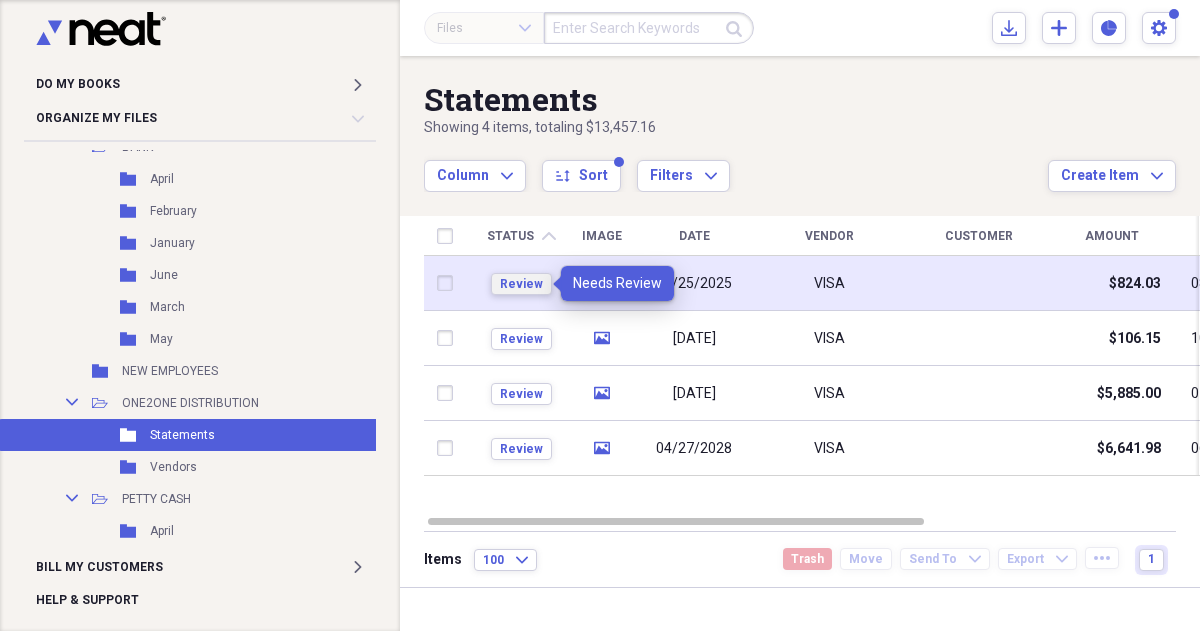 click on "Review" at bounding box center [521, 284] 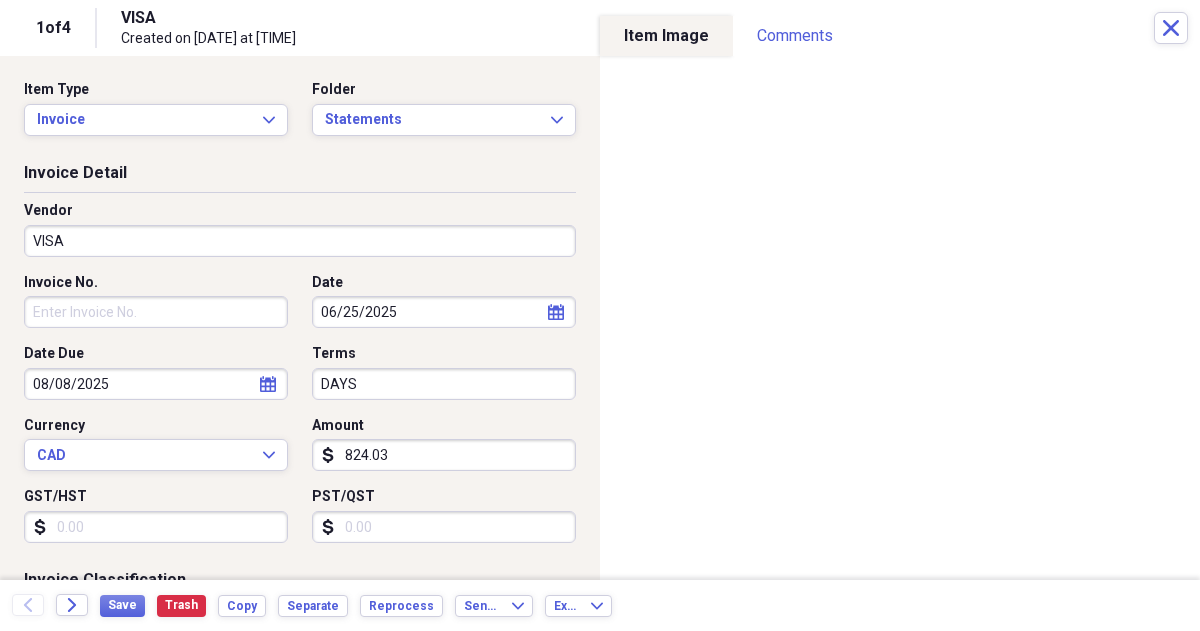 click on "calendar Calendar" at bounding box center [556, 312] 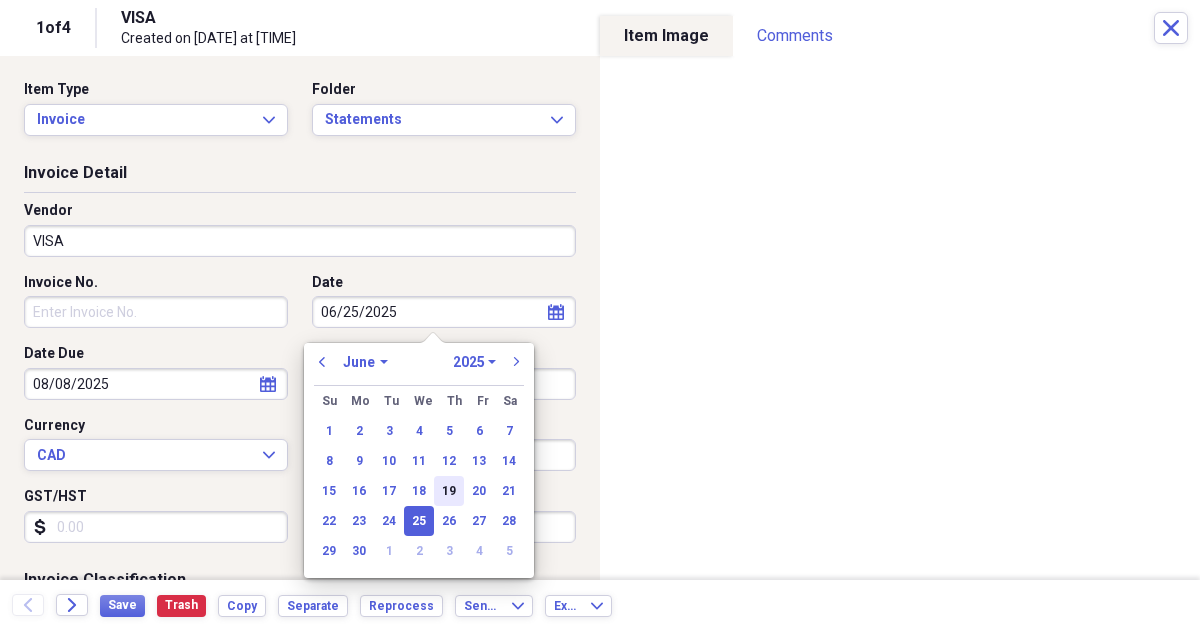 click on "19" at bounding box center (449, 491) 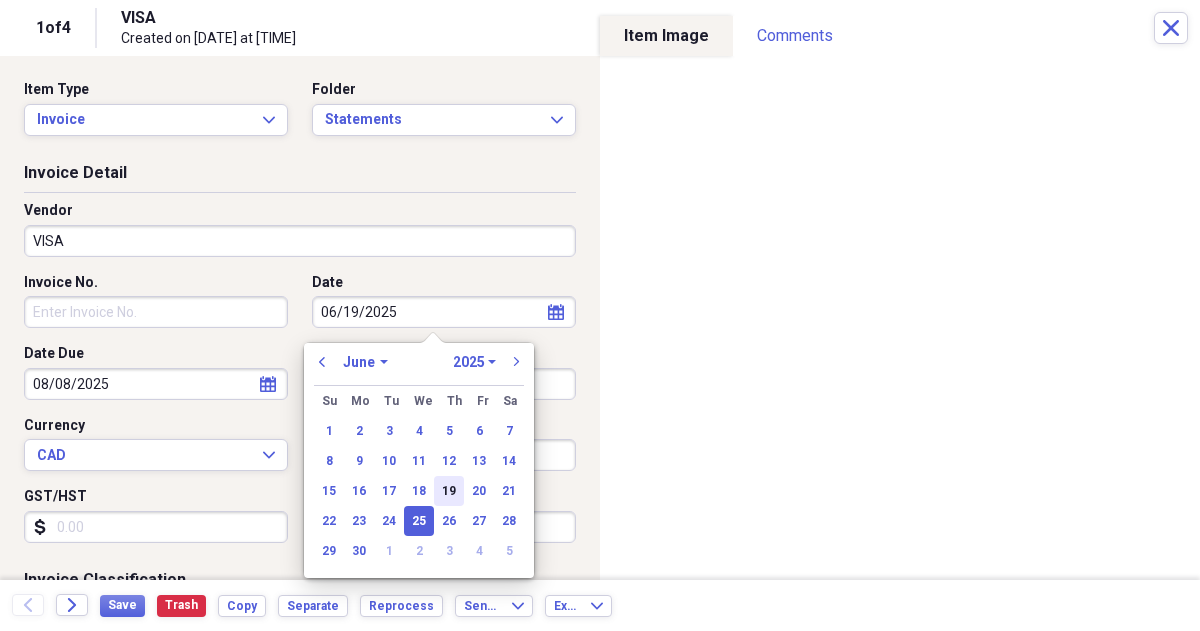 type on "06/19/2025" 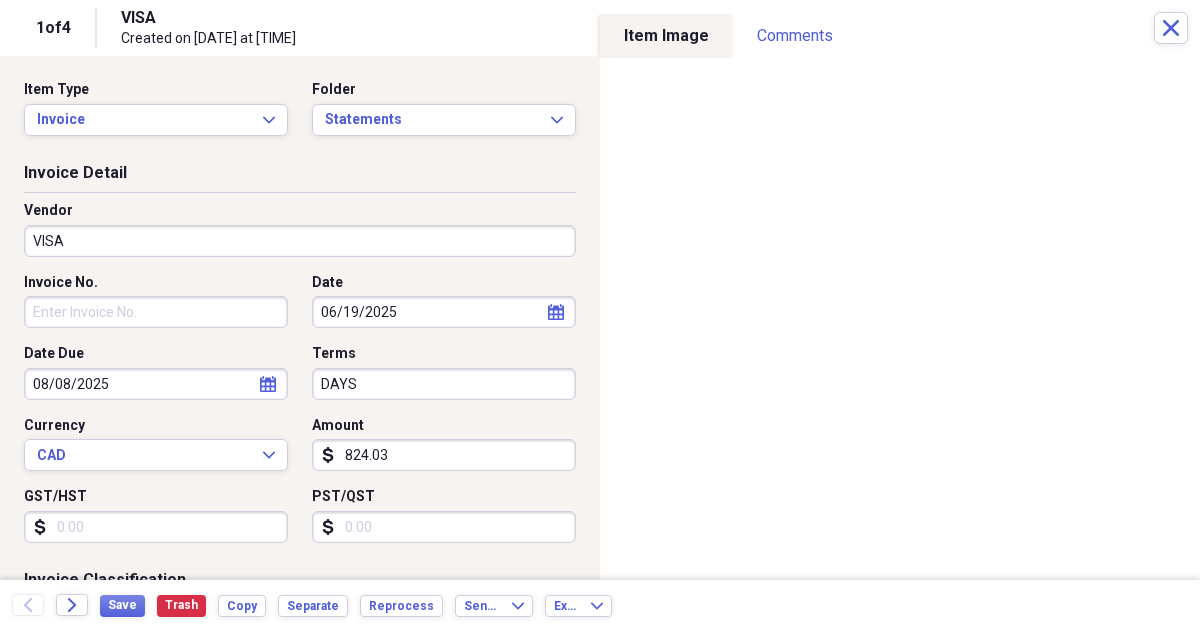 click on "calendar" 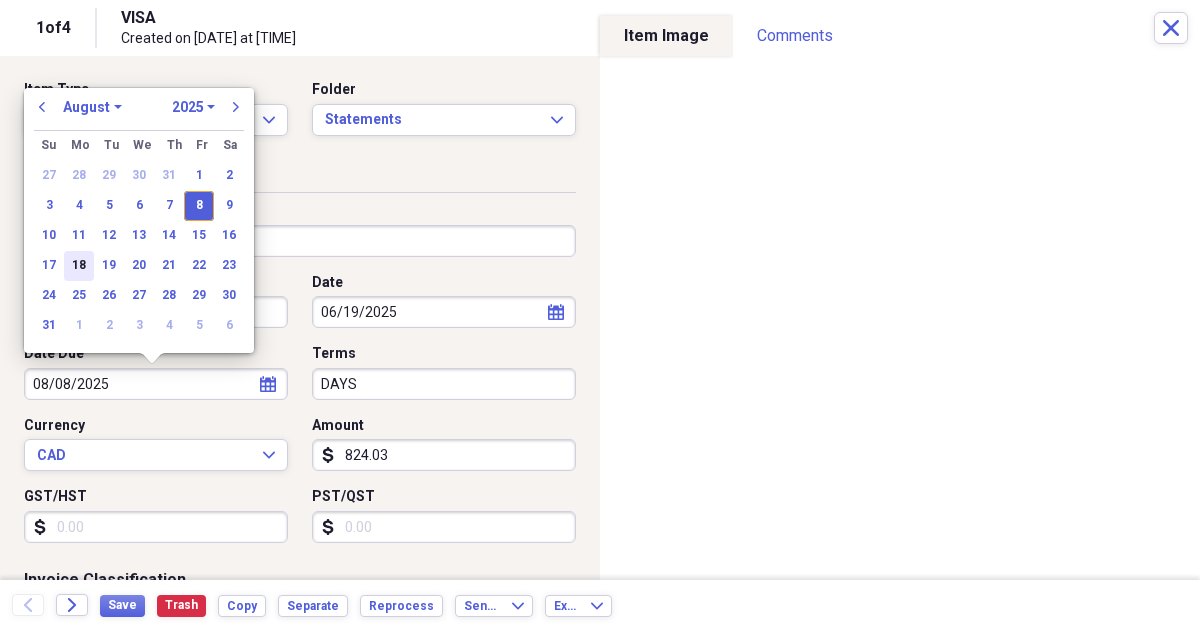 click on "18" at bounding box center (79, 266) 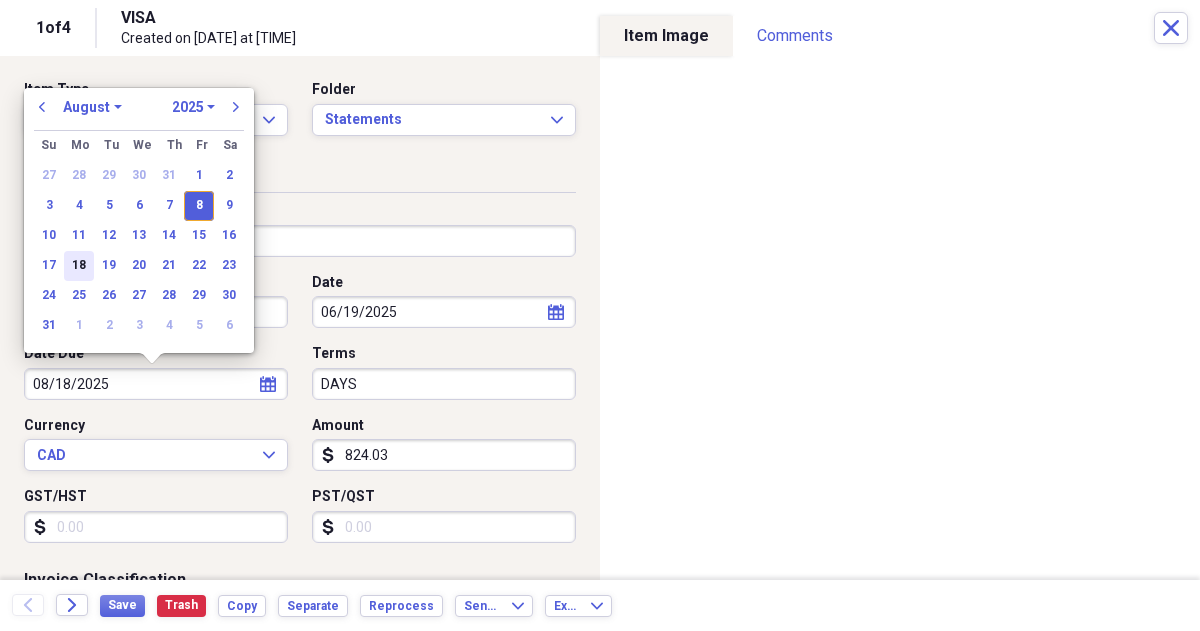 type on "08/18/2025" 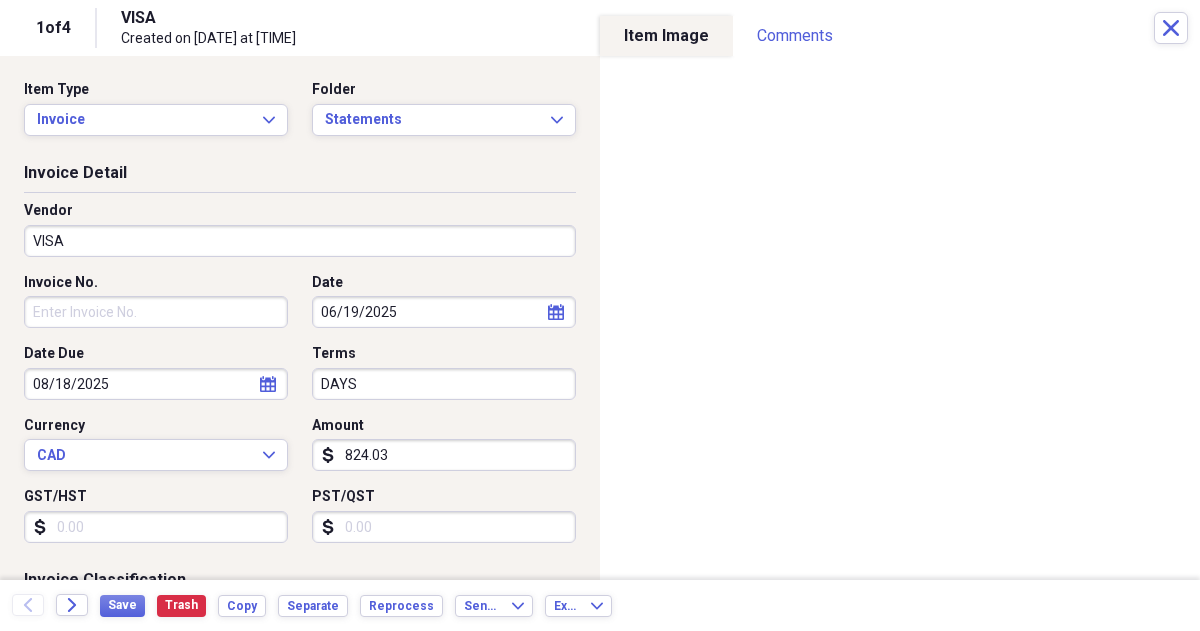 click on "calendar Calendar" at bounding box center [268, 384] 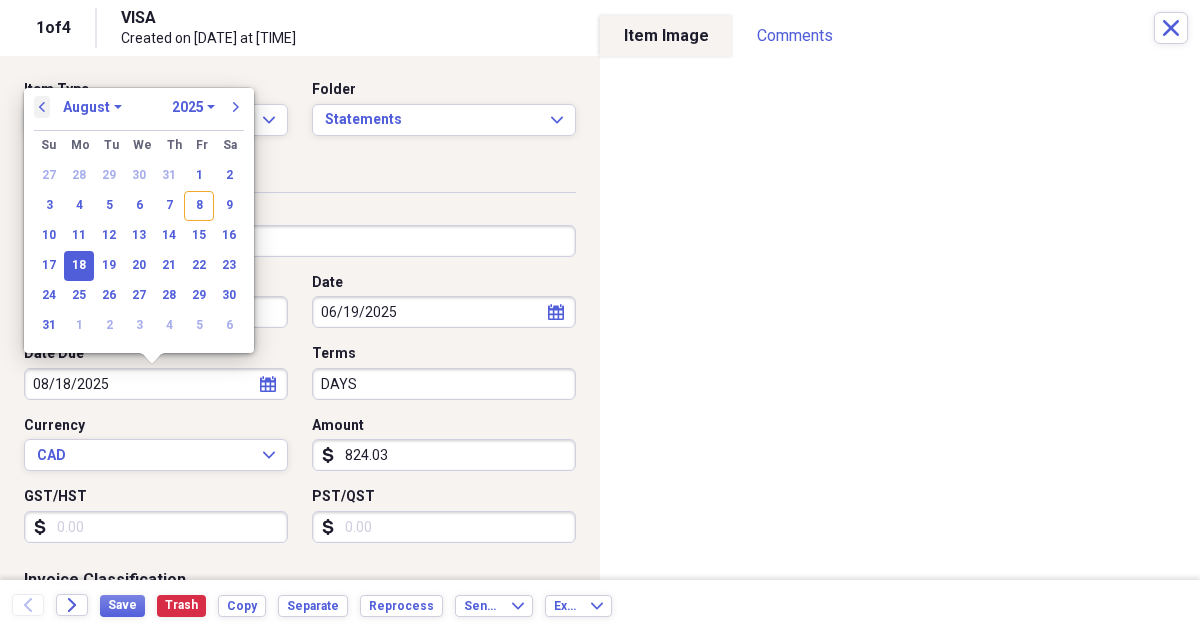 click on "previous" at bounding box center [42, 107] 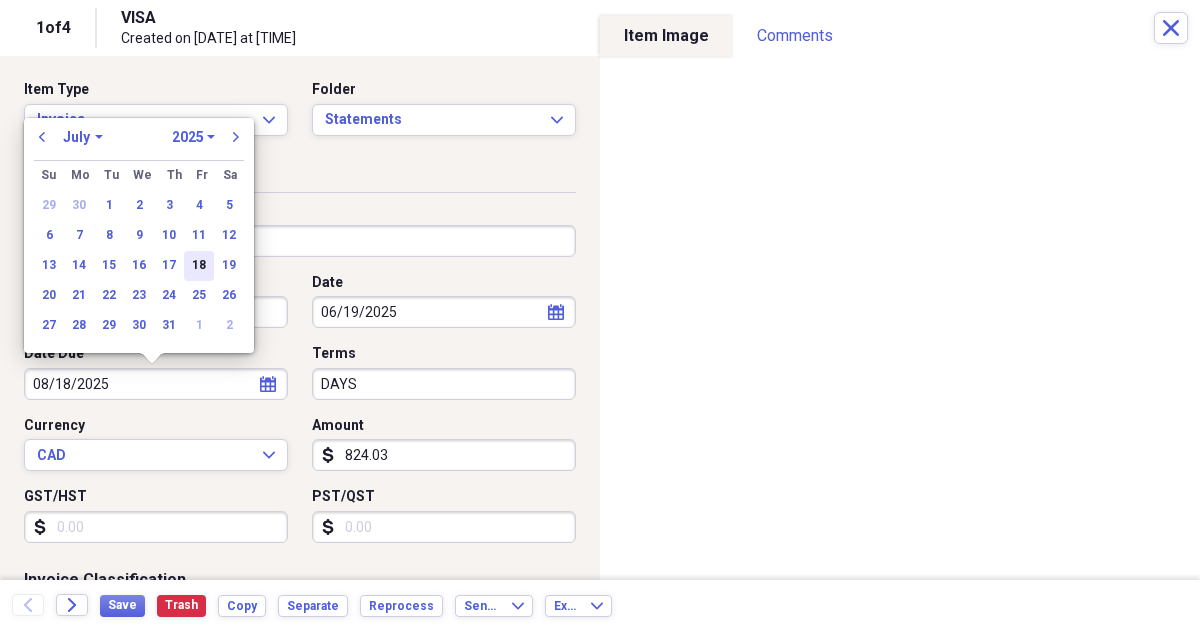 click on "18" at bounding box center [199, 266] 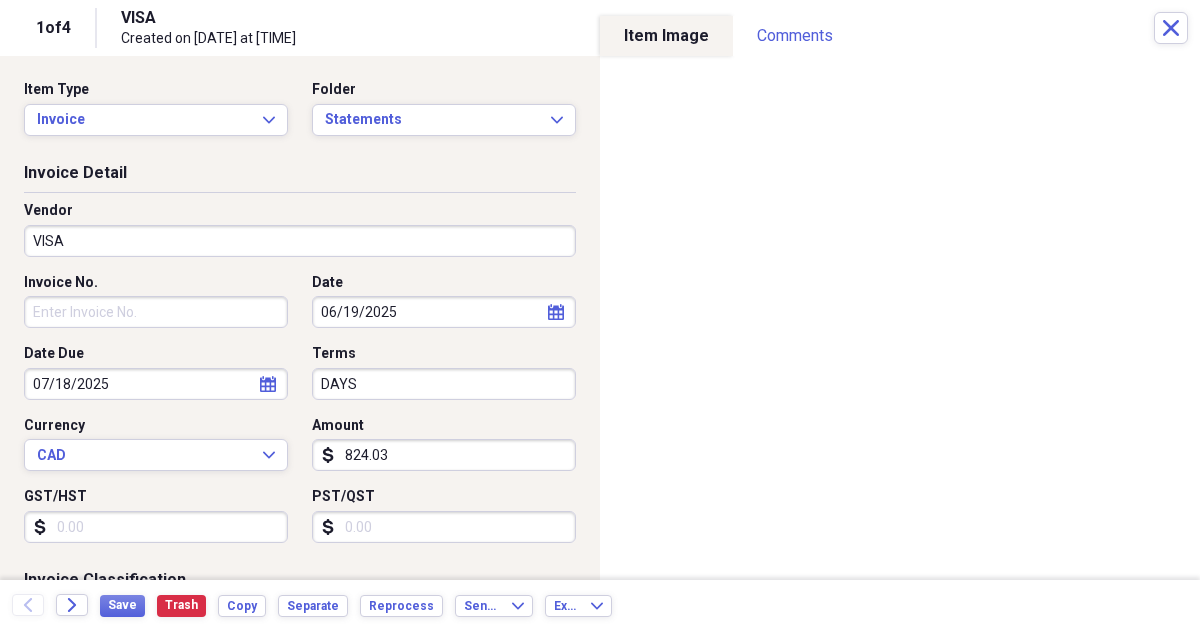 click on "824.03" at bounding box center [444, 455] 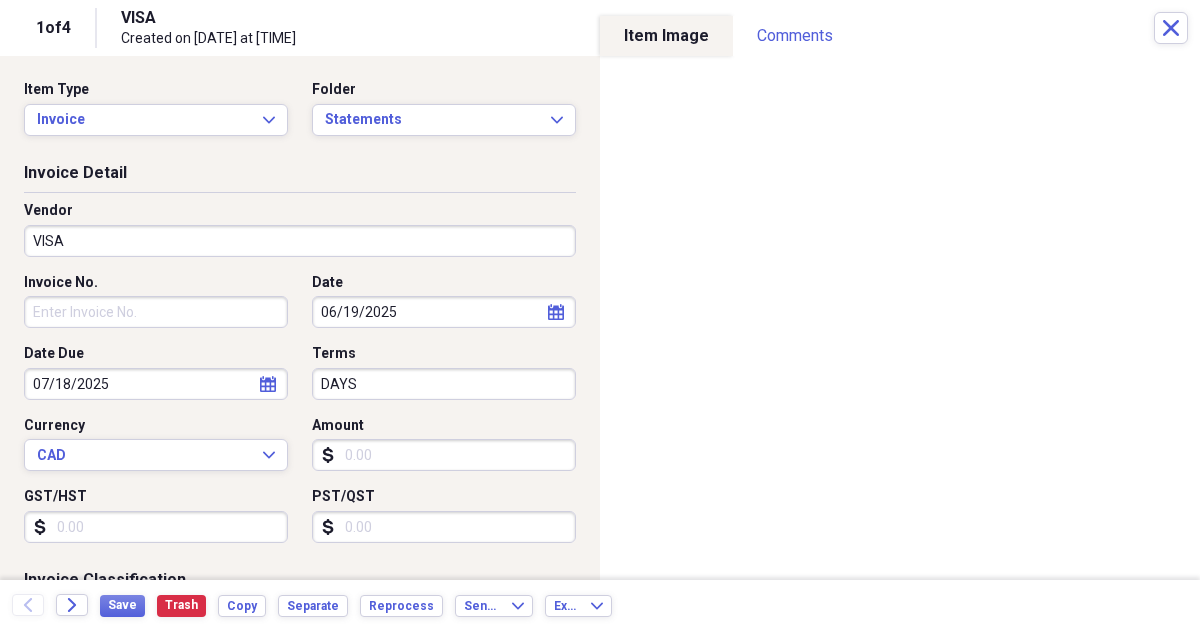 type 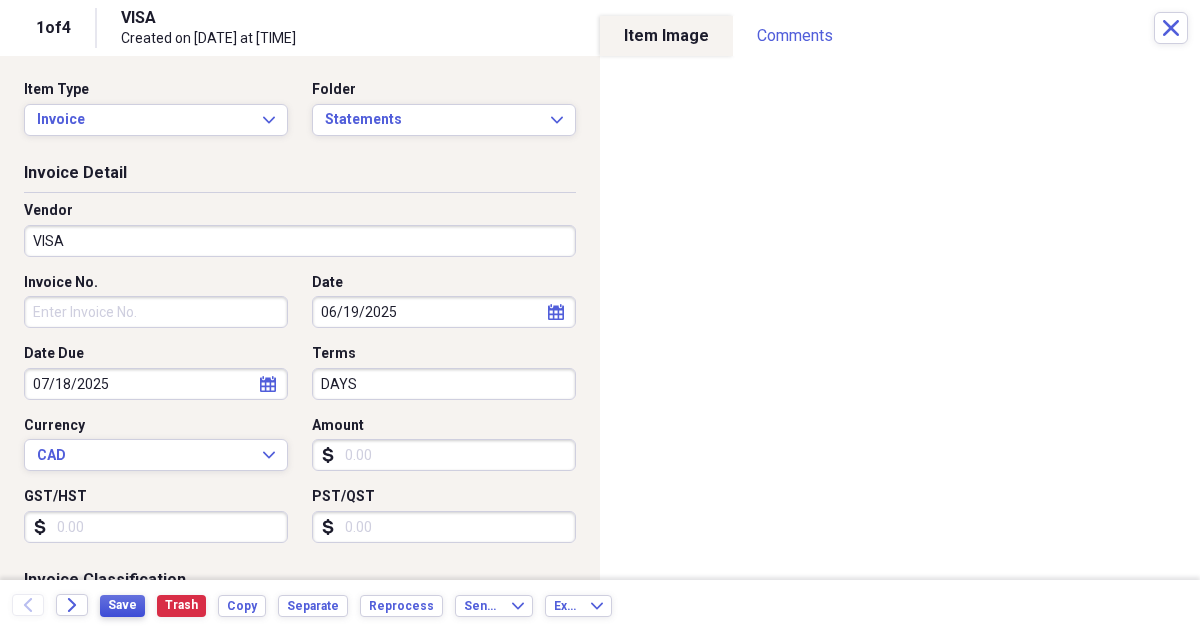 click on "Save" at bounding box center (122, 605) 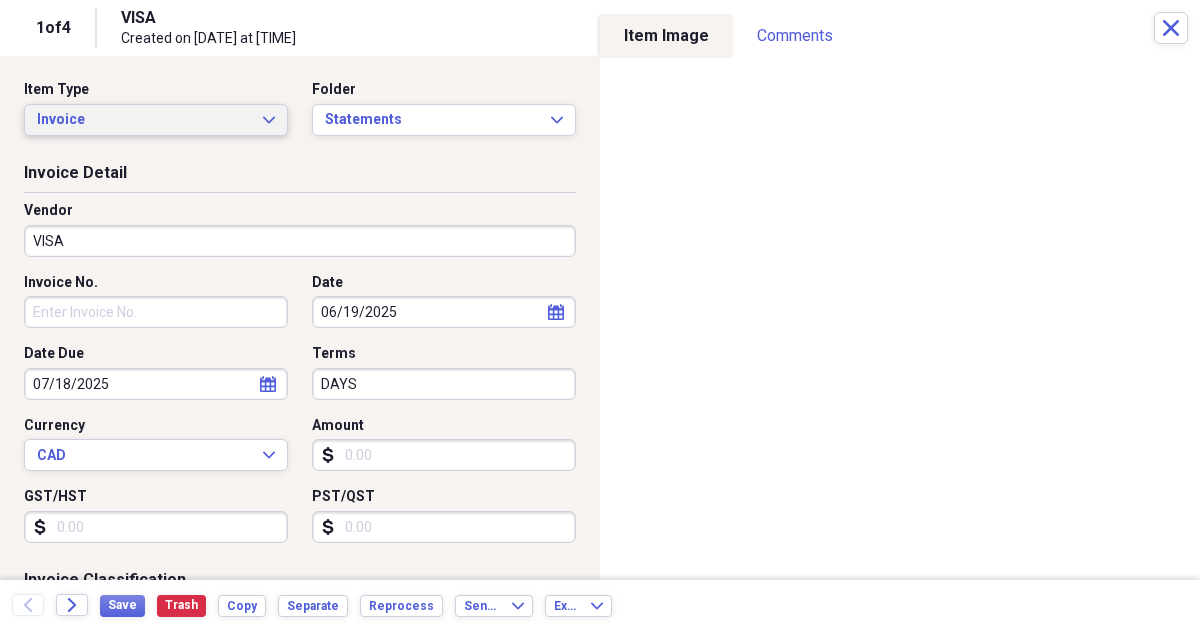 click 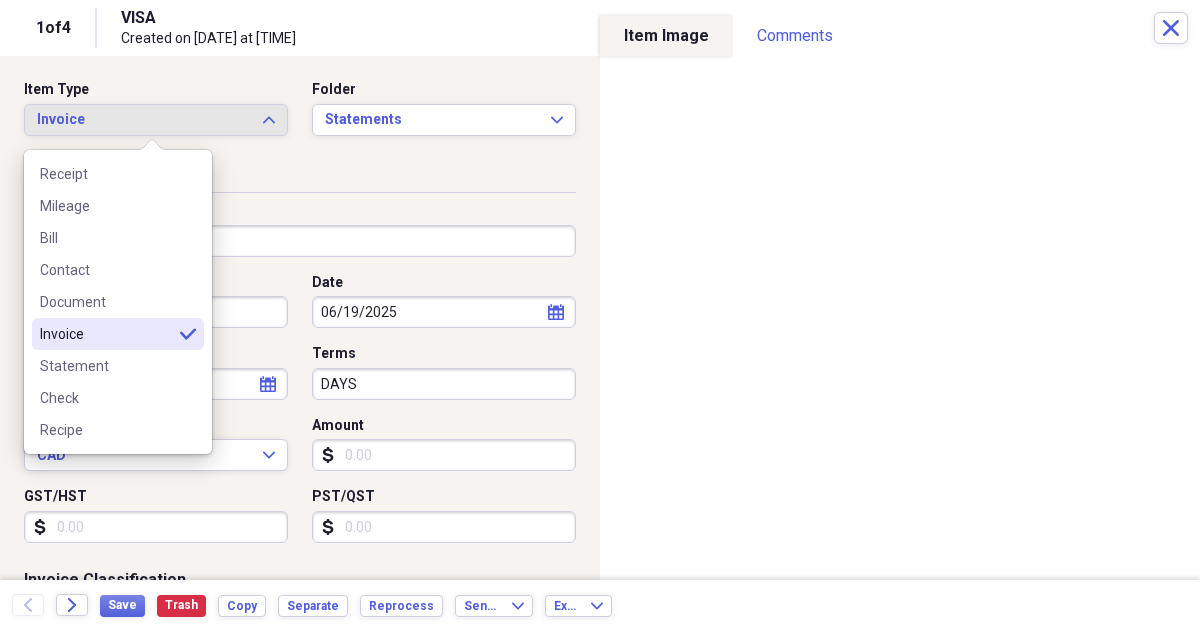 click on "Statement" at bounding box center (118, 366) 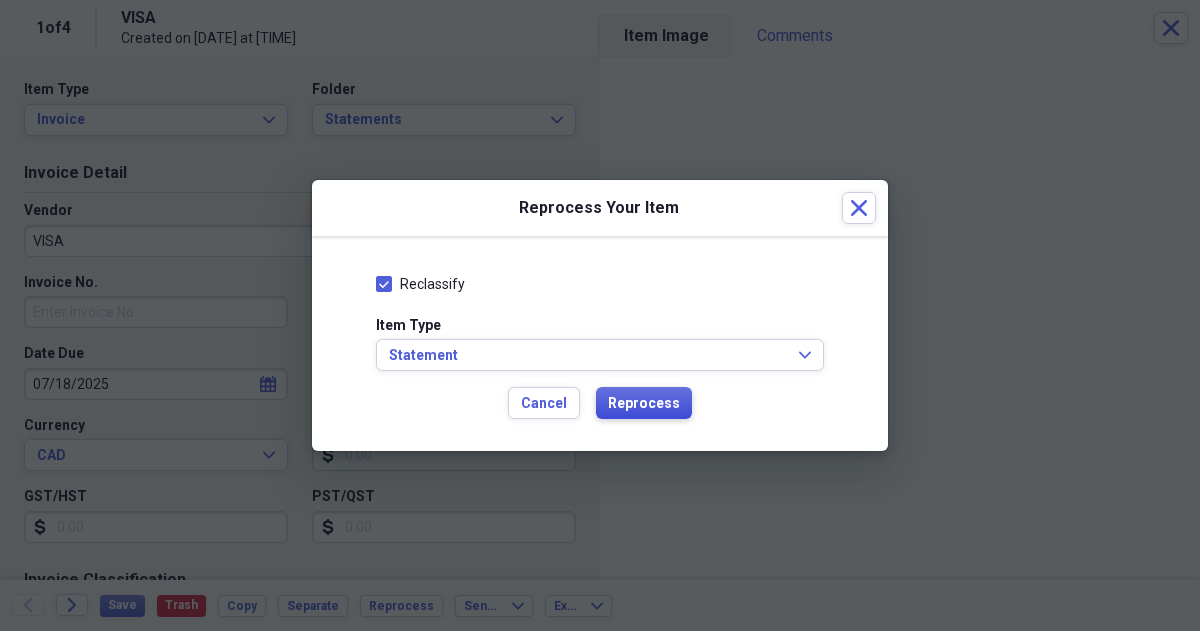 click on "Reprocess" at bounding box center (644, 404) 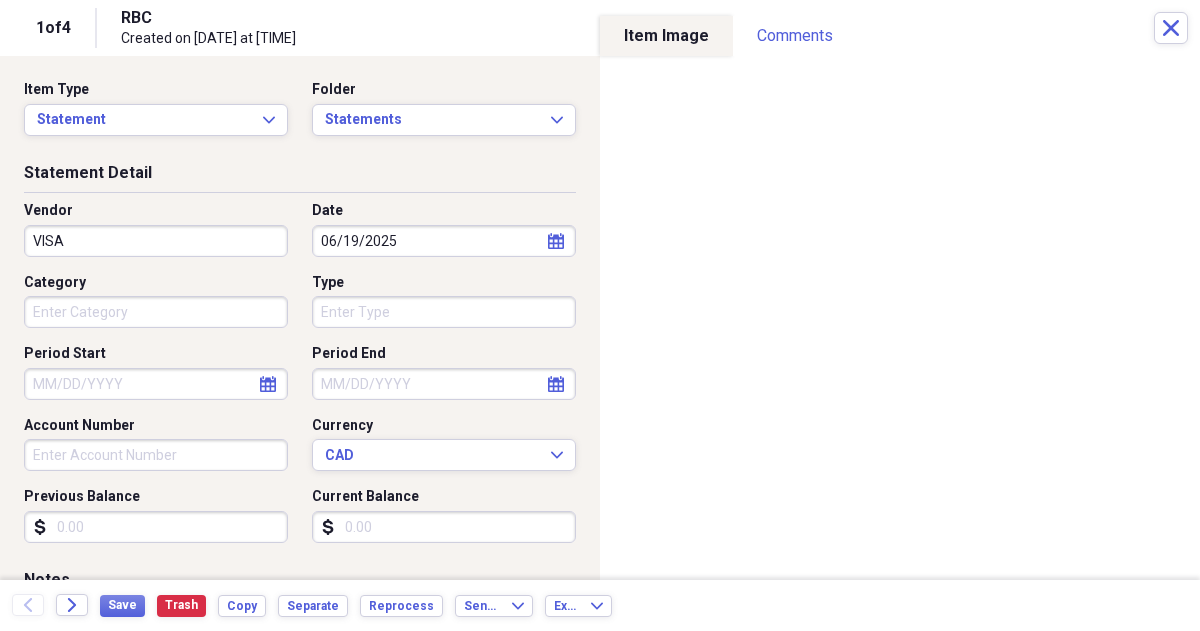 type on "RBC" 